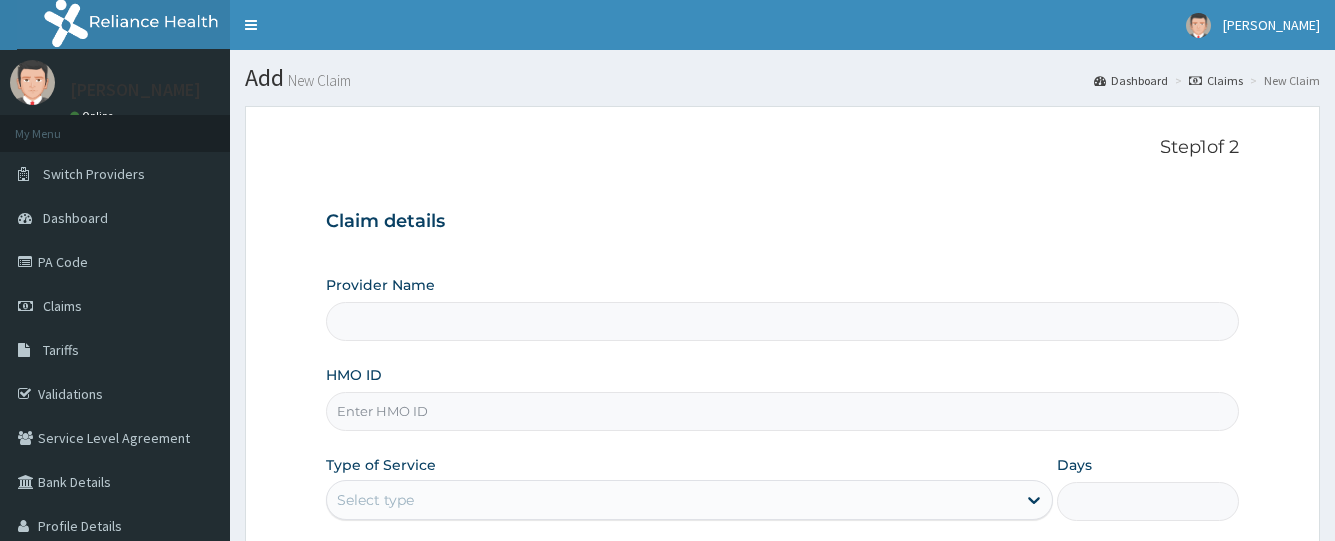 scroll, scrollTop: 0, scrollLeft: 0, axis: both 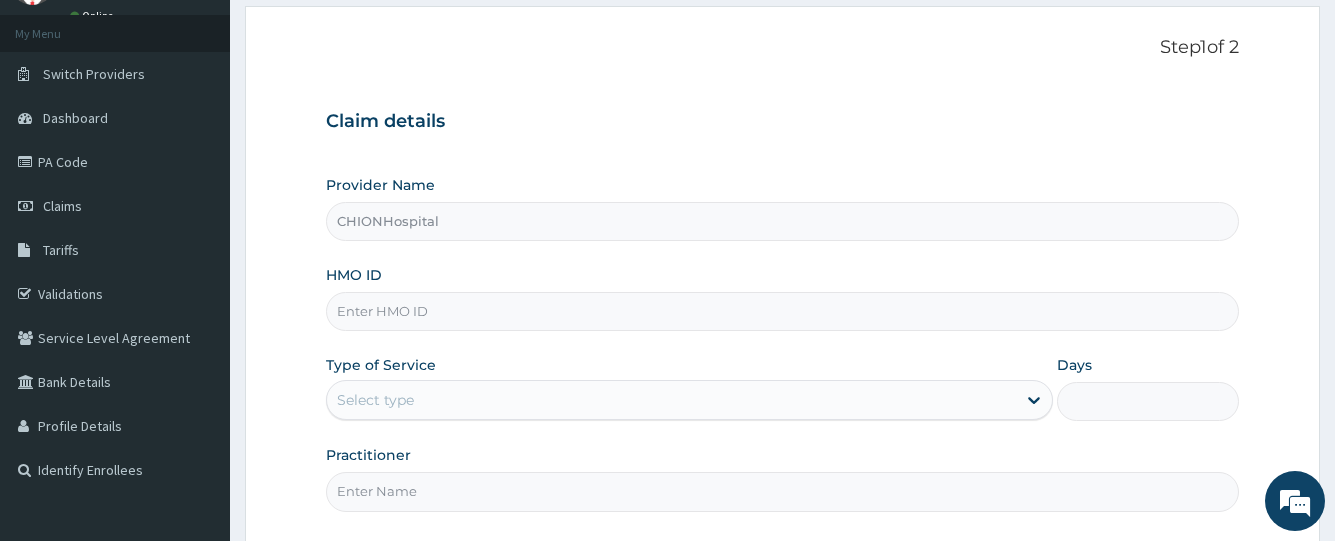 click on "HMO ID" at bounding box center [782, 311] 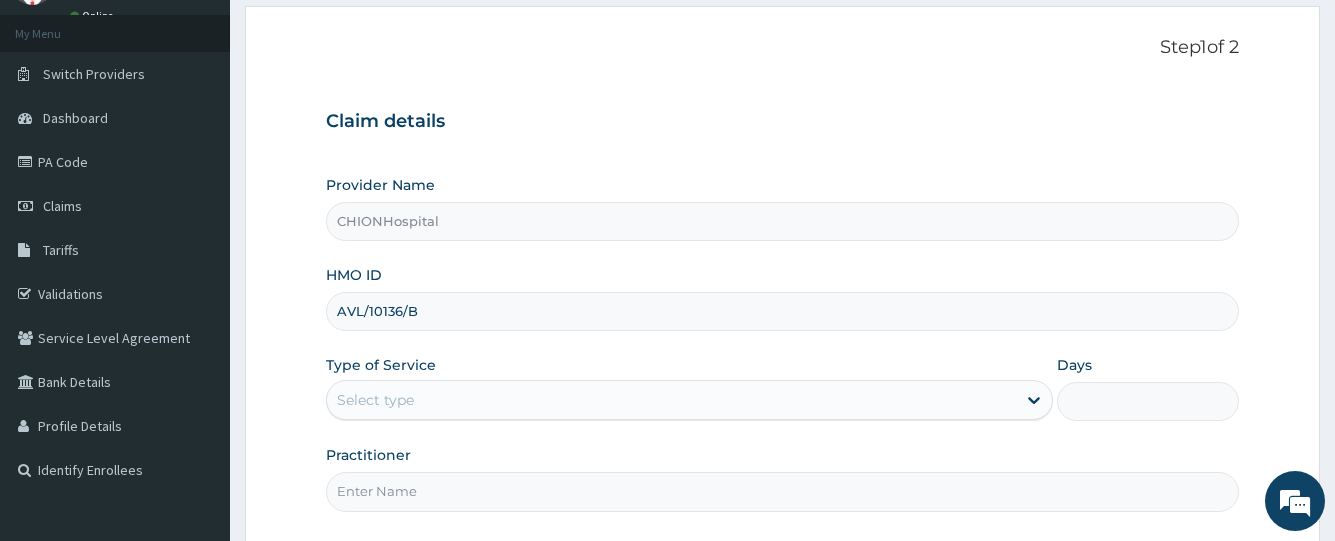 type on "AVL/10136/B" 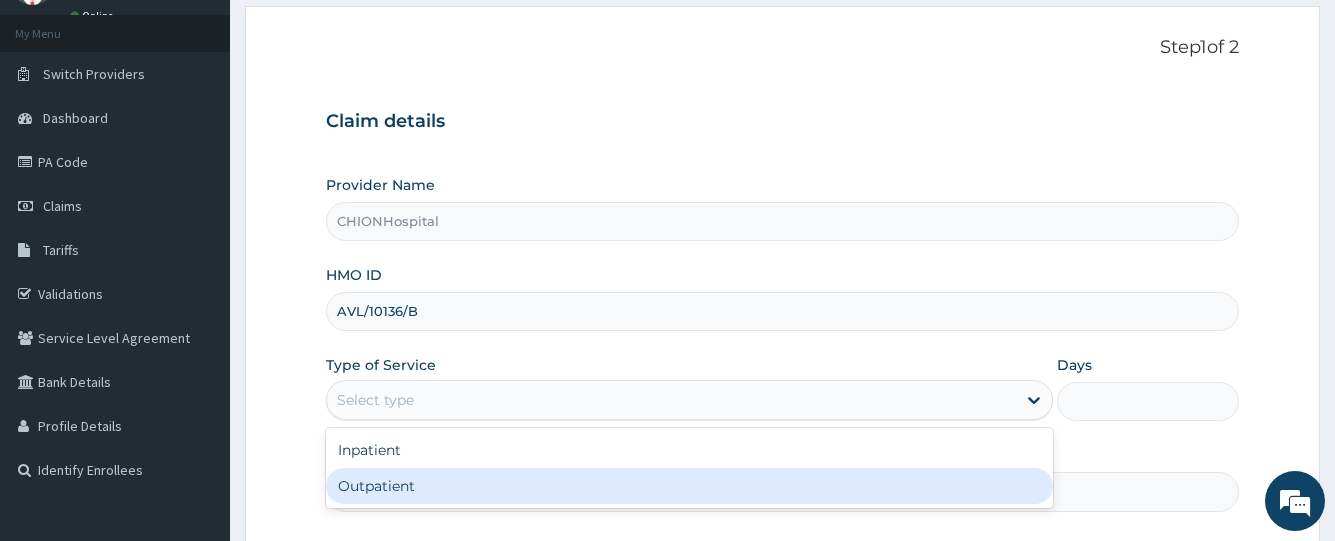 click on "Outpatient" at bounding box center (689, 486) 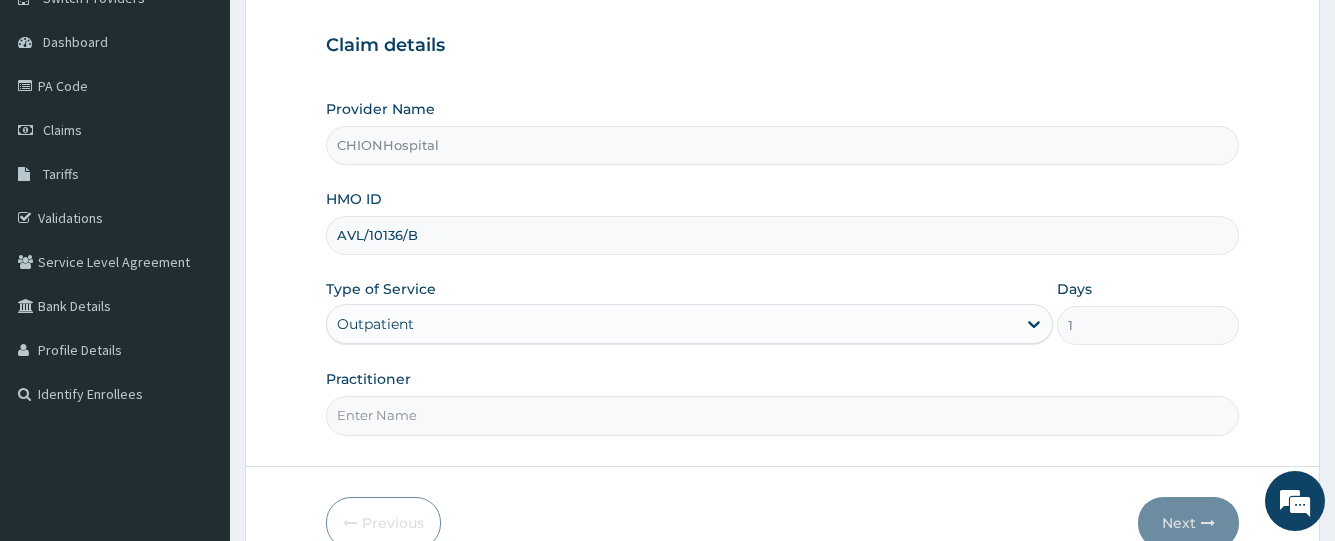 scroll, scrollTop: 281, scrollLeft: 0, axis: vertical 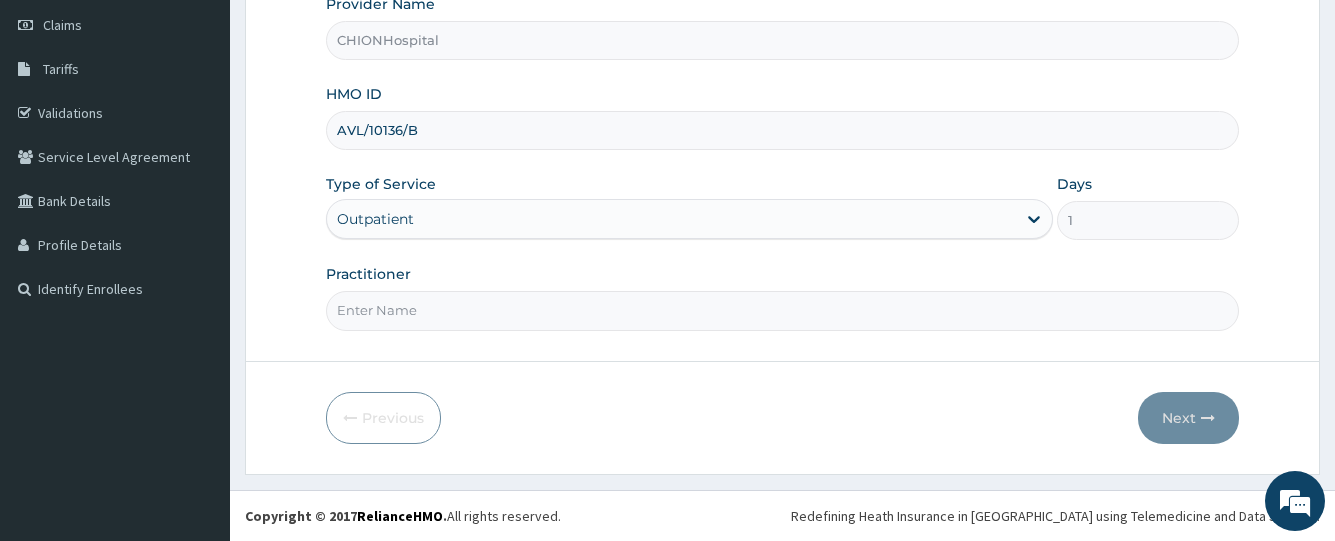 click on "Practitioner" at bounding box center (782, 310) 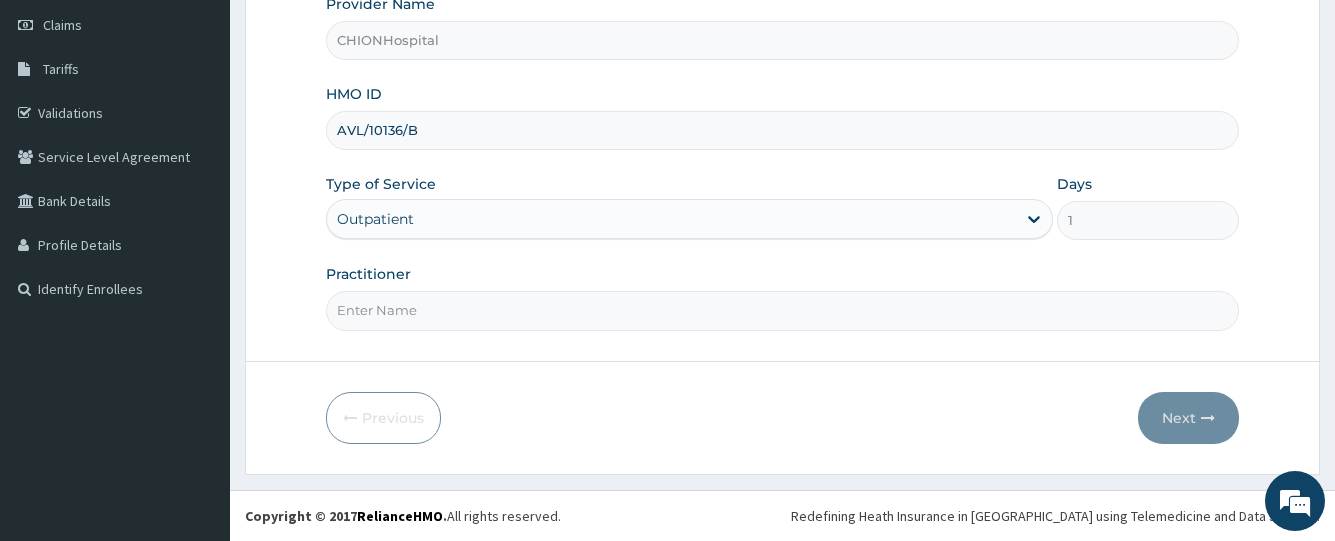 type on "[PERSON_NAME]" 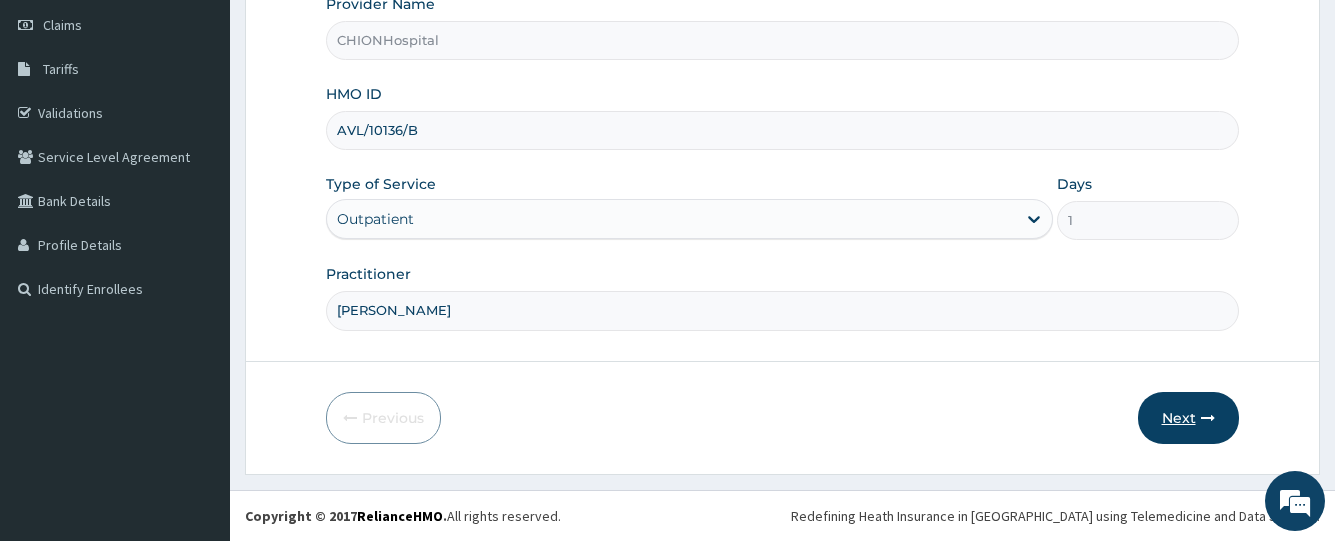 click at bounding box center [1208, 418] 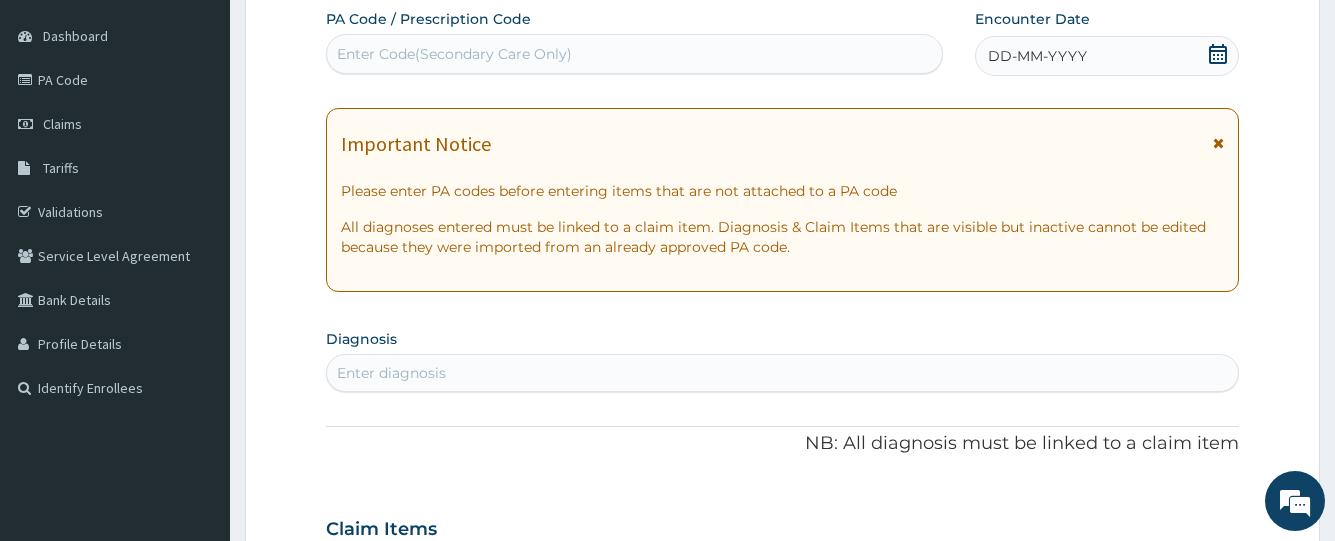 scroll, scrollTop: 181, scrollLeft: 0, axis: vertical 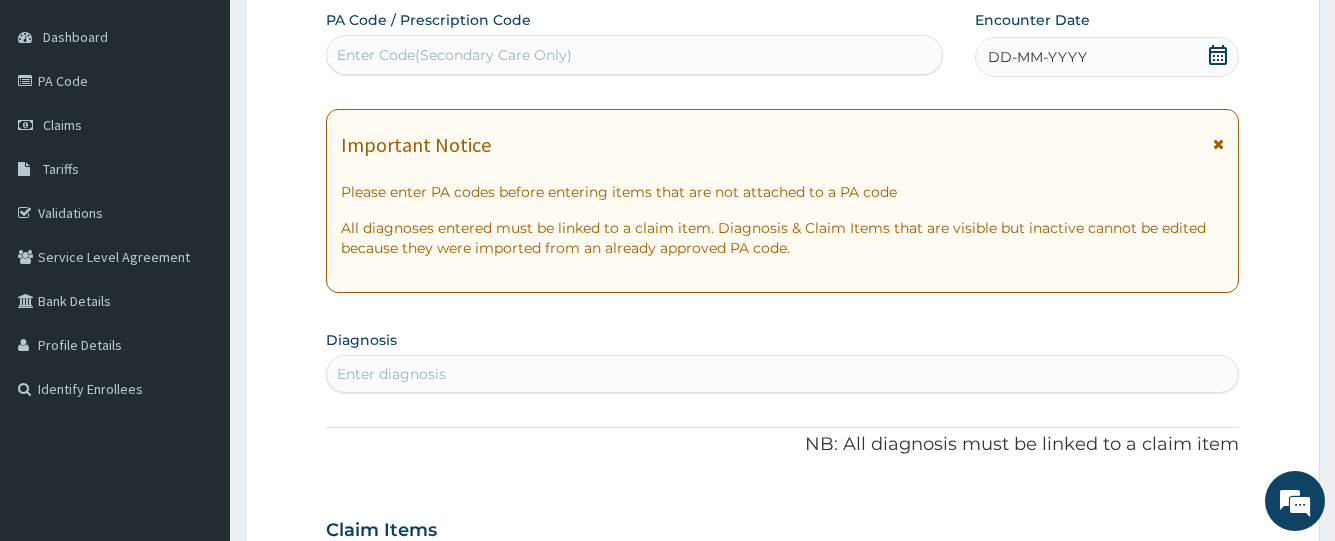click 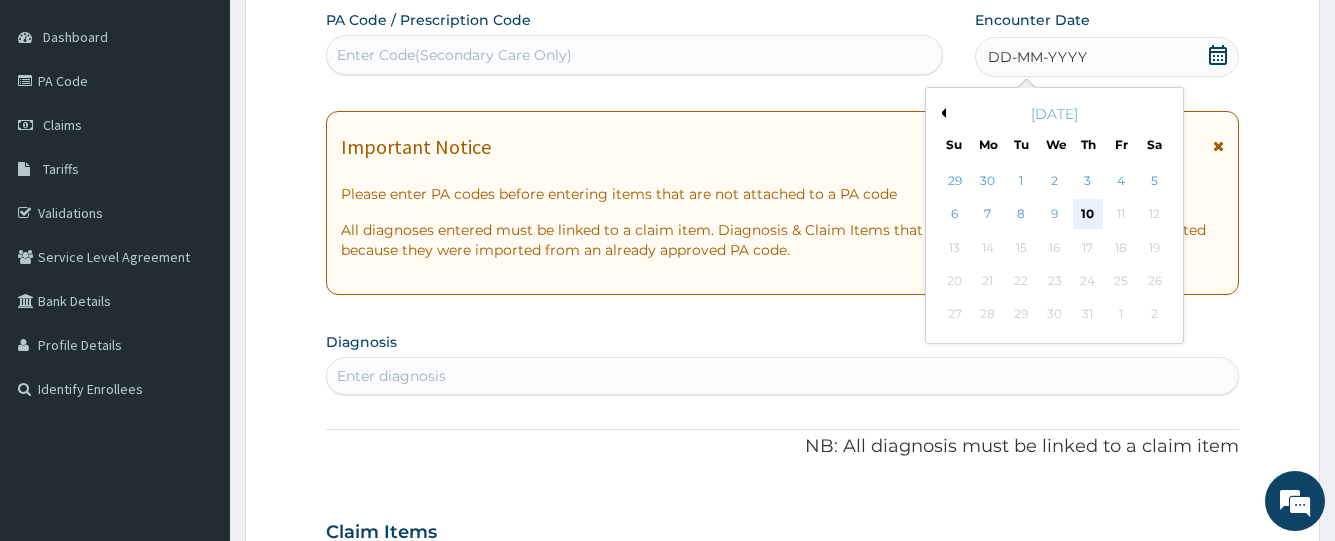 click on "10" at bounding box center (1087, 215) 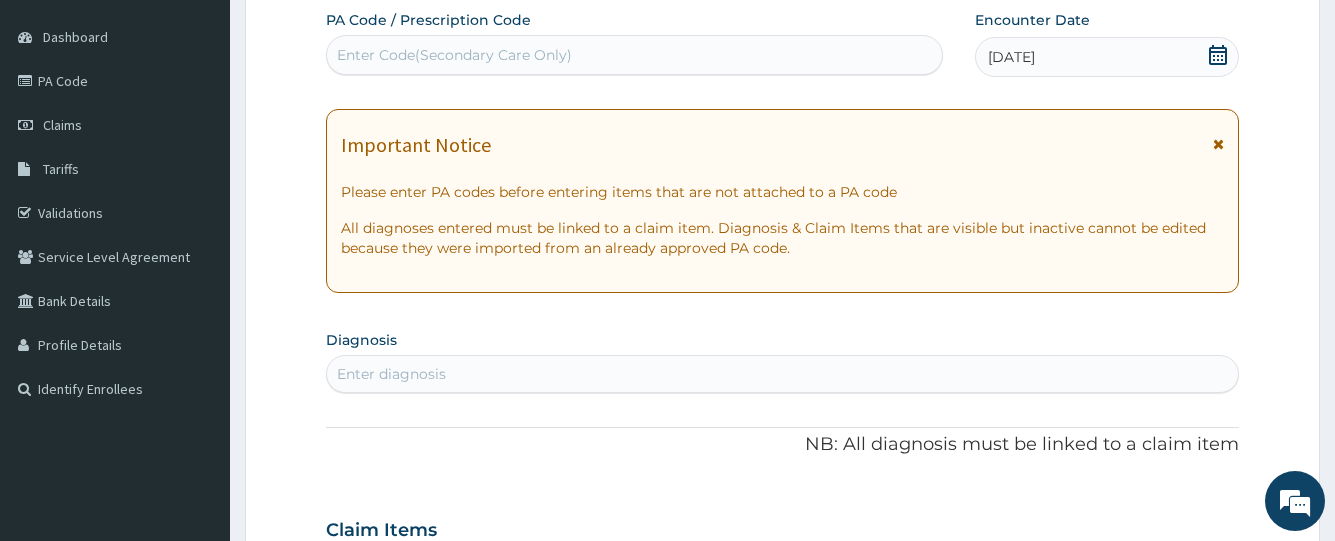 drag, startPoint x: 581, startPoint y: 376, endPoint x: 536, endPoint y: 258, distance: 126.28935 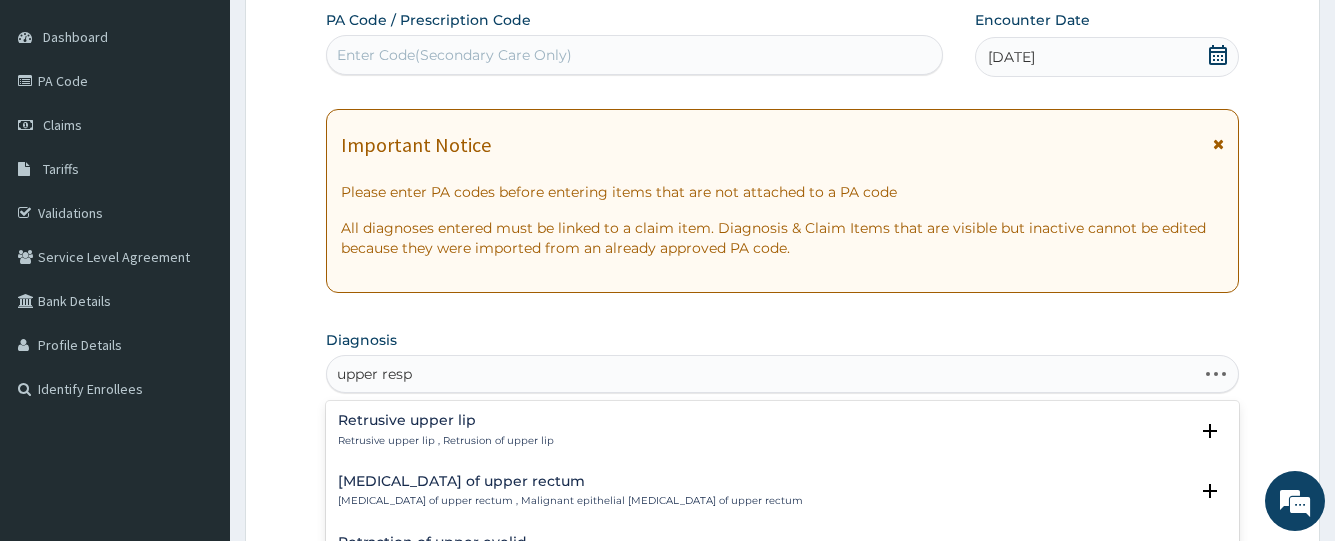 type on "upper respi" 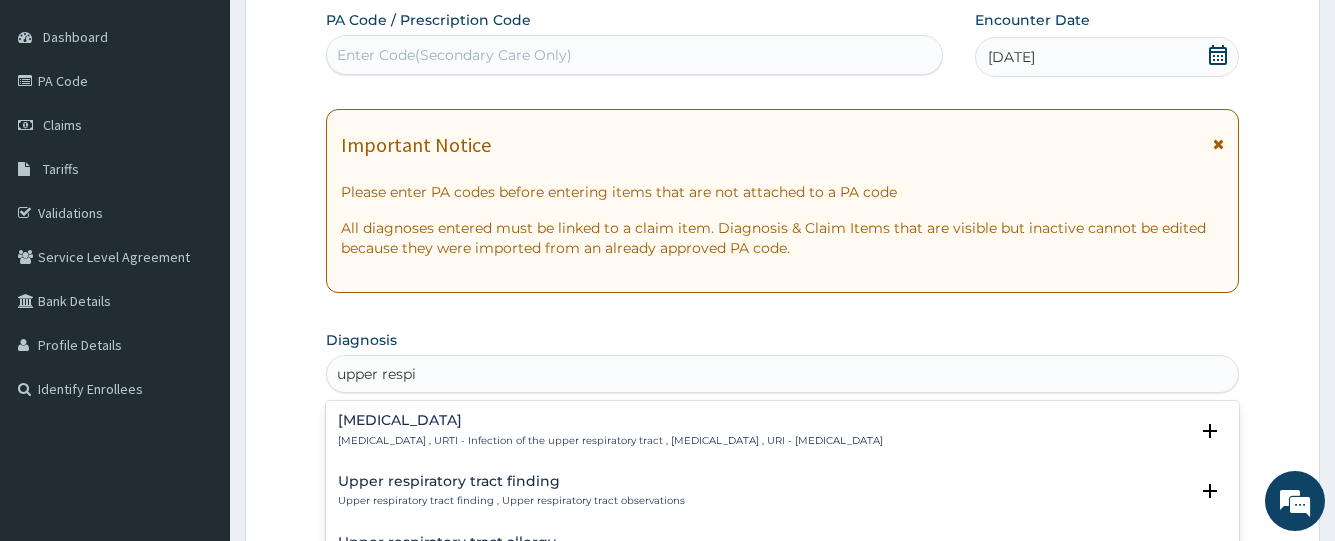 click on "[MEDICAL_DATA]" at bounding box center [610, 420] 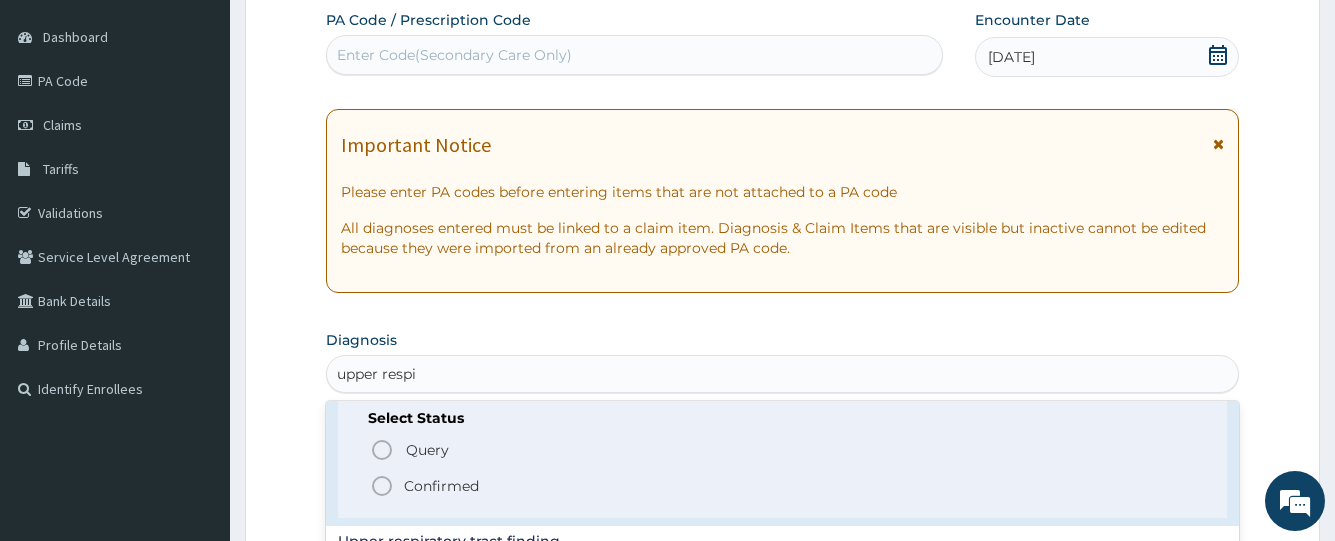 scroll, scrollTop: 100, scrollLeft: 0, axis: vertical 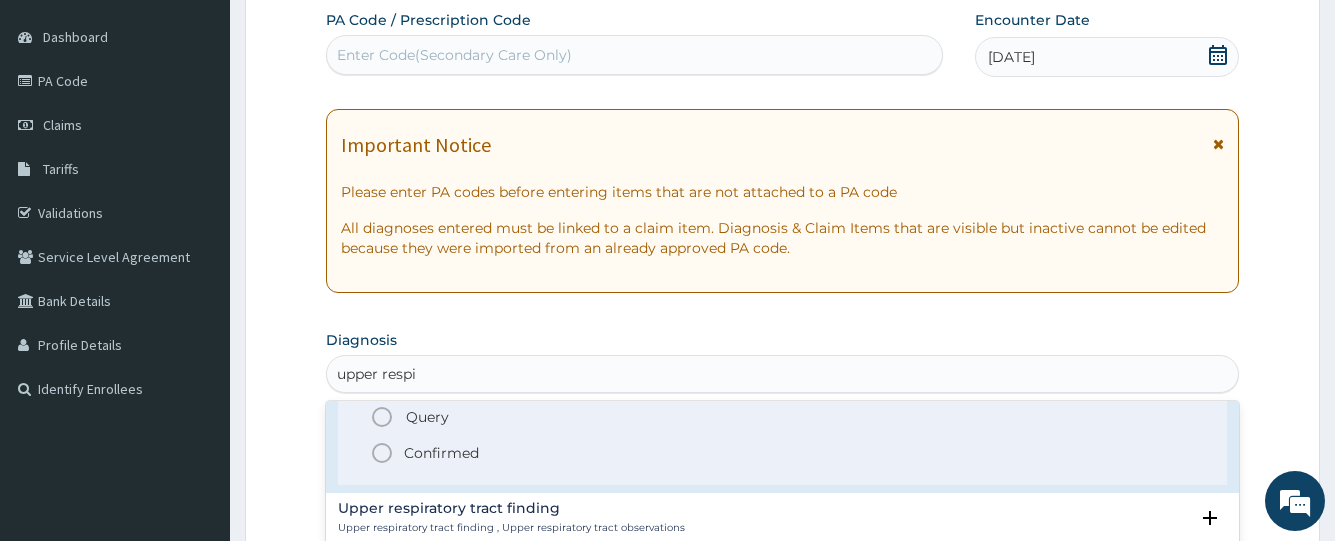 drag, startPoint x: 382, startPoint y: 451, endPoint x: 406, endPoint y: 105, distance: 346.83136 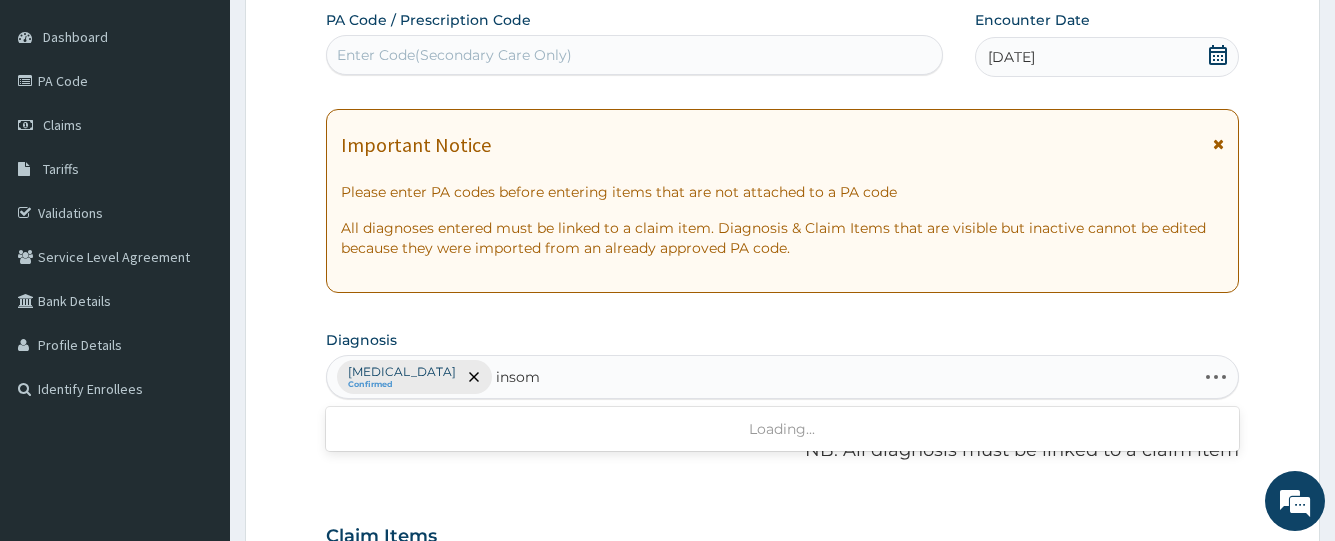 type on "insomn" 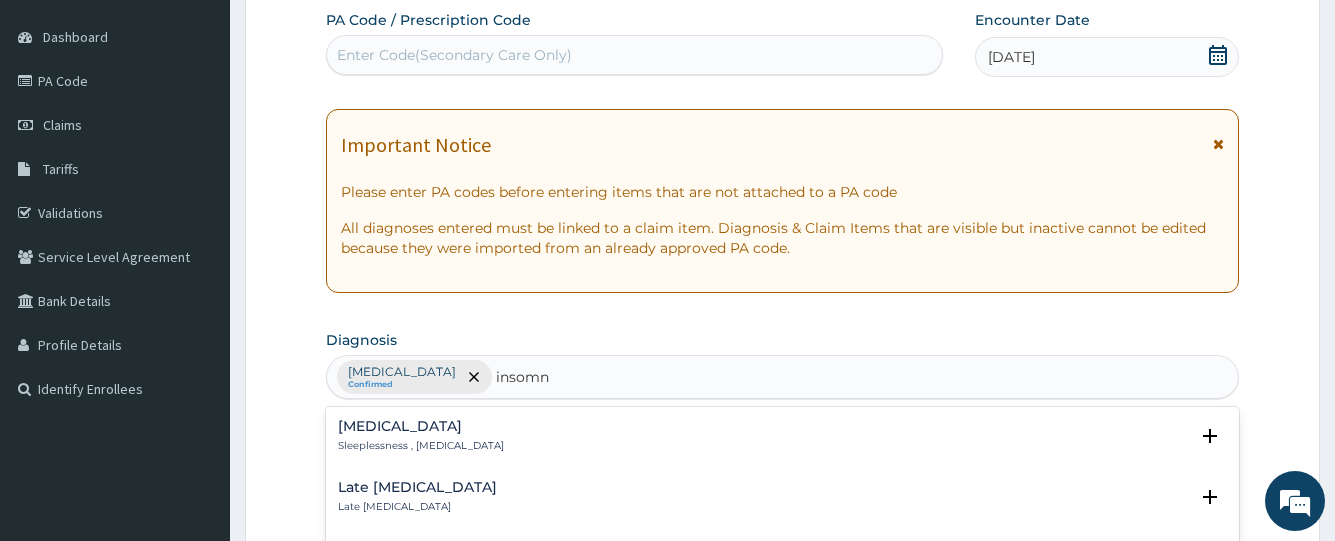 click on "[MEDICAL_DATA]" at bounding box center (421, 426) 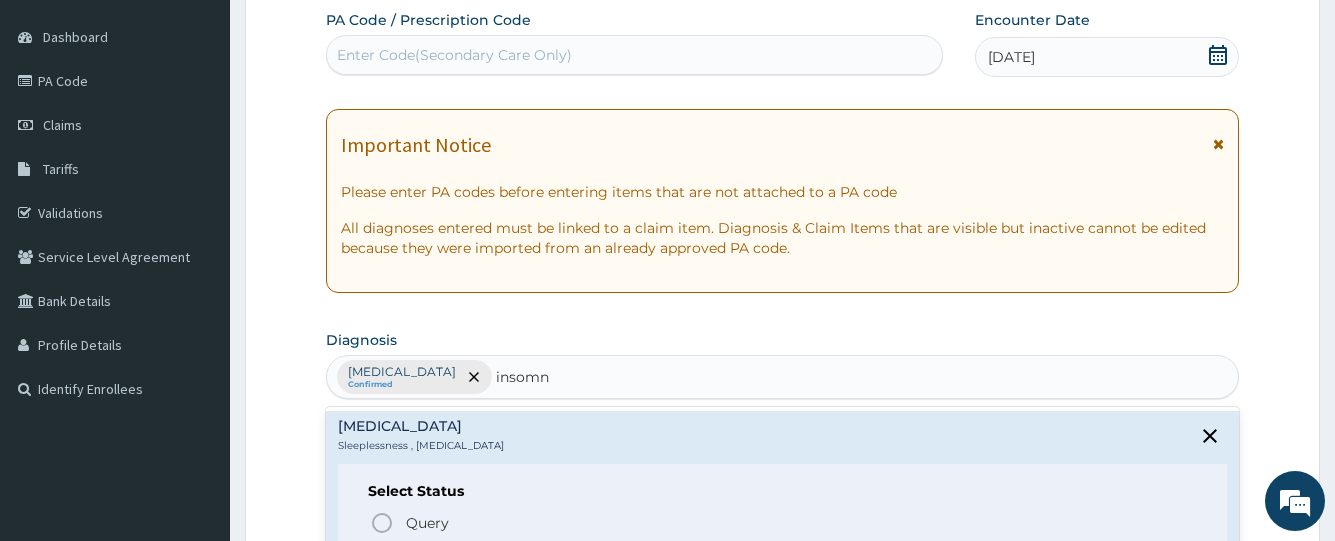 scroll, scrollTop: 100, scrollLeft: 0, axis: vertical 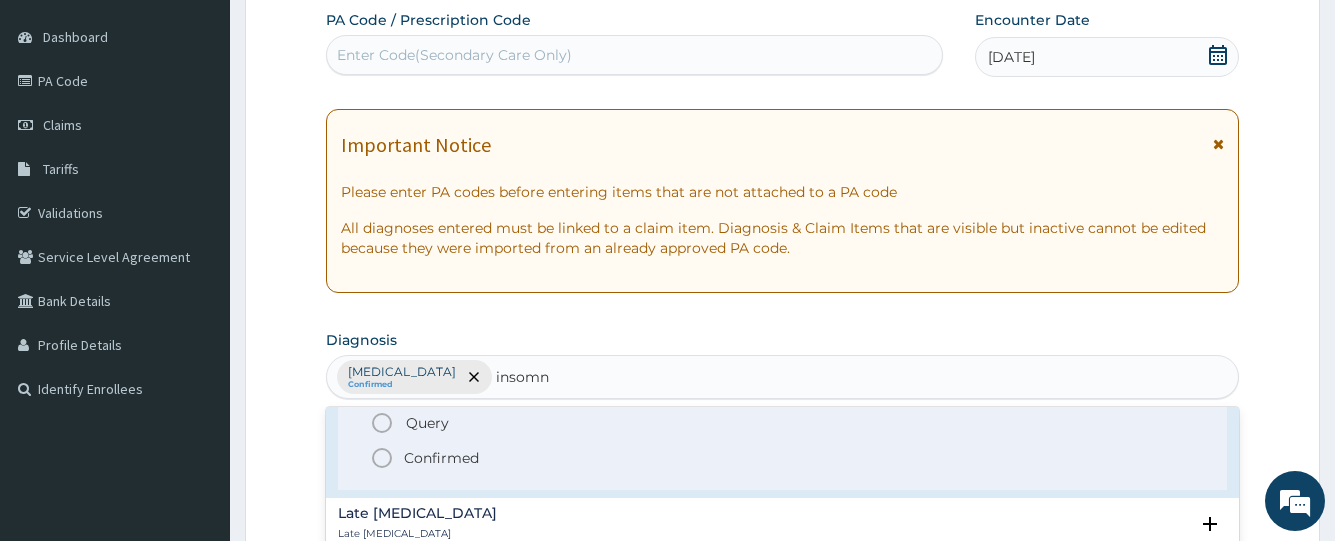 click 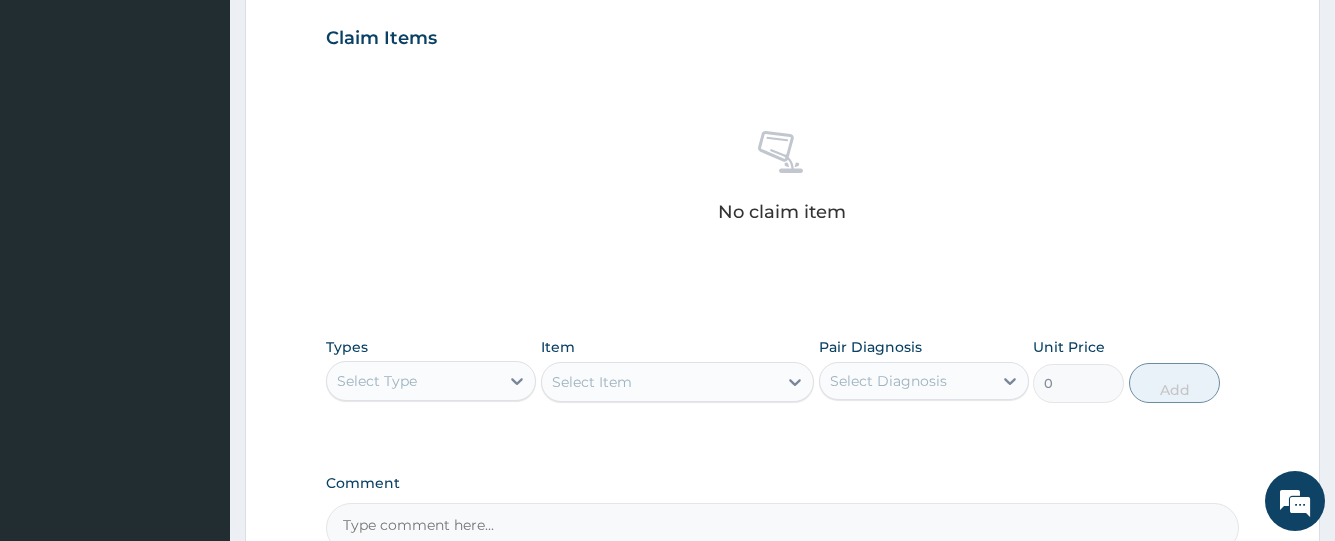 scroll, scrollTop: 681, scrollLeft: 0, axis: vertical 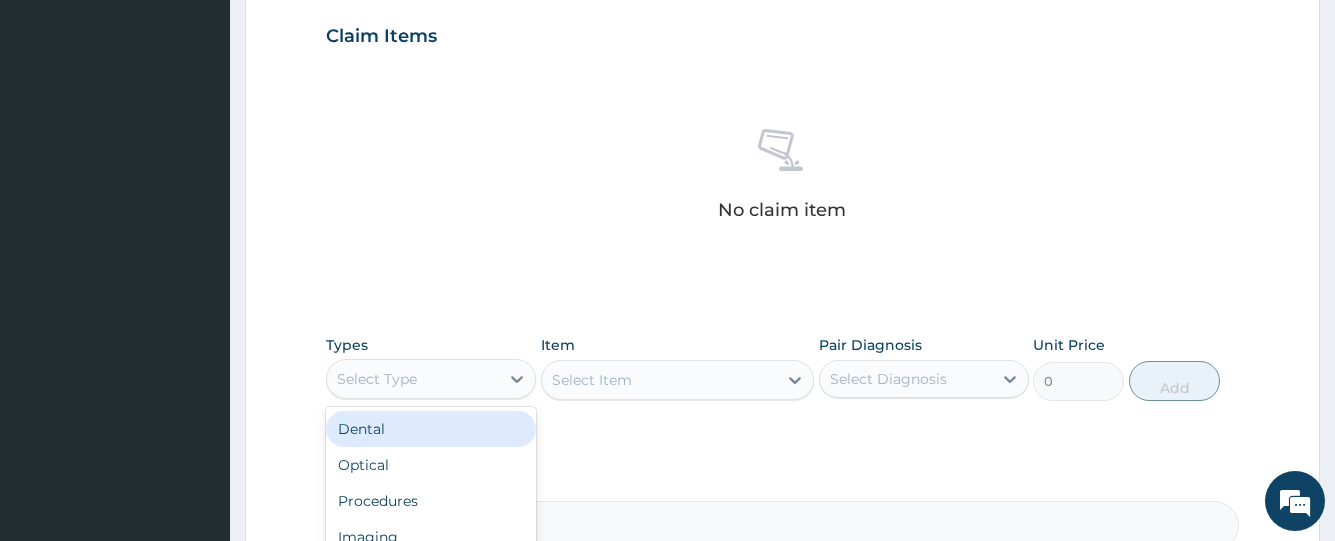 click on "Select Type" at bounding box center (377, 379) 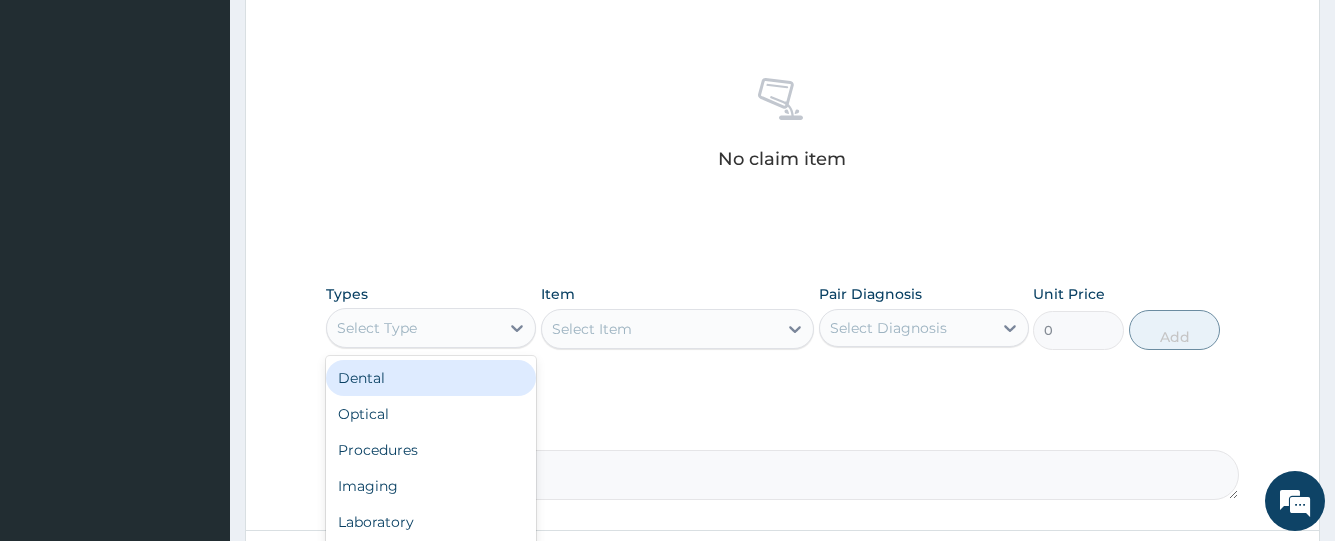 scroll, scrollTop: 781, scrollLeft: 0, axis: vertical 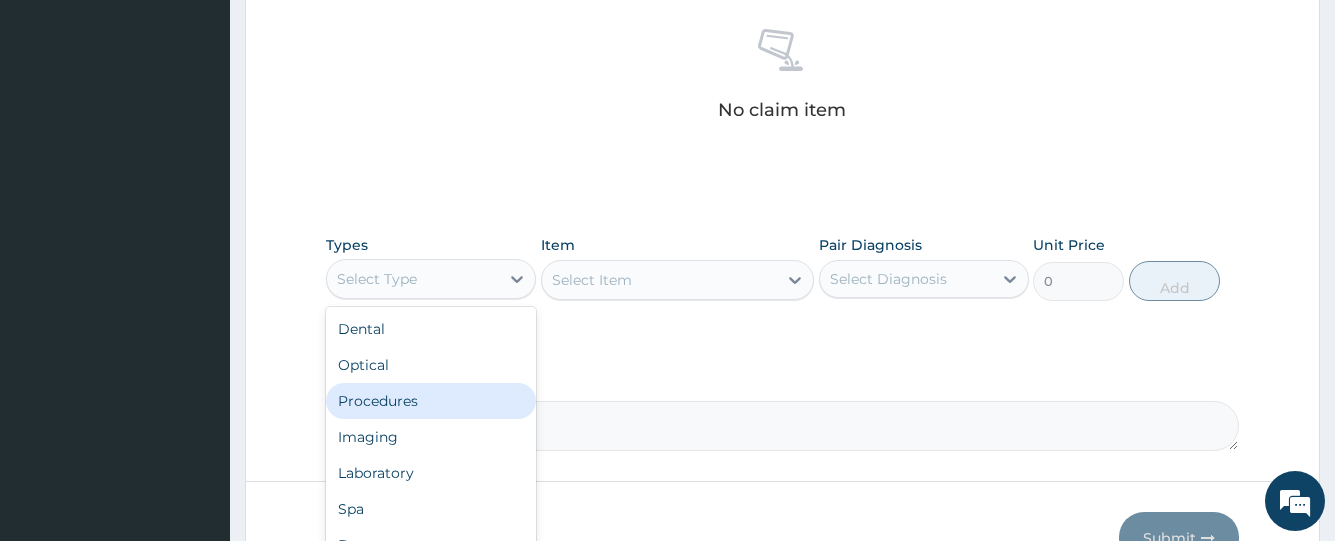click on "Procedures" at bounding box center [431, 401] 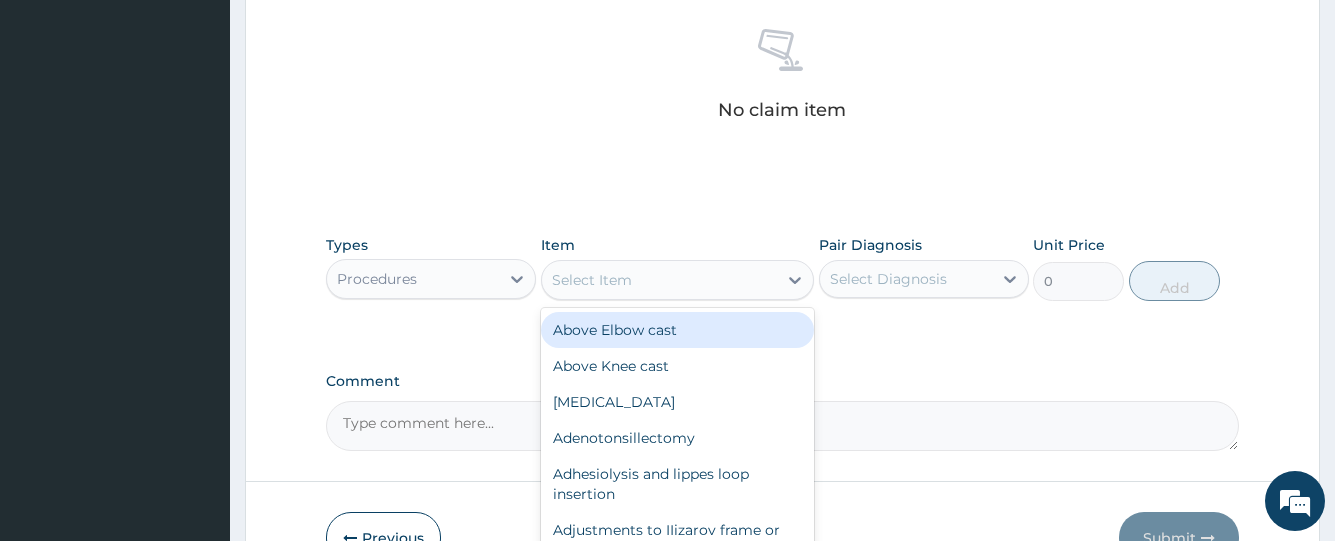 click on "Select Item" at bounding box center (592, 280) 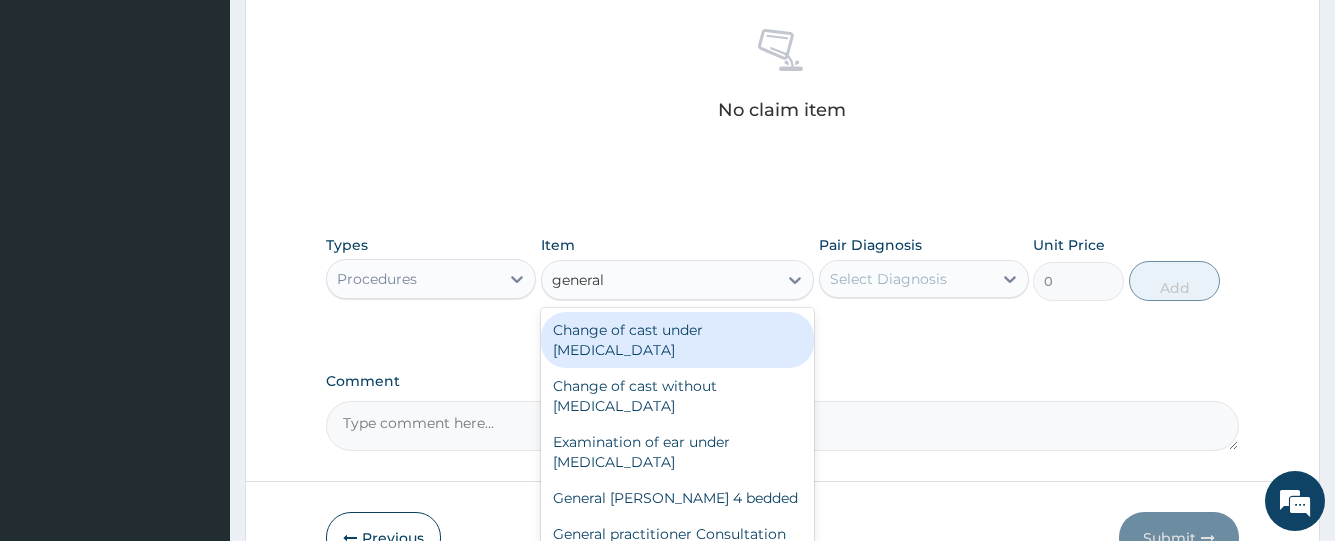 type on "general p" 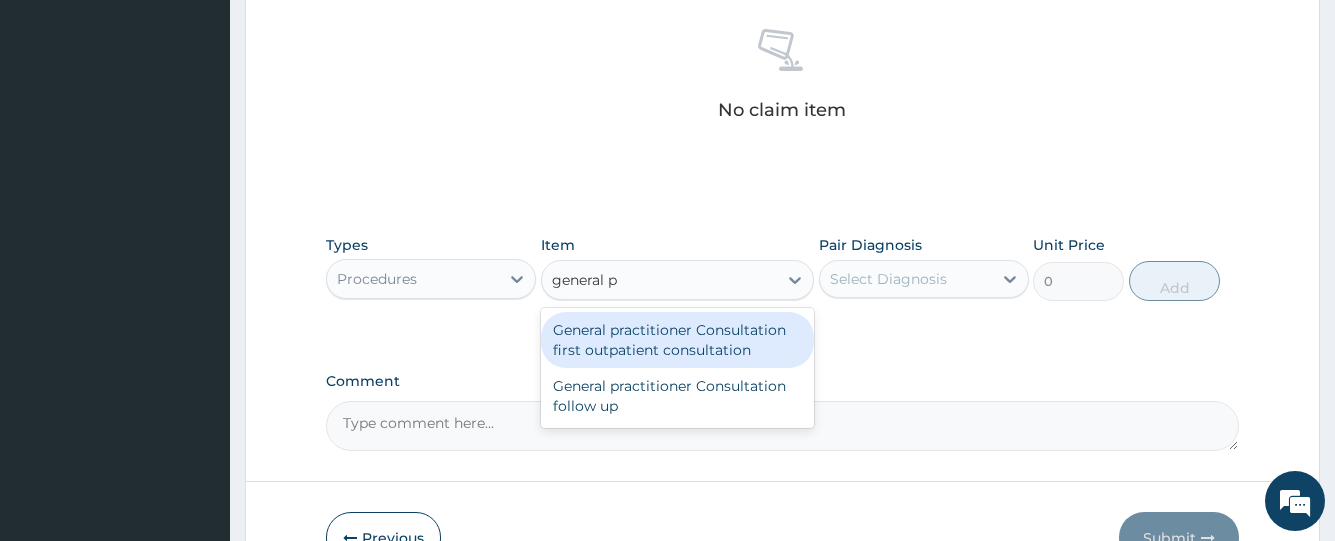 click on "General practitioner Consultation first outpatient consultation" at bounding box center [678, 340] 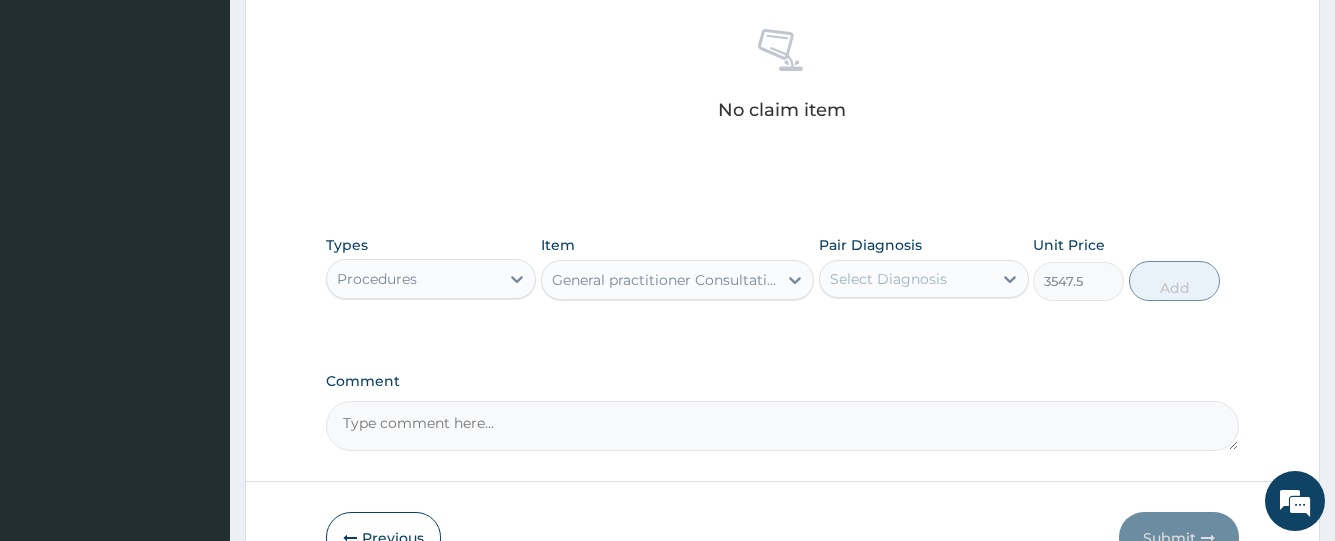 click on "Select Diagnosis" at bounding box center [906, 279] 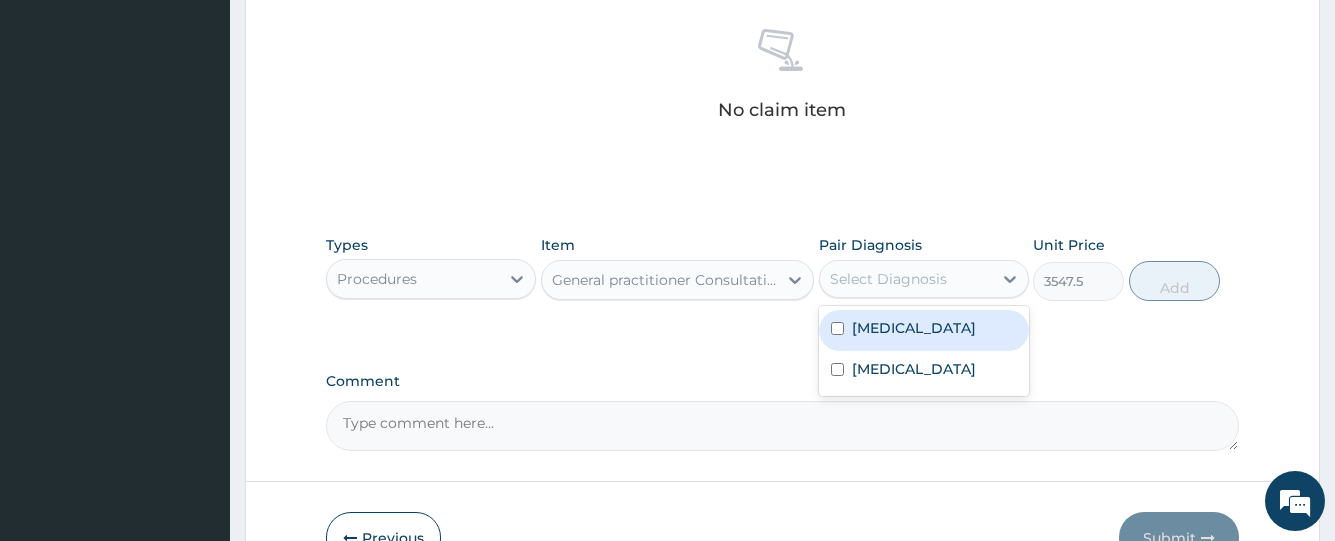 drag, startPoint x: 874, startPoint y: 338, endPoint x: 872, endPoint y: 384, distance: 46.043457 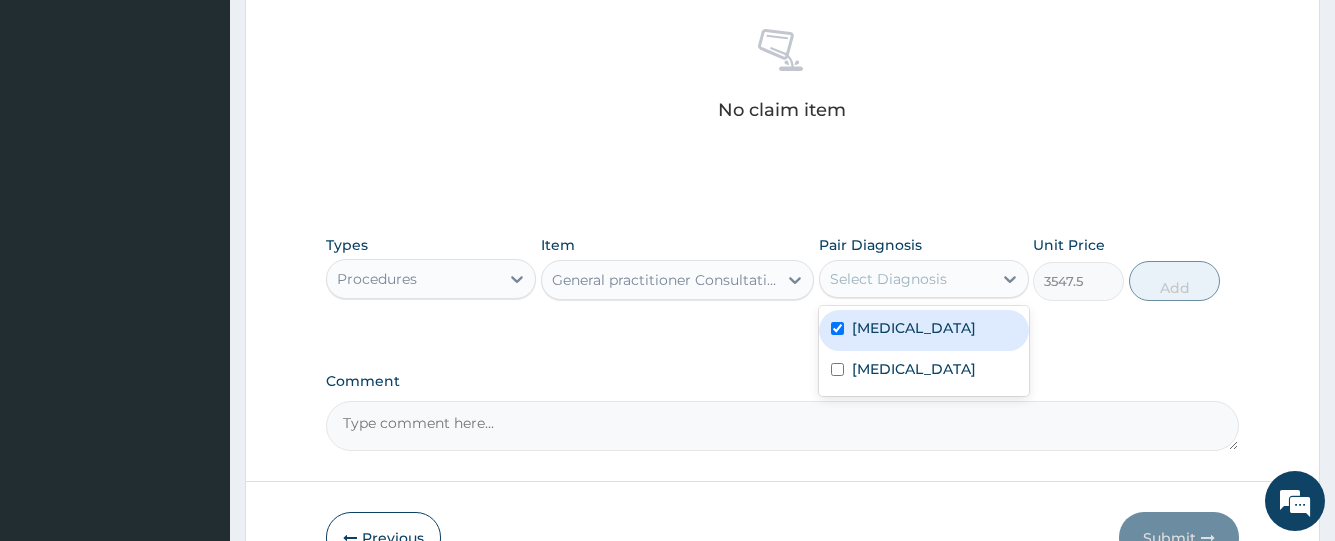 checkbox on "true" 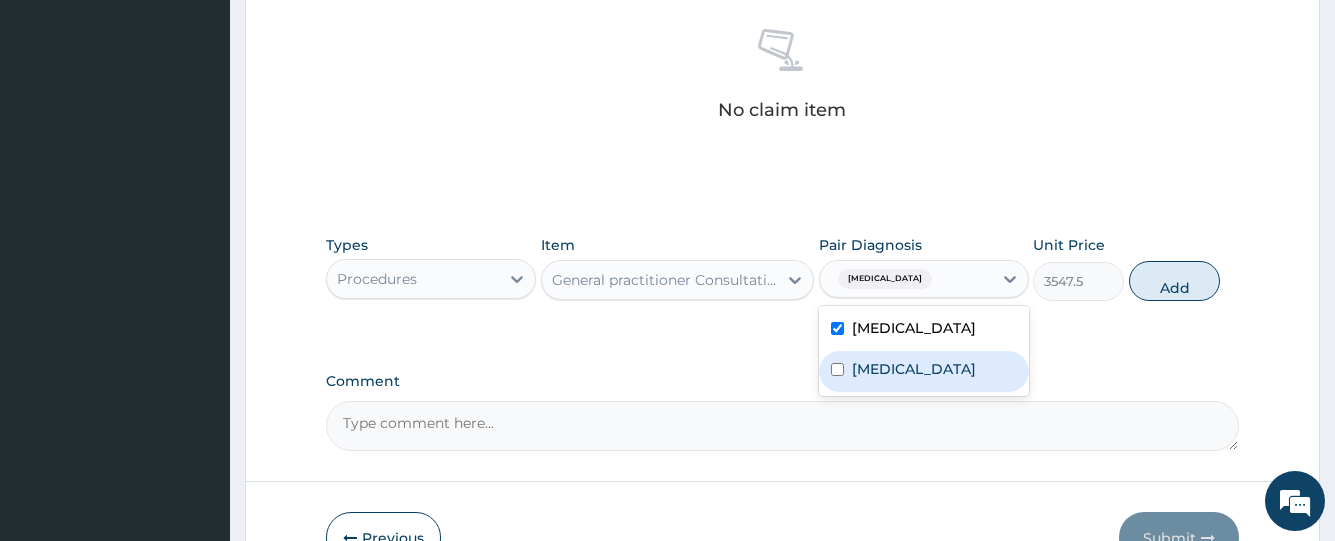 click on "[MEDICAL_DATA]" at bounding box center (914, 369) 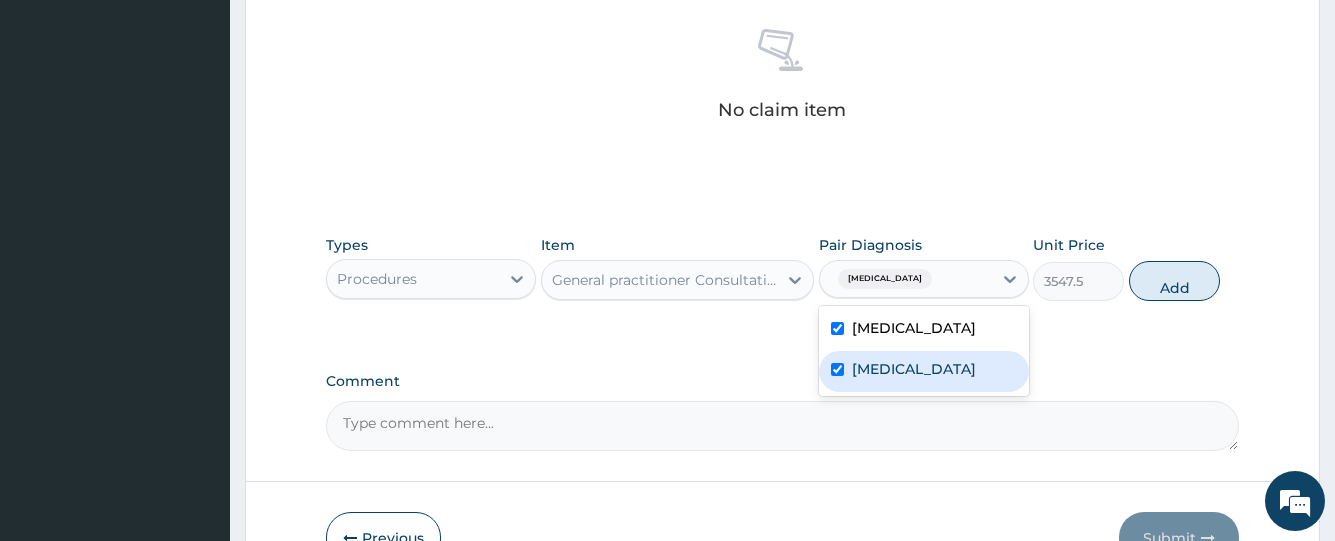 checkbox on "true" 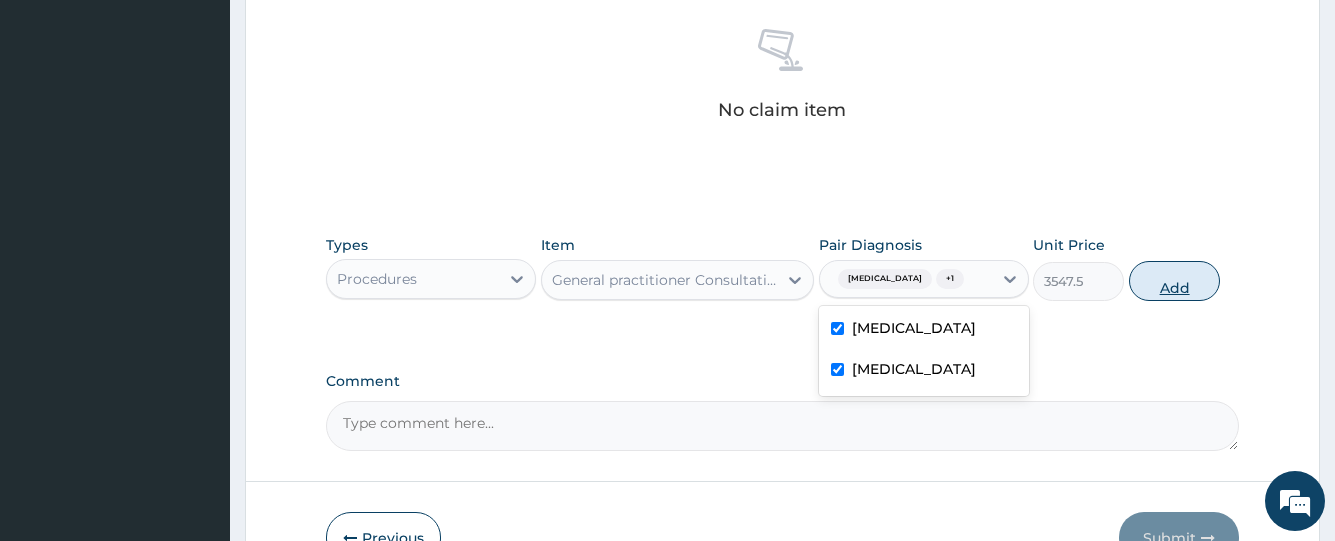 click on "Add" at bounding box center (1174, 281) 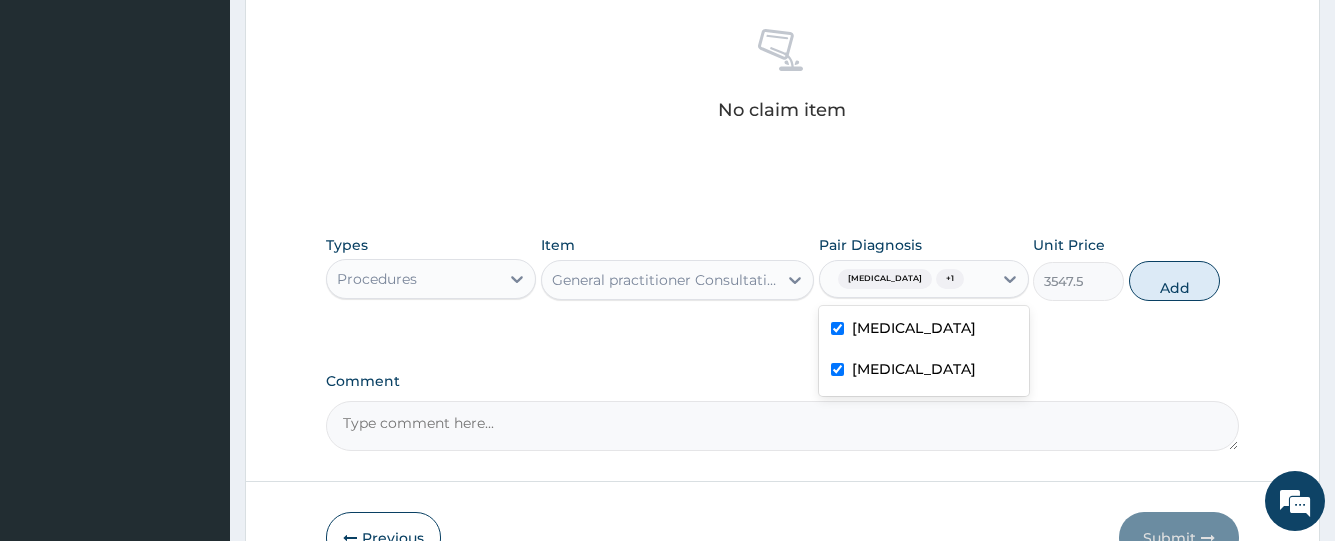 type on "0" 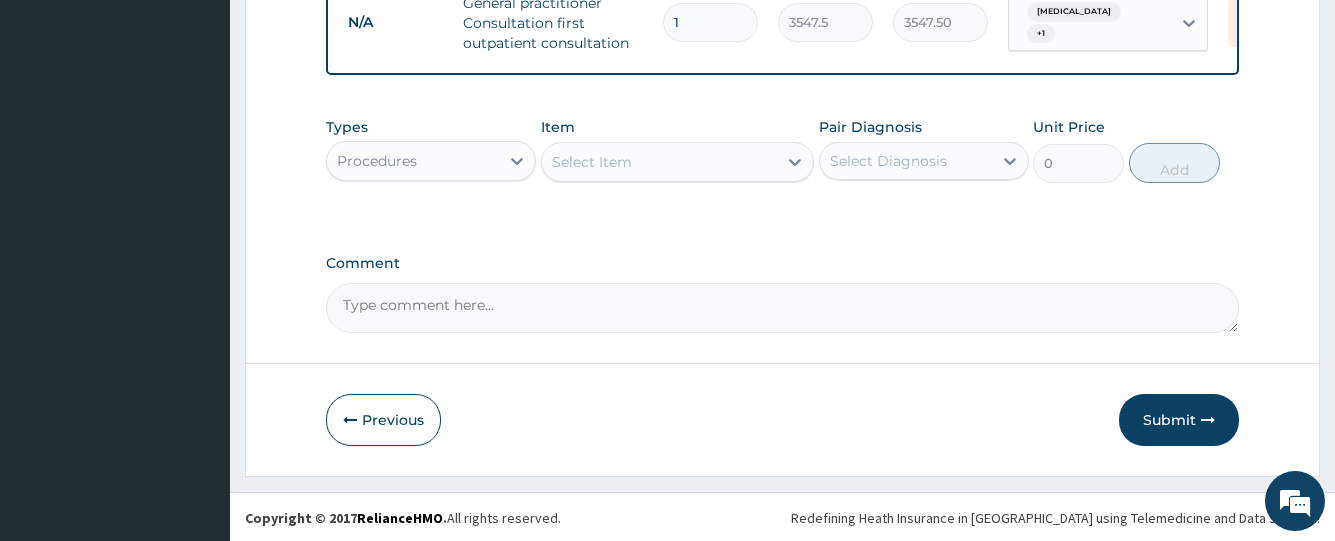 scroll, scrollTop: 832, scrollLeft: 0, axis: vertical 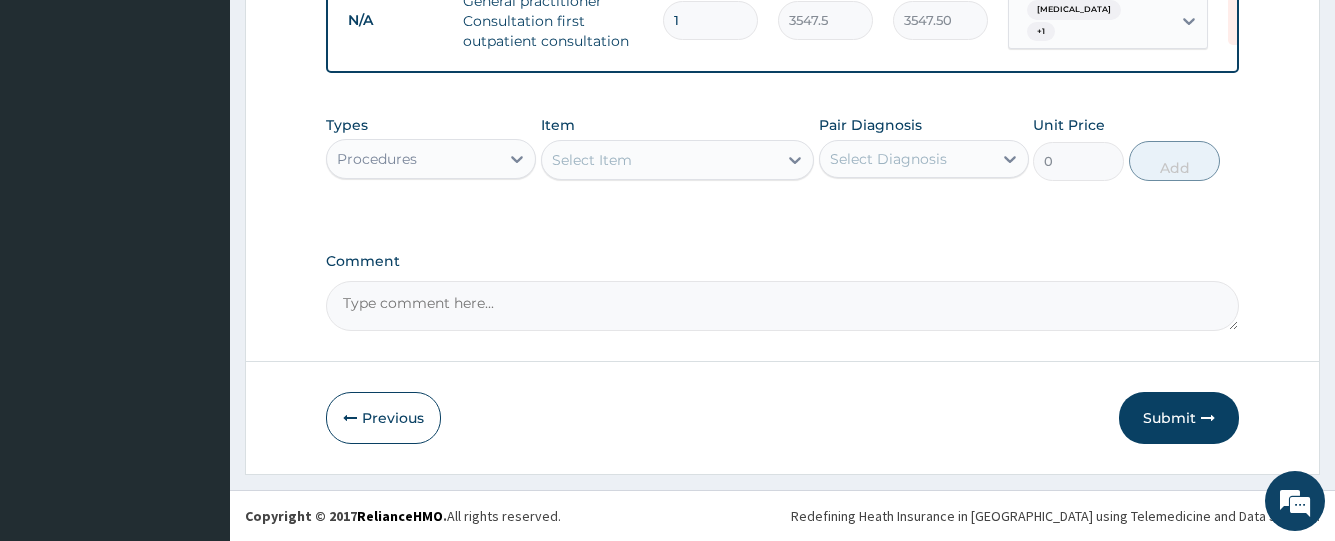 click on "Procedures" at bounding box center [377, 159] 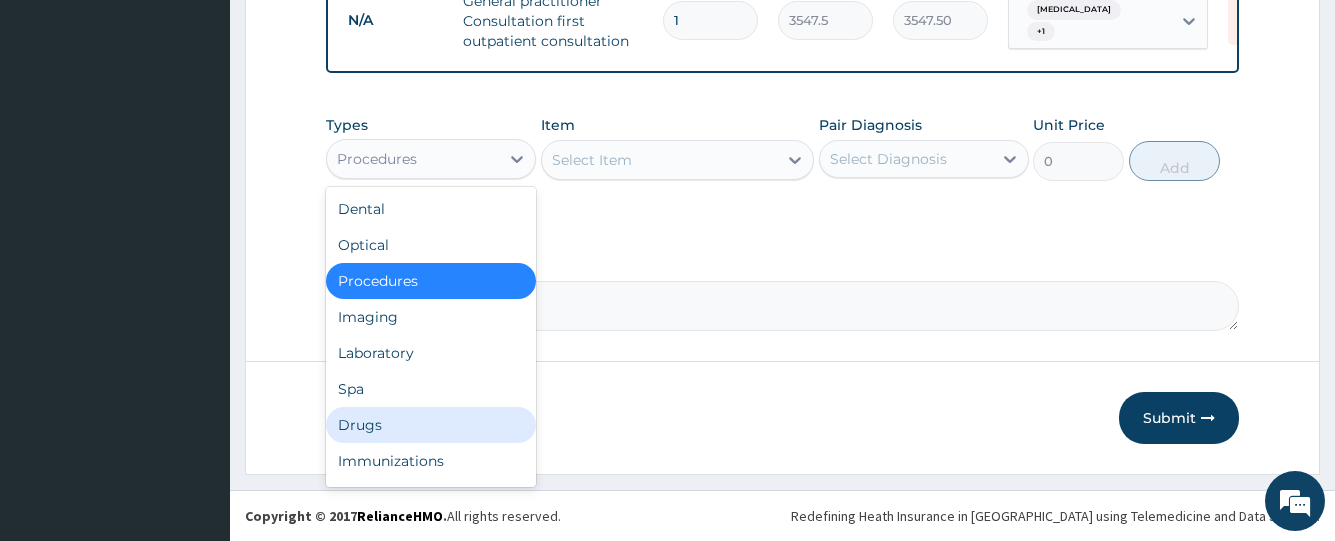 click on "Drugs" at bounding box center (431, 425) 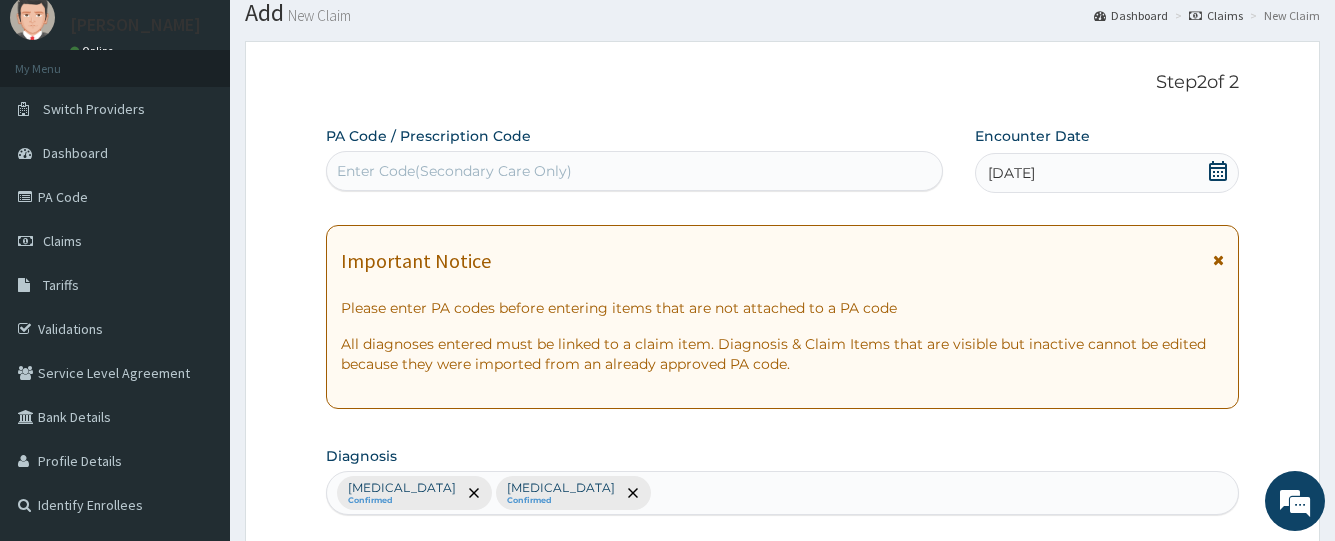 scroll, scrollTop: 0, scrollLeft: 0, axis: both 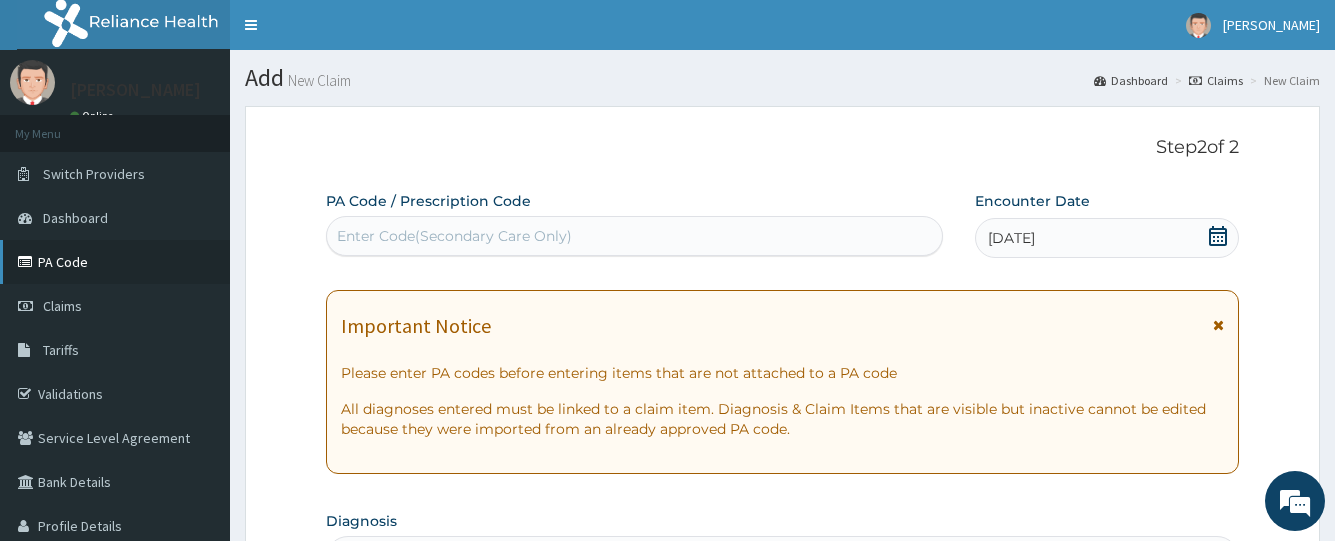 click at bounding box center [28, 262] 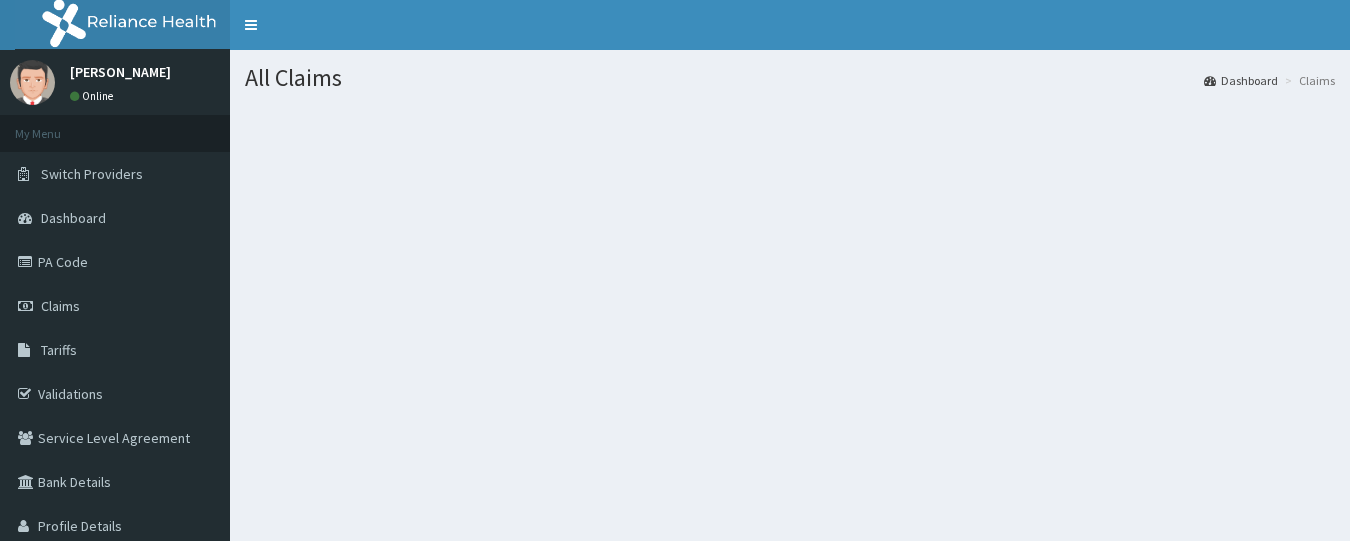 scroll, scrollTop: 0, scrollLeft: 0, axis: both 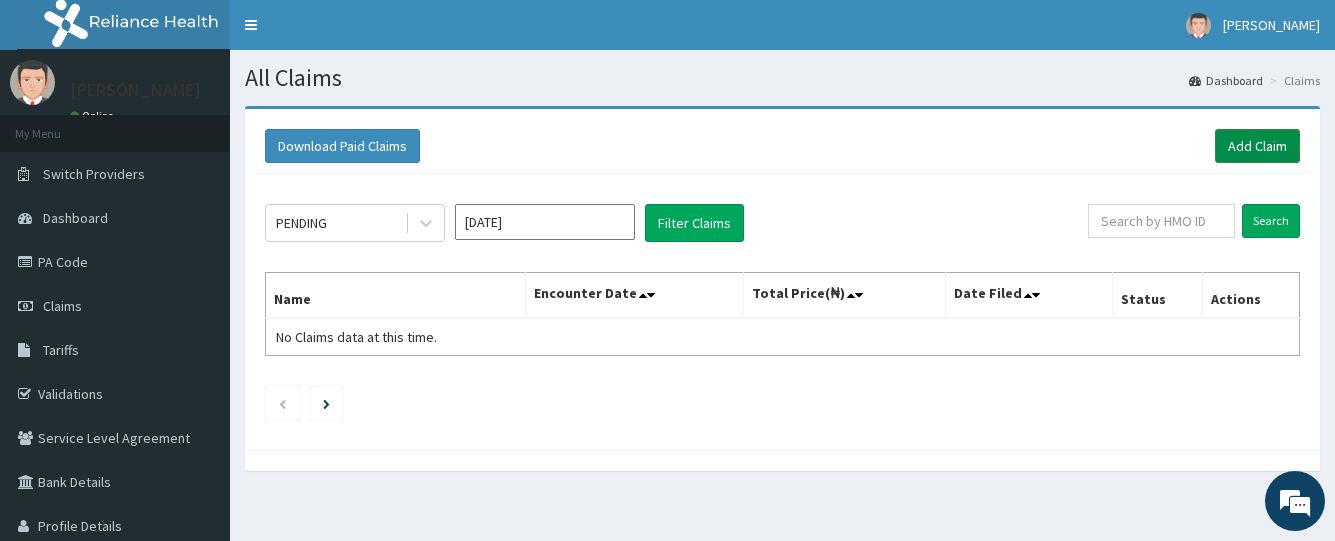 click on "Add Claim" at bounding box center [1257, 146] 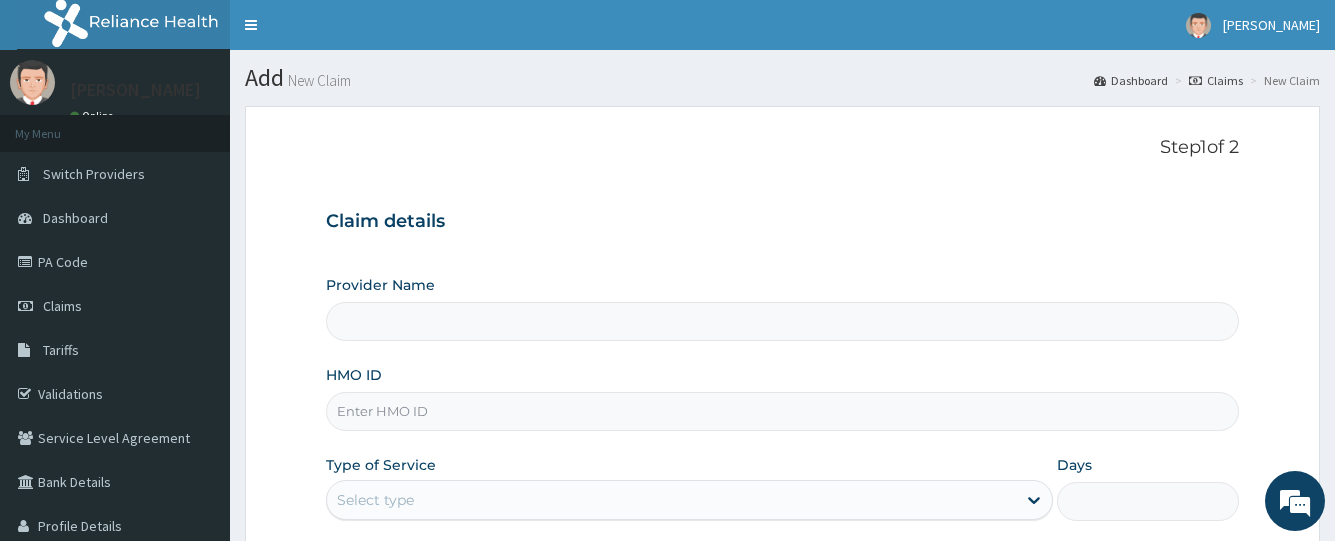 scroll, scrollTop: 0, scrollLeft: 0, axis: both 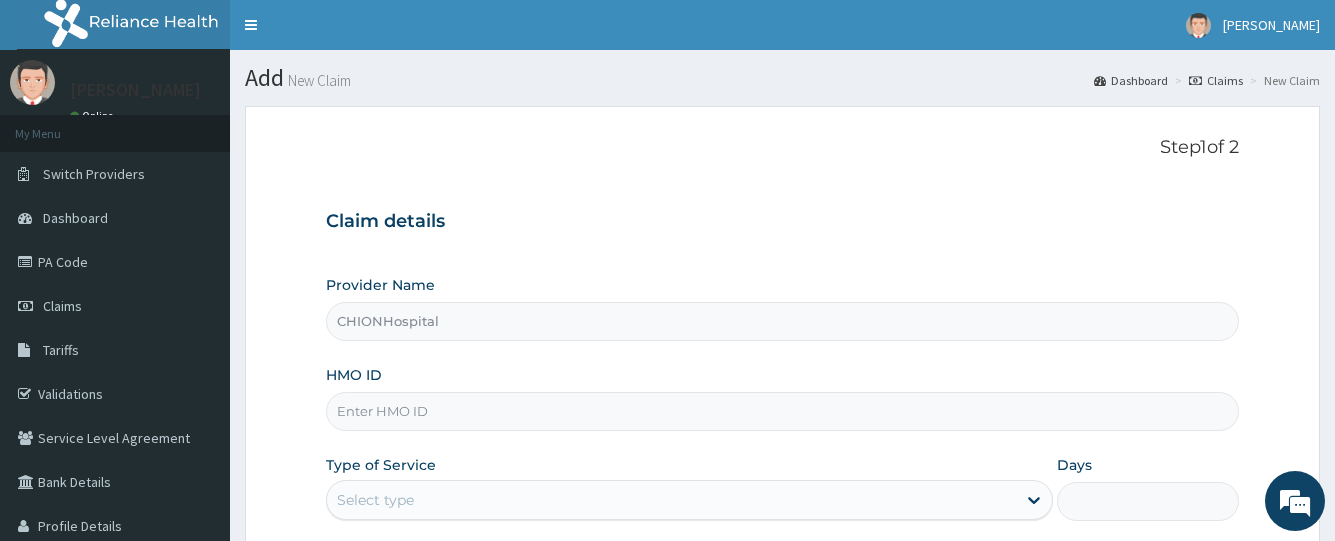 click on "HMO ID" at bounding box center [782, 411] 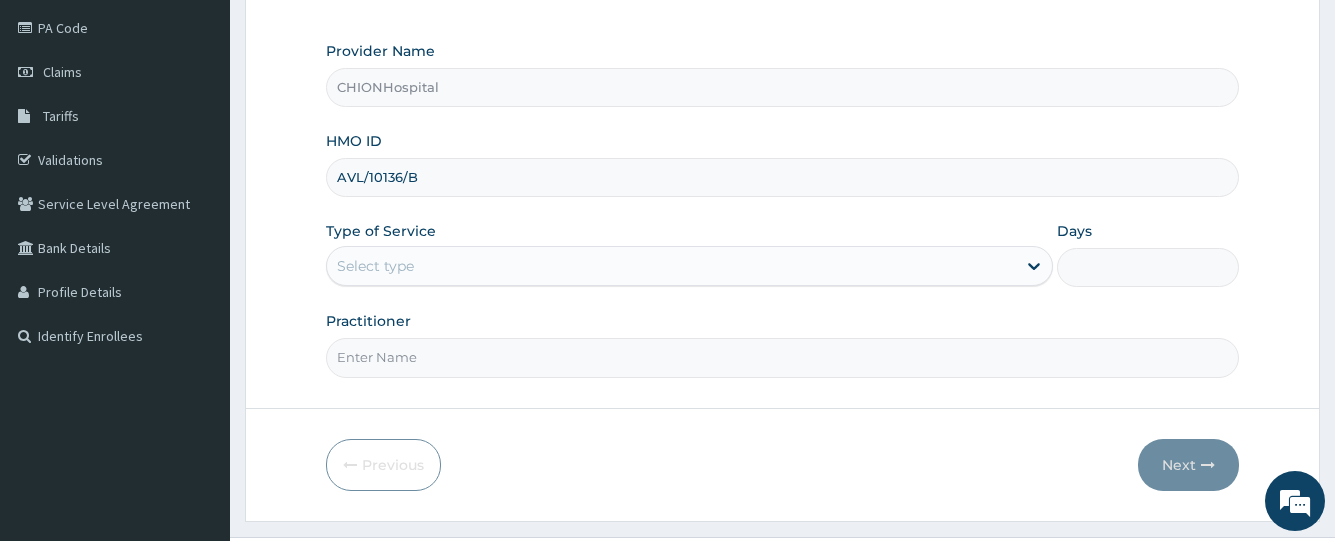 scroll, scrollTop: 281, scrollLeft: 0, axis: vertical 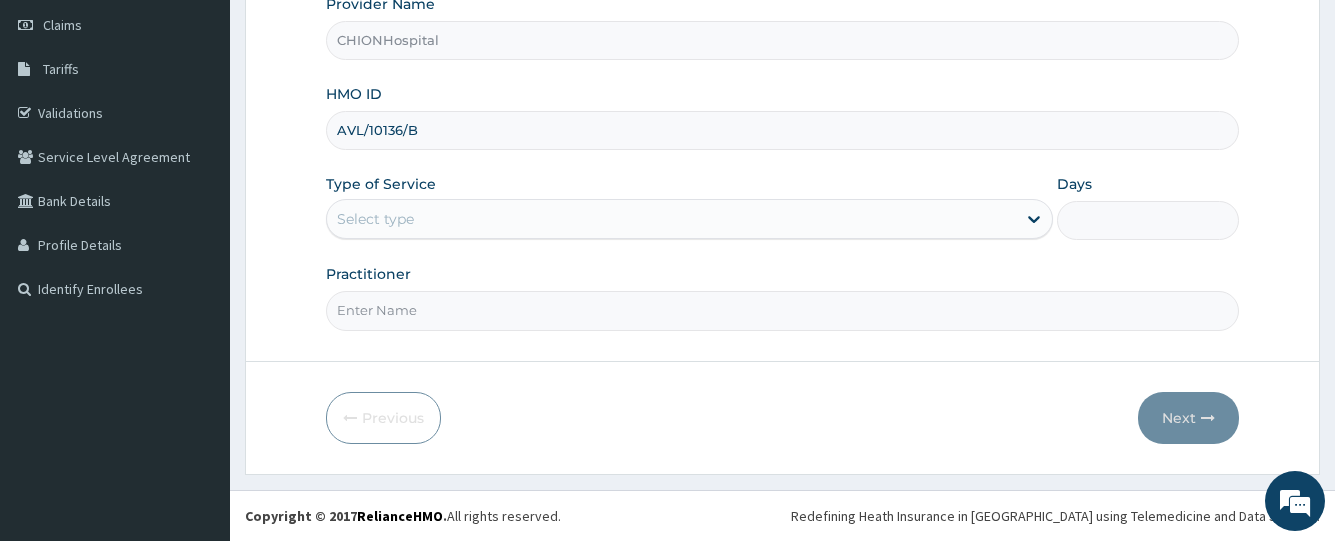 type on "AVL/10136/B" 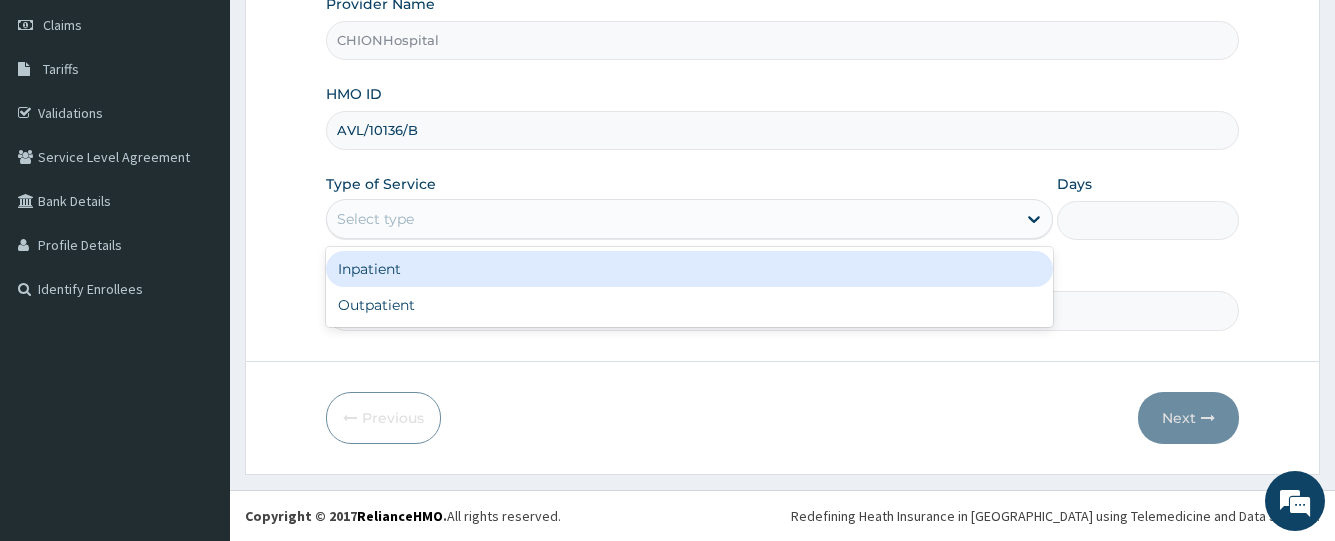 click on "Select type" at bounding box center [671, 219] 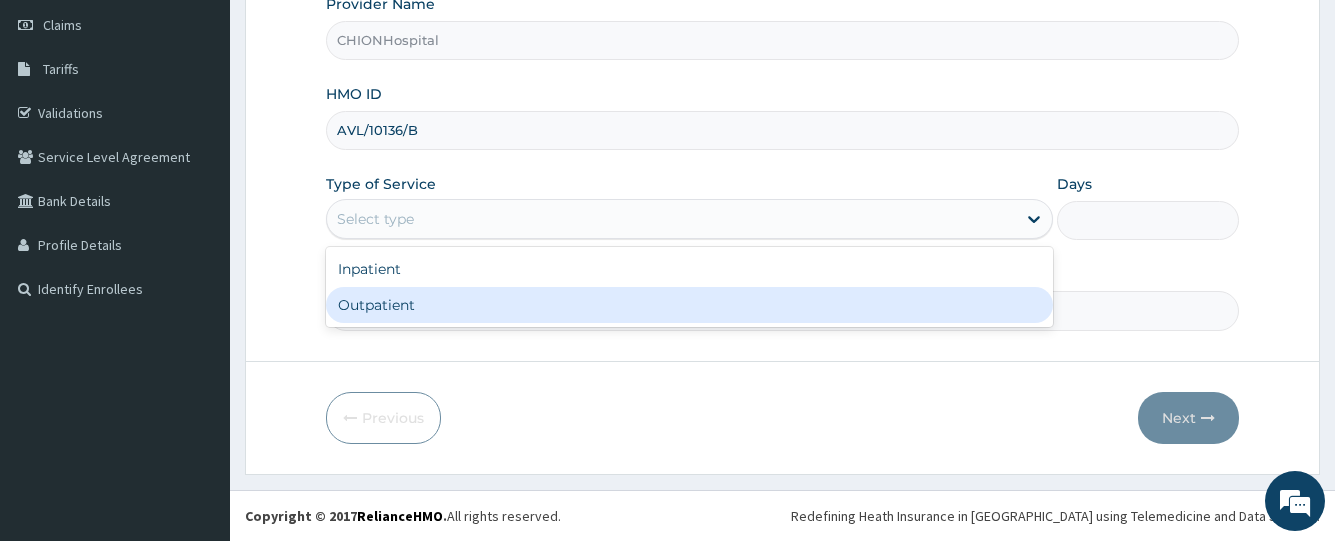 click on "Outpatient" at bounding box center (689, 305) 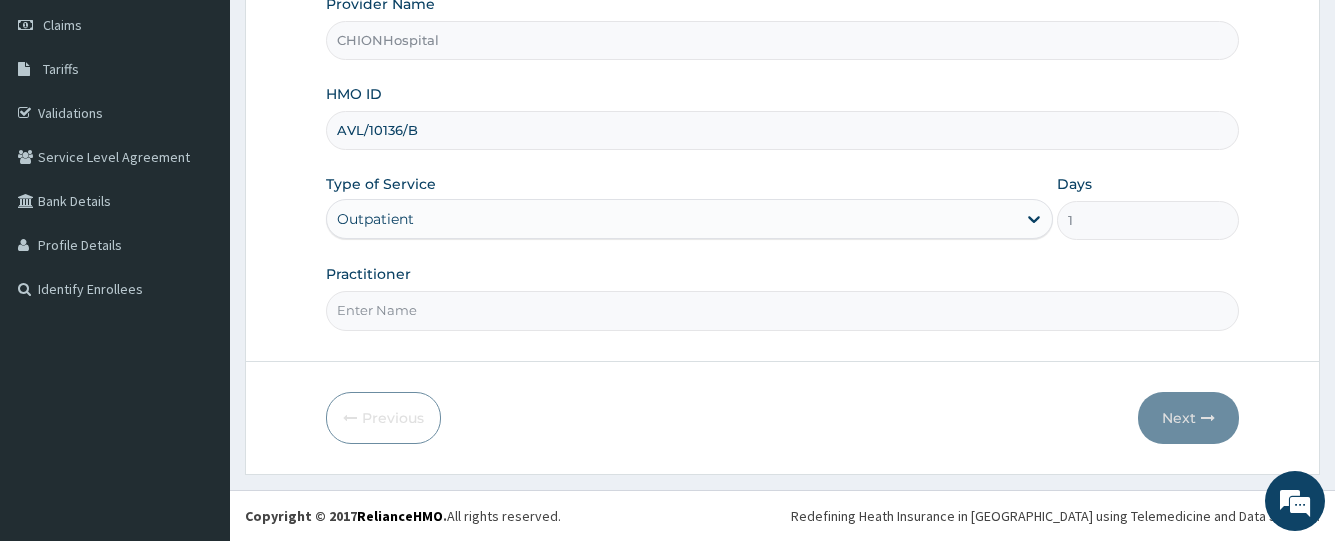 drag, startPoint x: 389, startPoint y: 313, endPoint x: 395, endPoint y: 290, distance: 23.769728 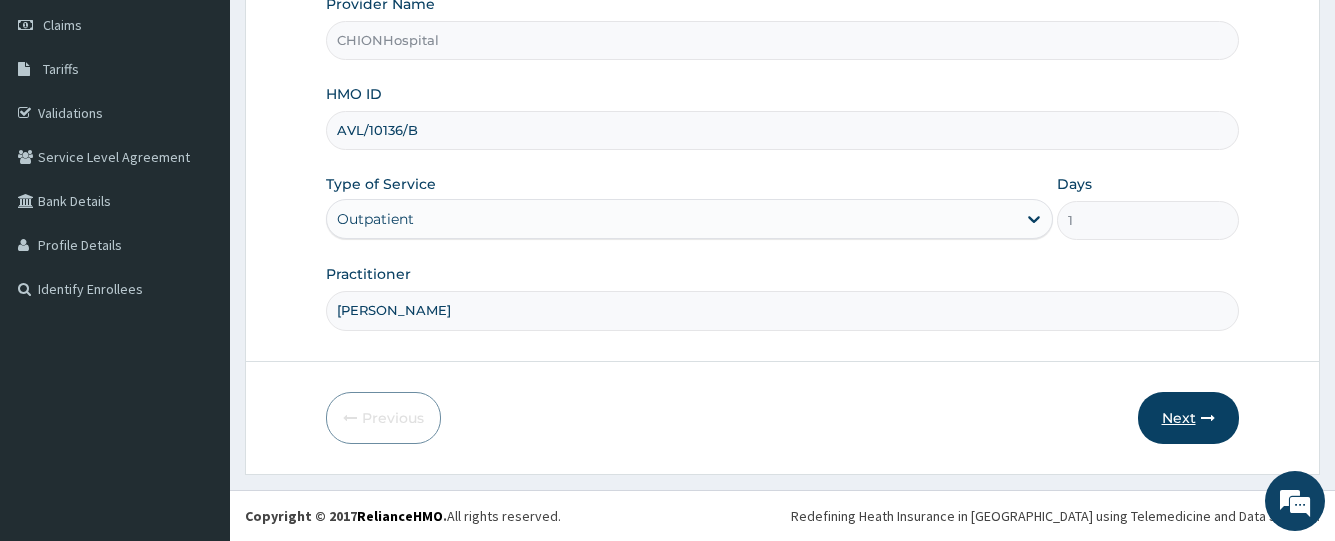 click on "Next" at bounding box center (1188, 418) 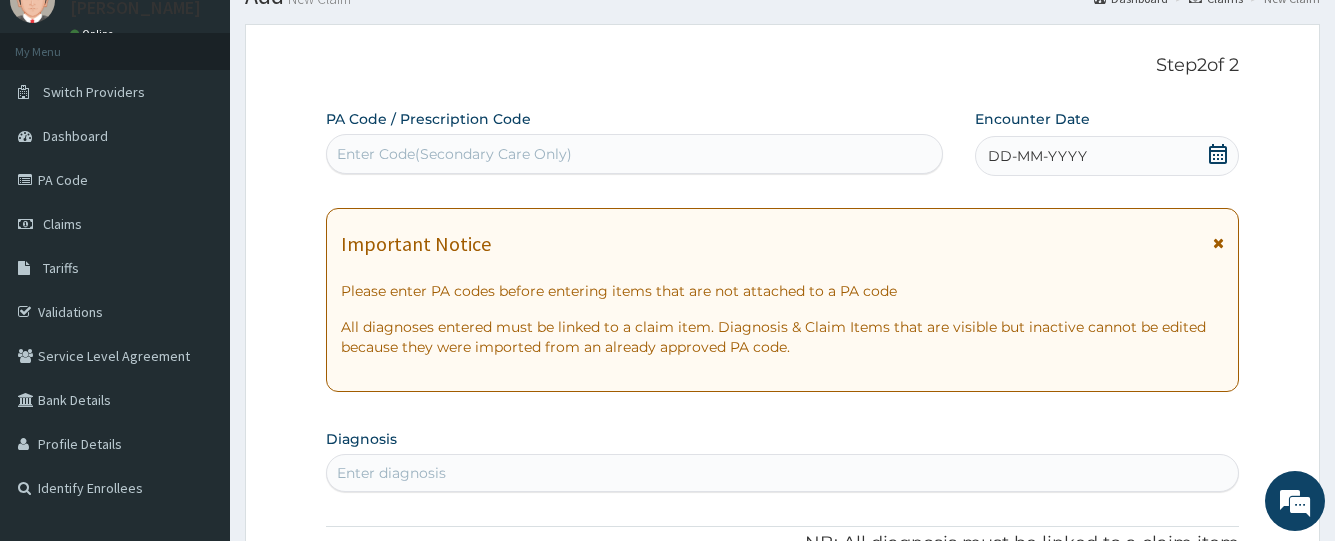 scroll, scrollTop: 81, scrollLeft: 0, axis: vertical 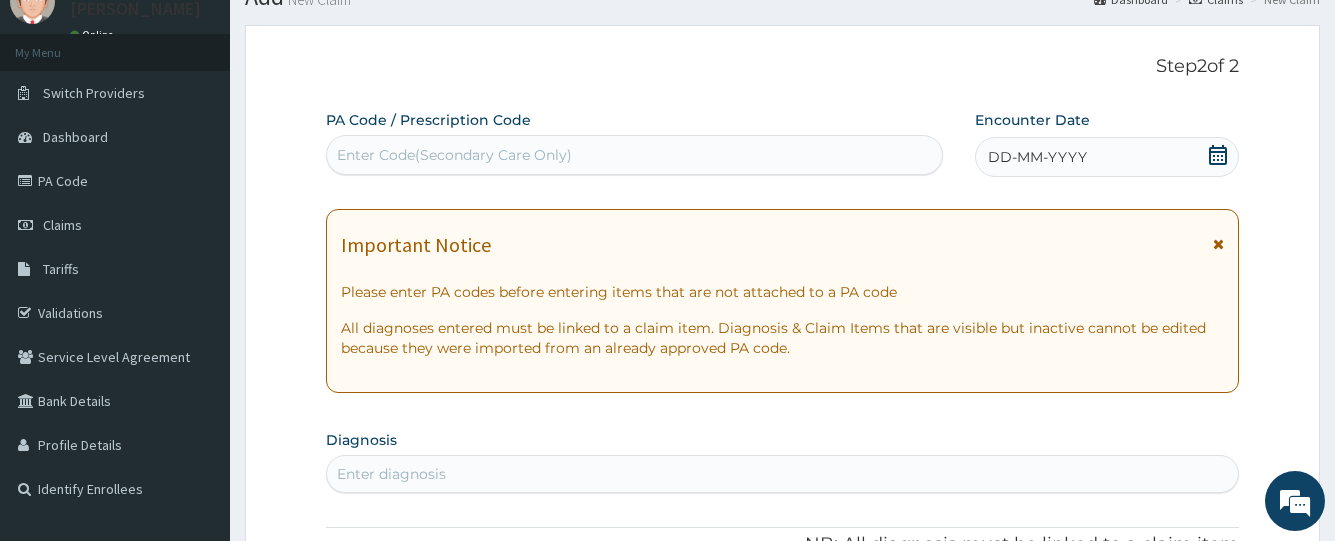 click on "Enter Code(Secondary Care Only)" at bounding box center [454, 155] 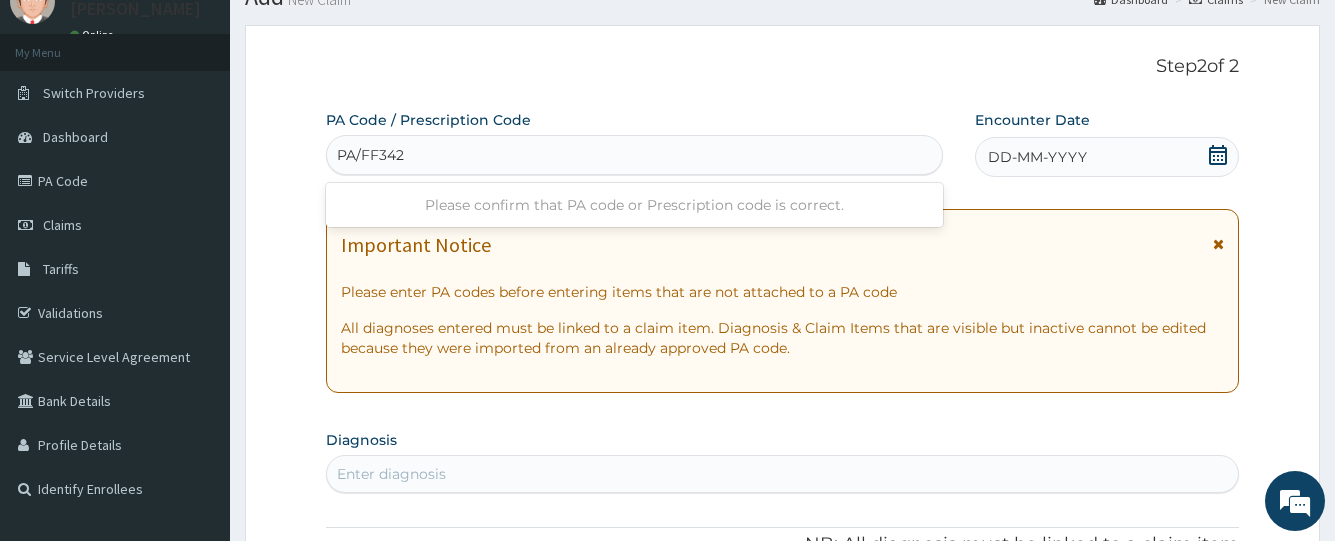type on "PA/FF342D" 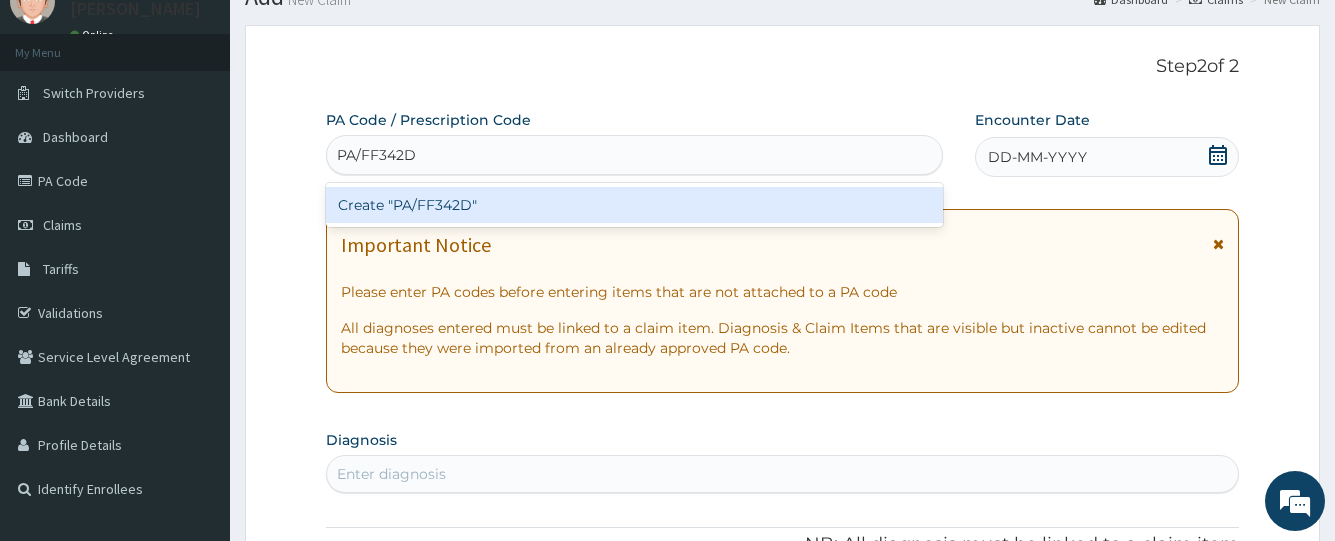 click on "Create "PA/FF342D"" at bounding box center [634, 205] 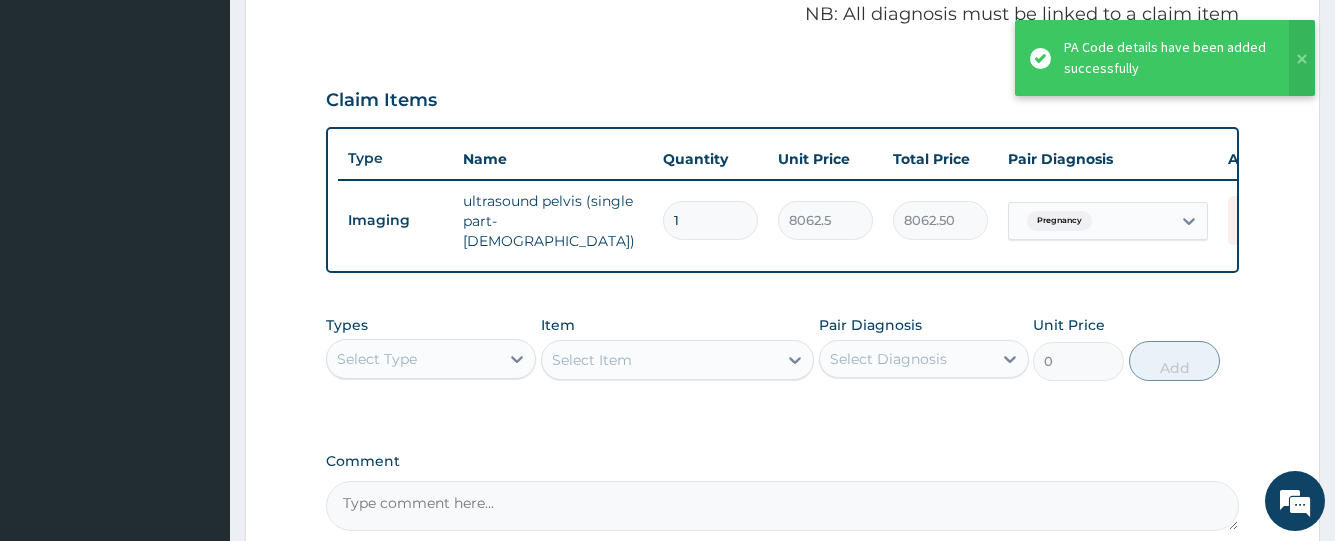 scroll, scrollTop: 662, scrollLeft: 0, axis: vertical 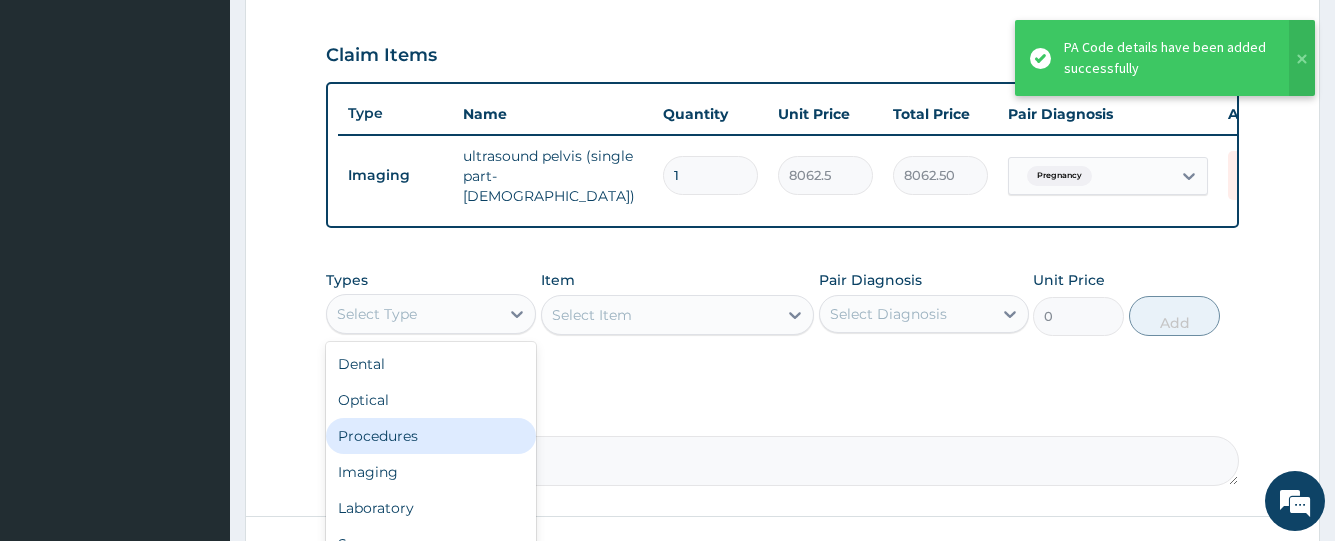 click on "Procedures" at bounding box center (431, 436) 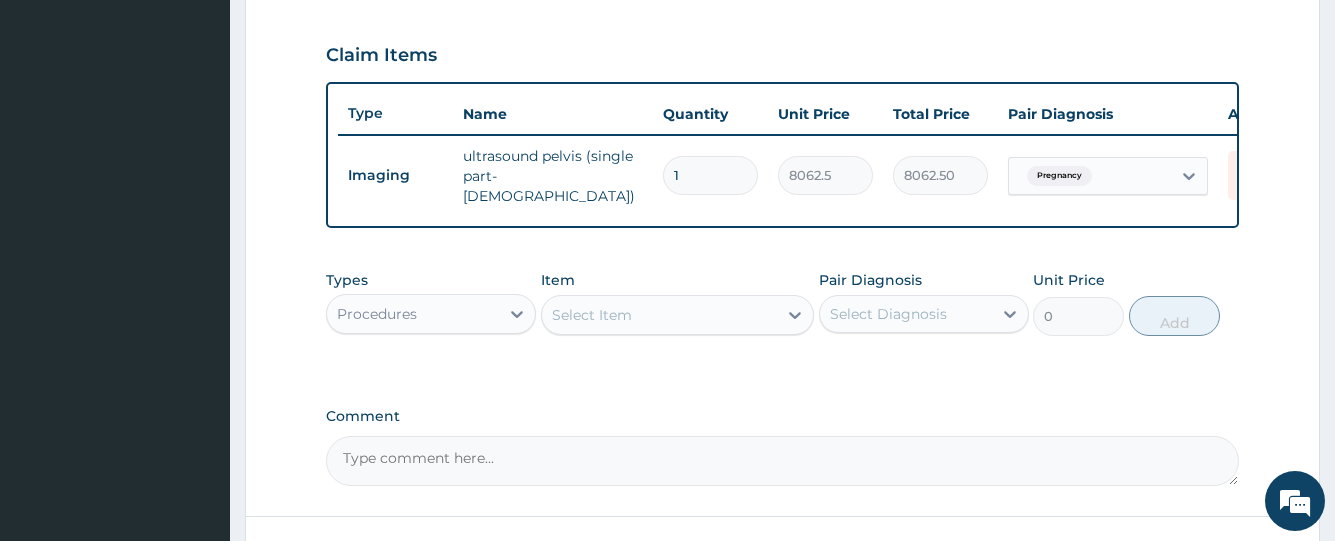 click on "Select Item" at bounding box center [592, 315] 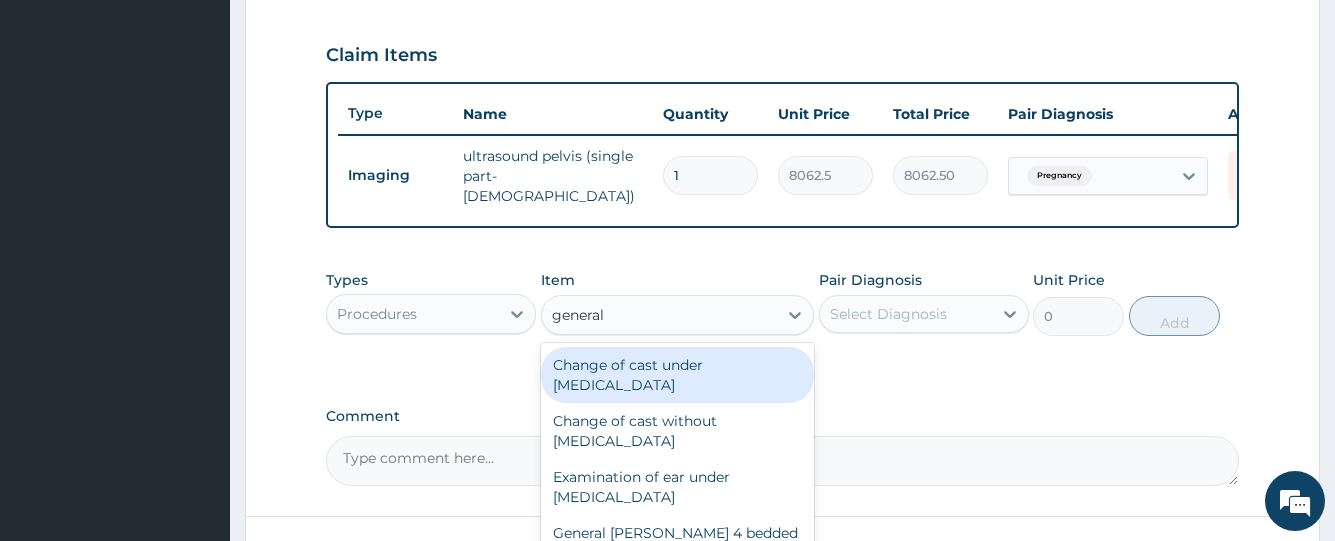 type on "general p" 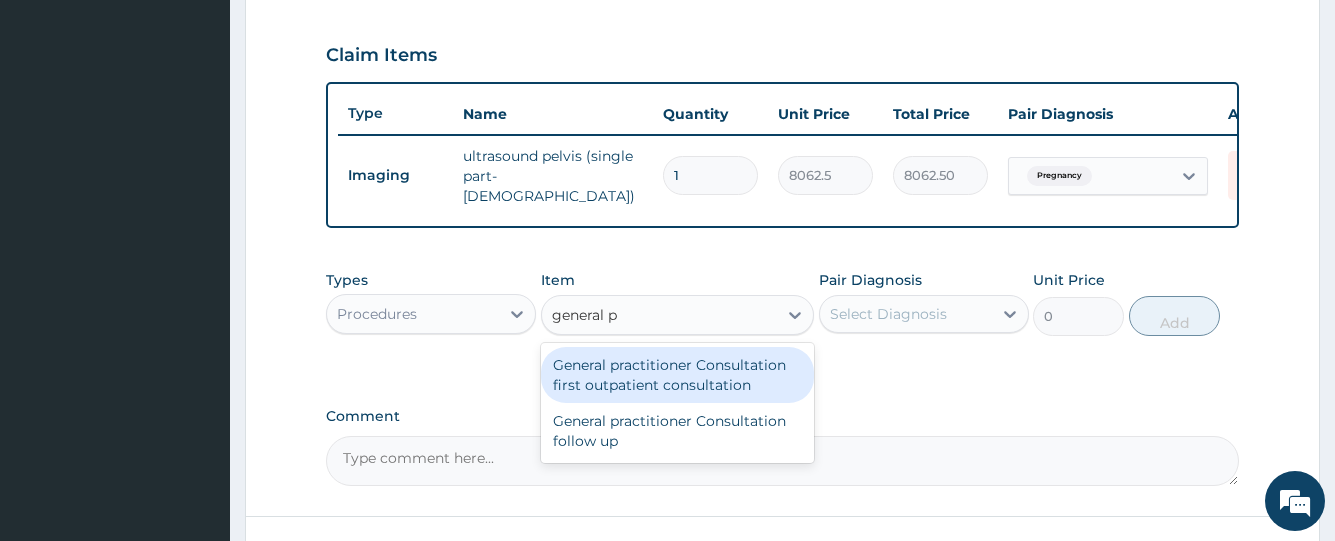 click on "General practitioner Consultation first outpatient consultation" at bounding box center [678, 375] 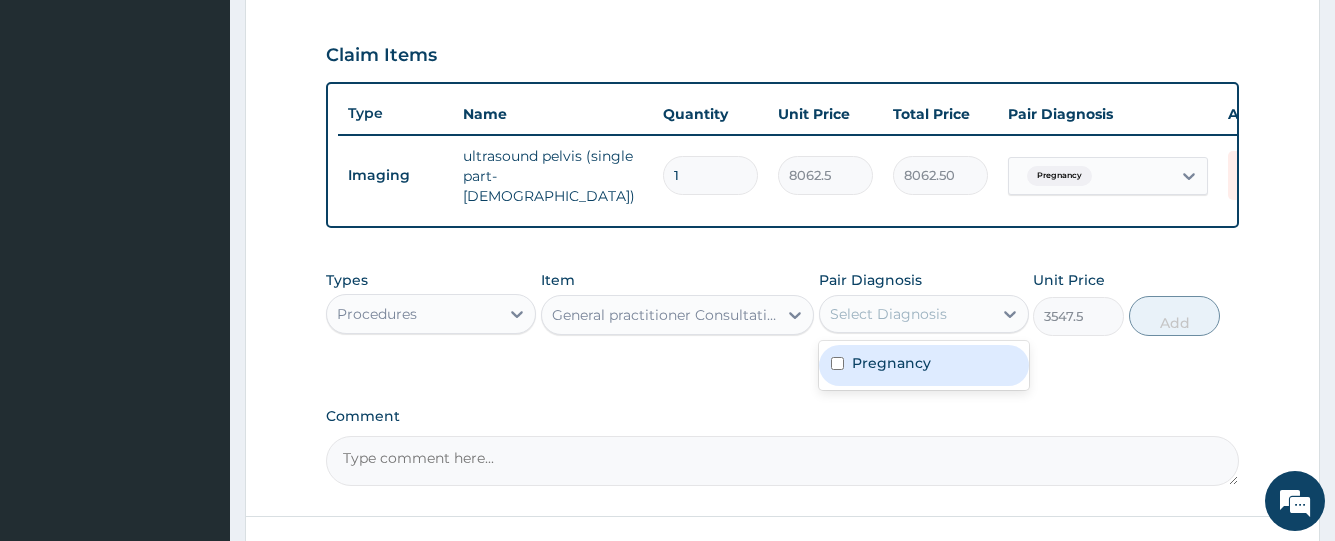 click on "Select Diagnosis" at bounding box center (888, 314) 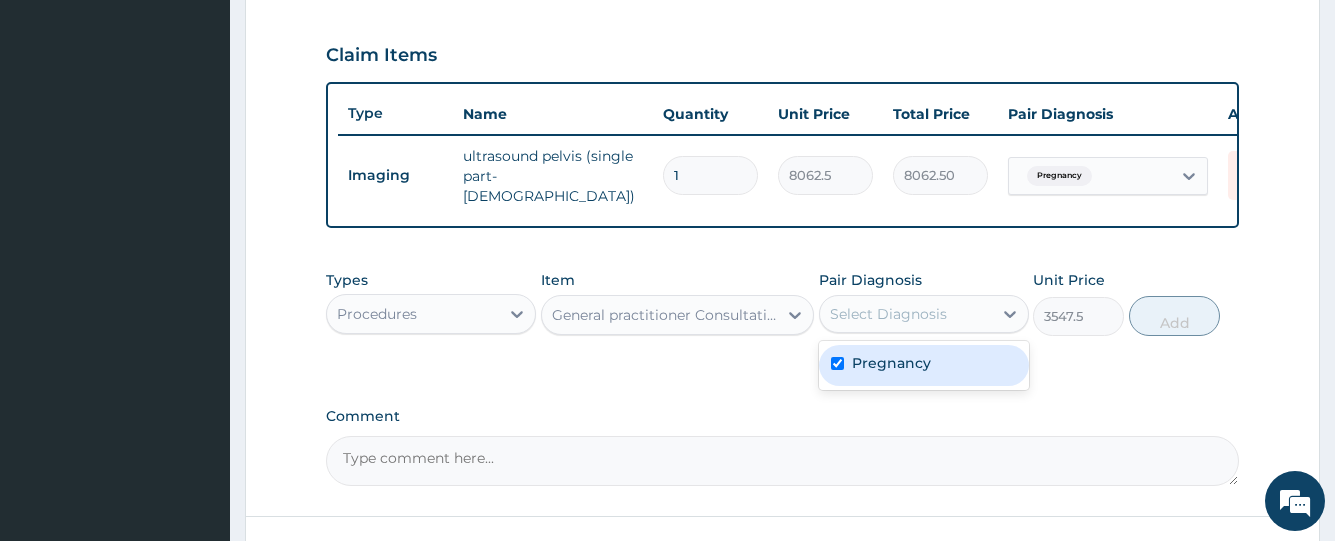 checkbox on "true" 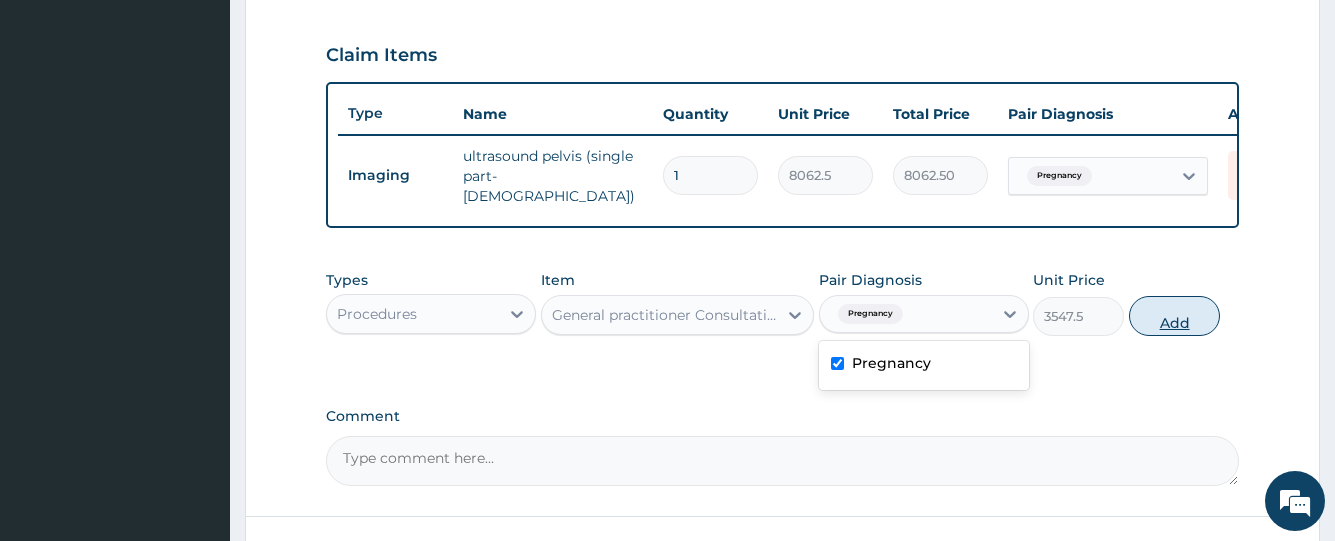 click on "Add" at bounding box center [1174, 316] 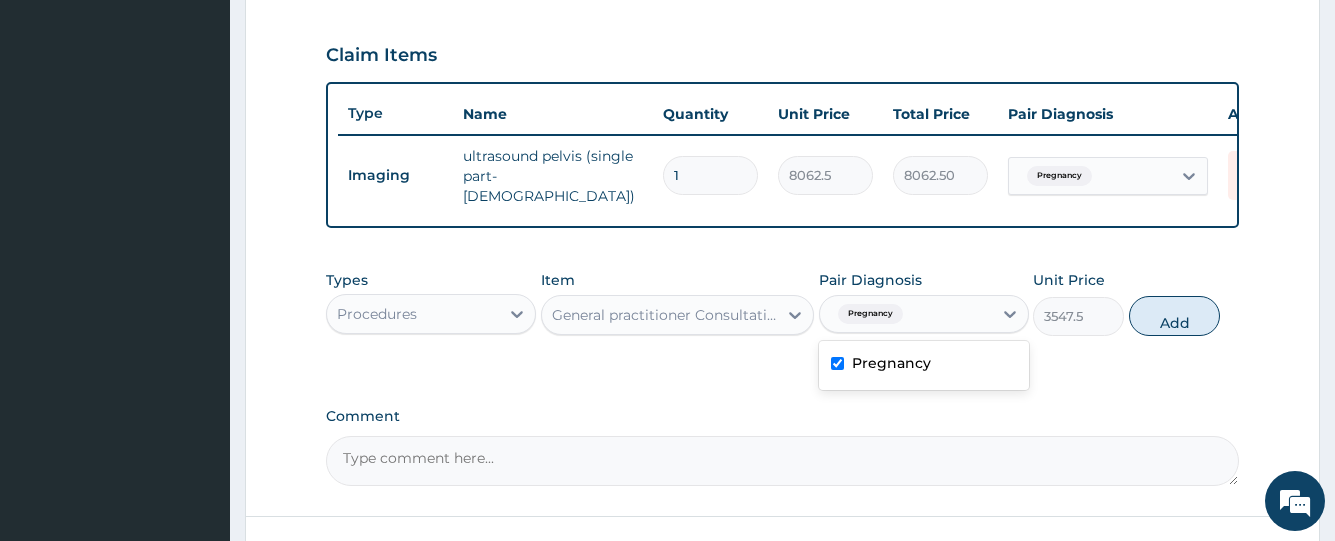 type on "0" 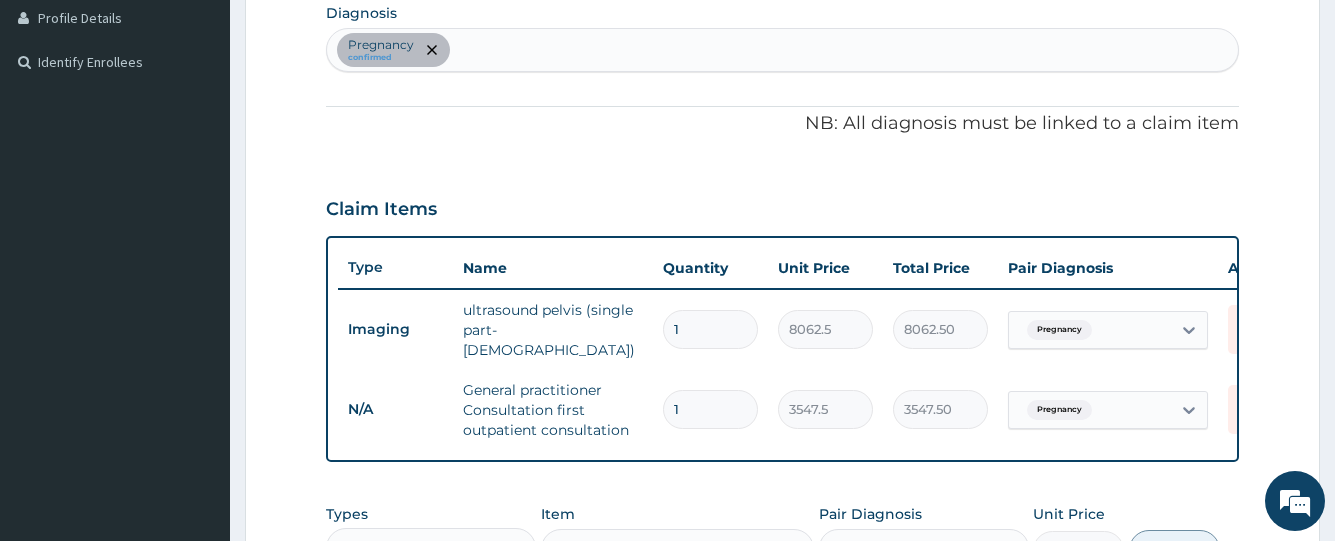 scroll, scrollTop: 462, scrollLeft: 0, axis: vertical 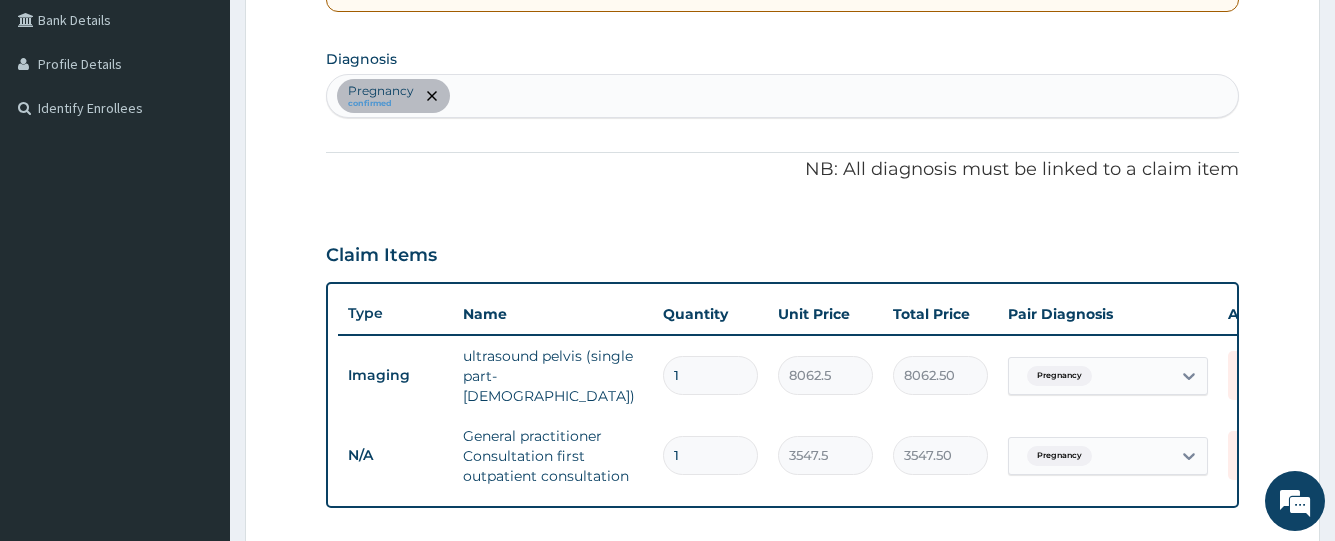 click on "Pregnancy confirmed" at bounding box center (782, 96) 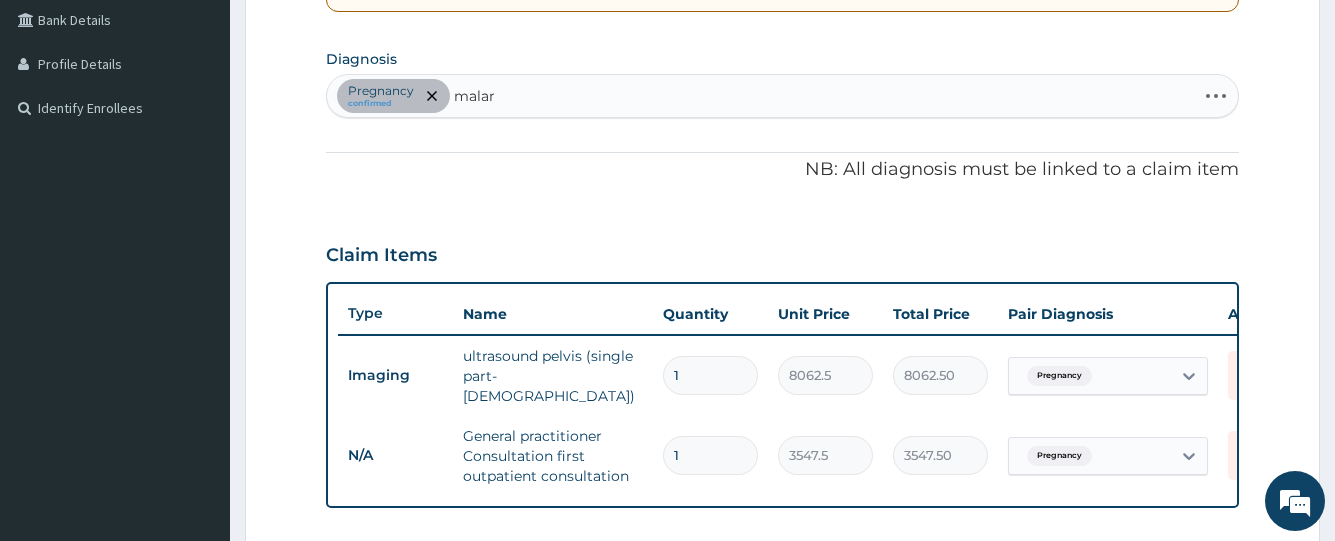 type on "malari" 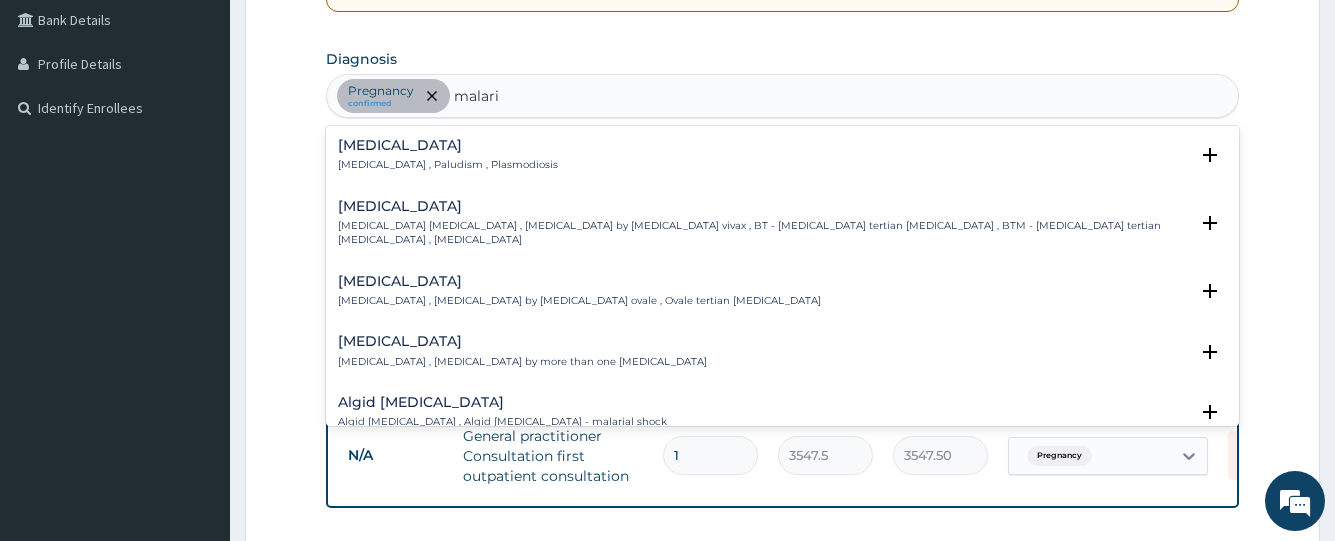 drag, startPoint x: 401, startPoint y: 153, endPoint x: 394, endPoint y: 165, distance: 13.892444 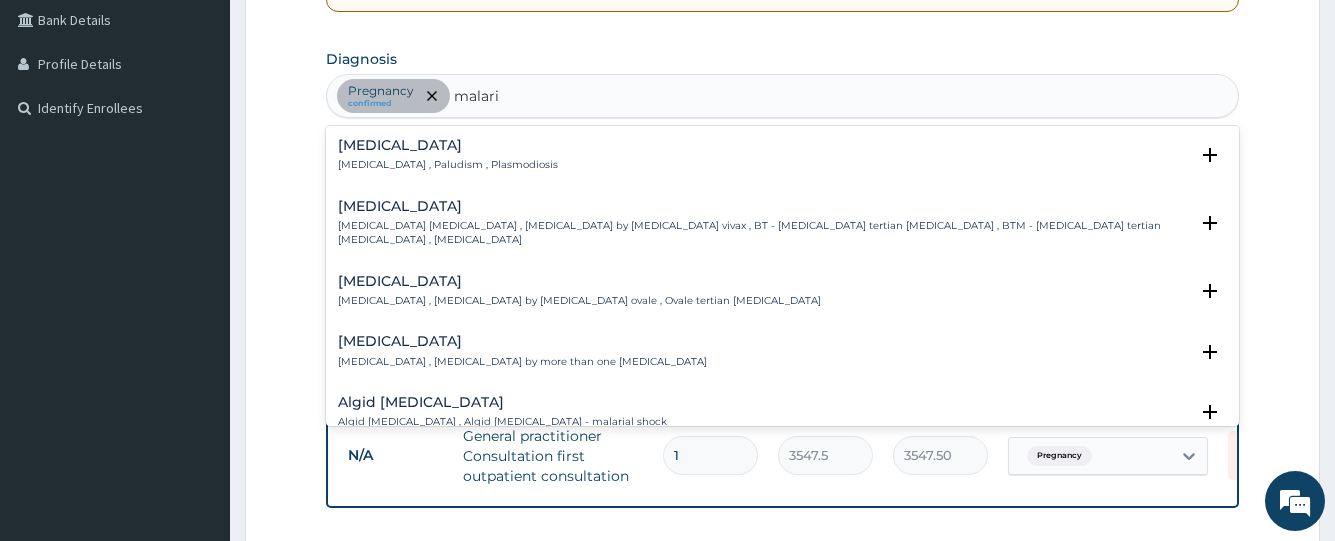 click on "Malaria Malaria , Paludism , Plasmodiosis" at bounding box center [448, 155] 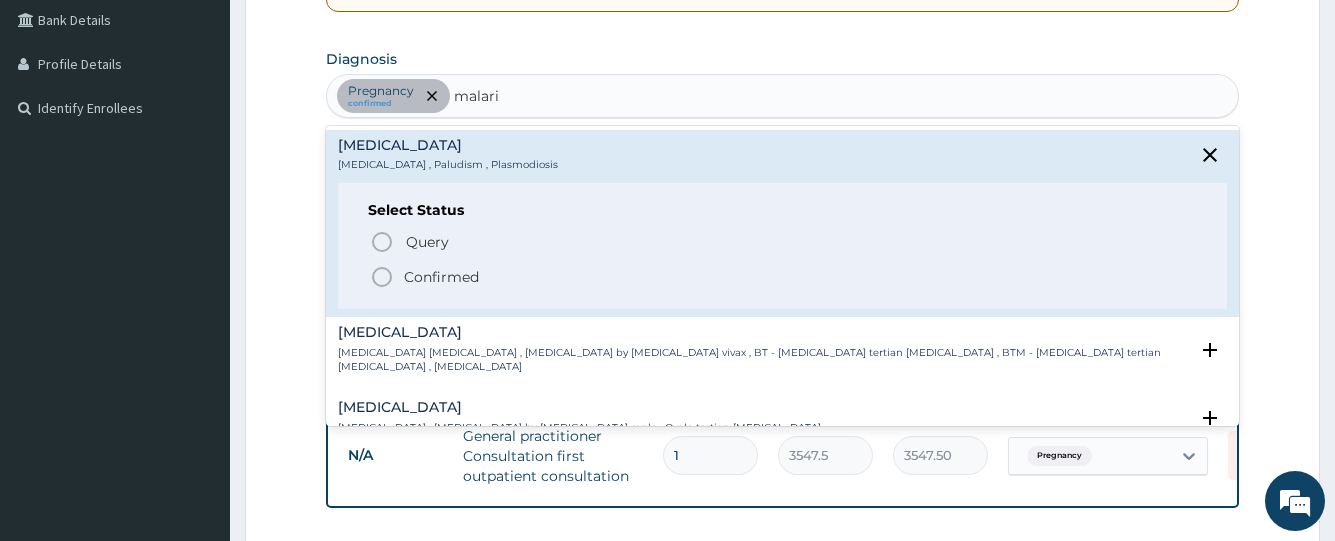 click 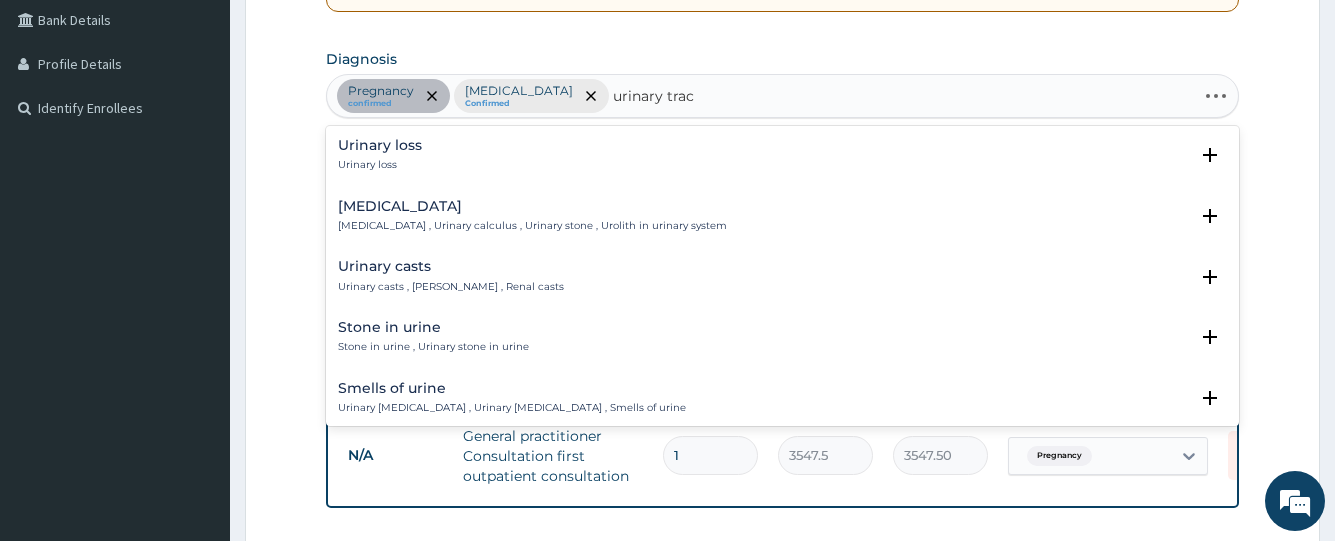 type on "urinary tract" 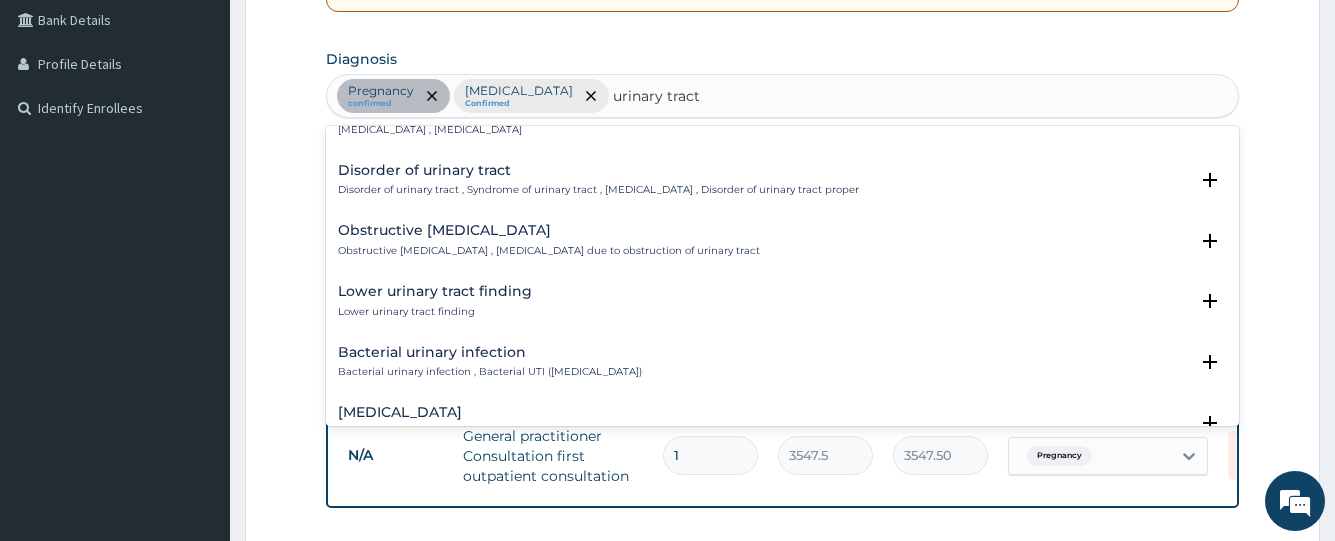 scroll, scrollTop: 500, scrollLeft: 0, axis: vertical 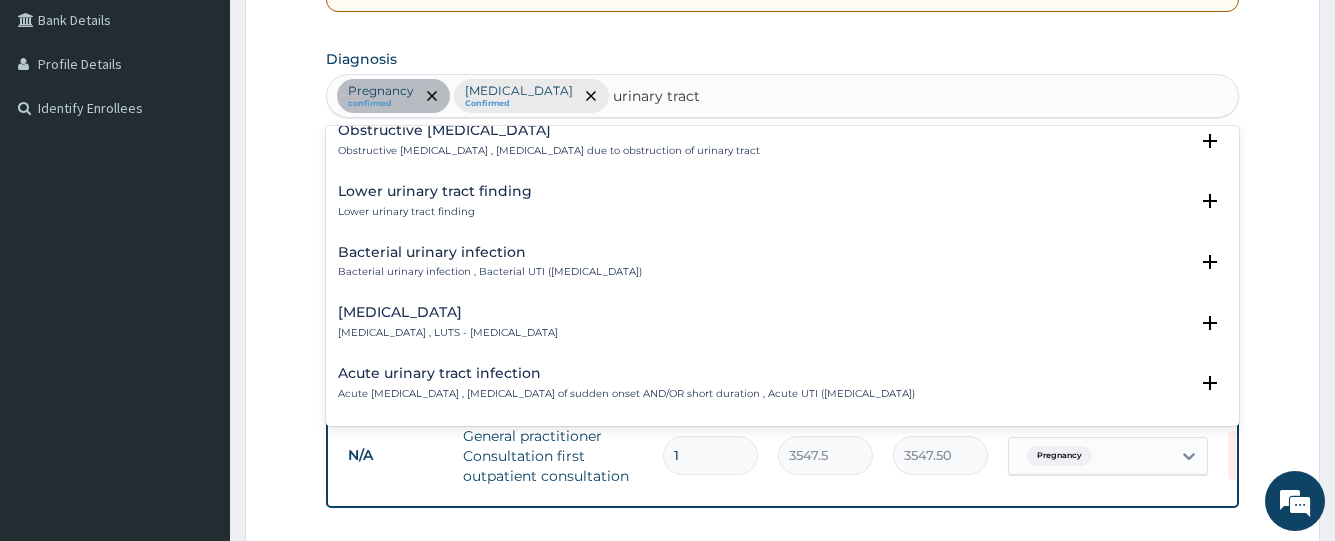 click on "Bacterial urinary infection" at bounding box center (490, 252) 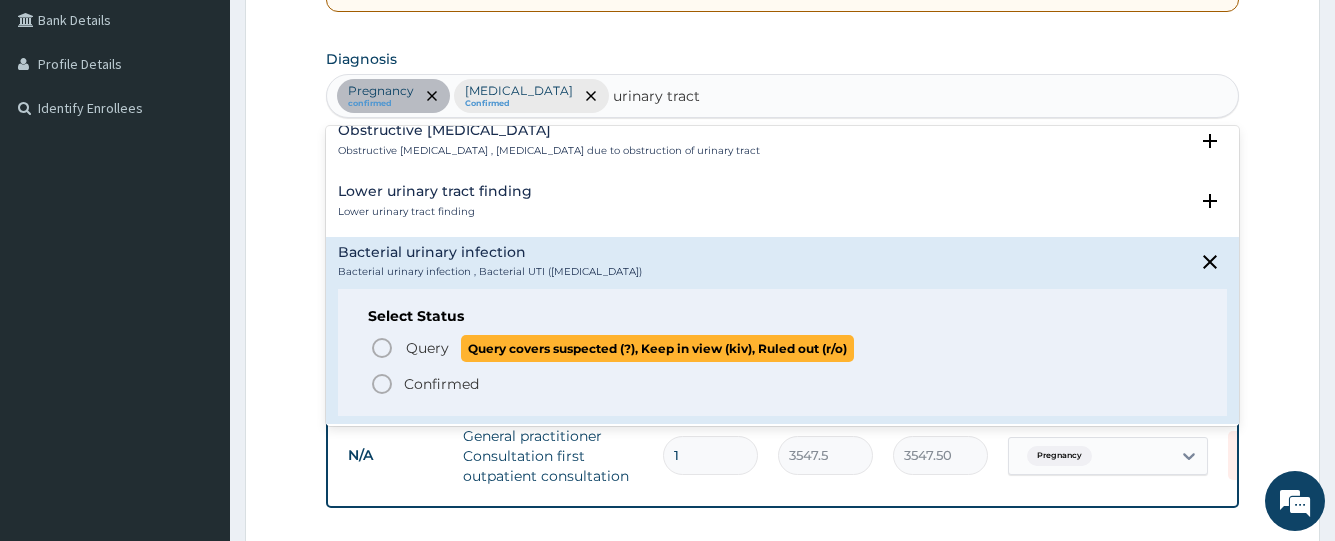 click 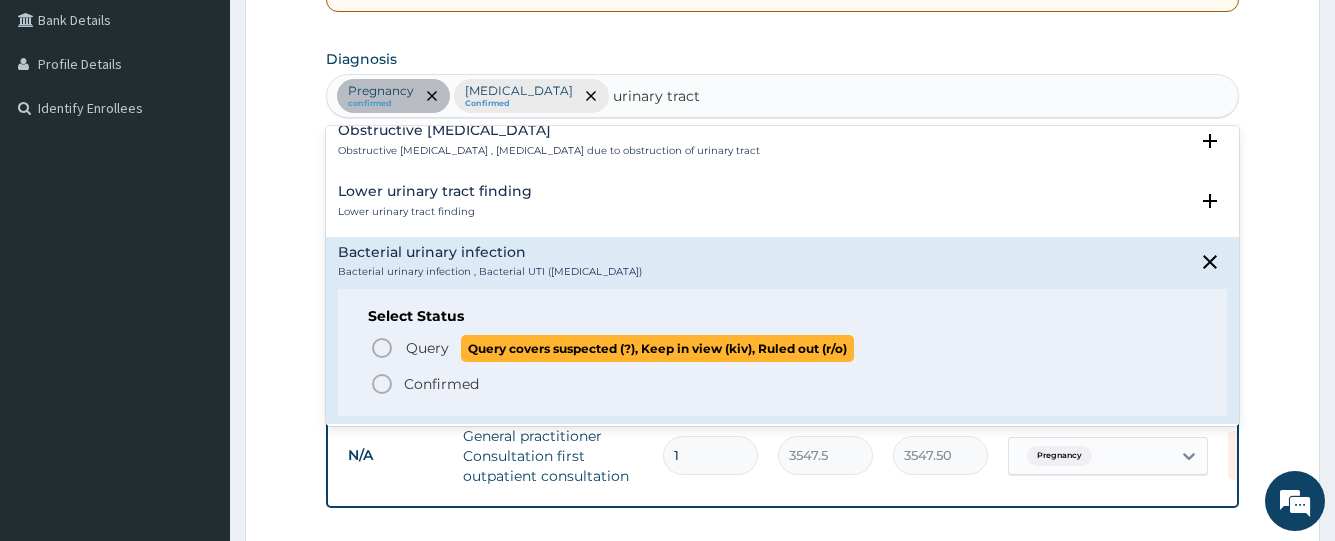 type 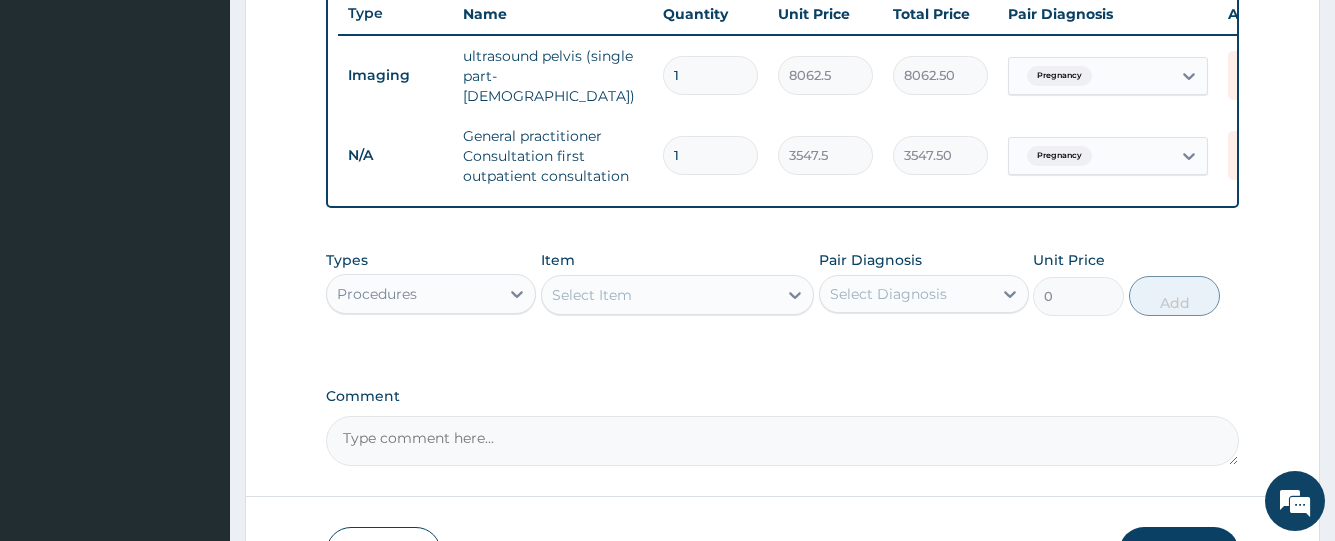 scroll, scrollTop: 862, scrollLeft: 0, axis: vertical 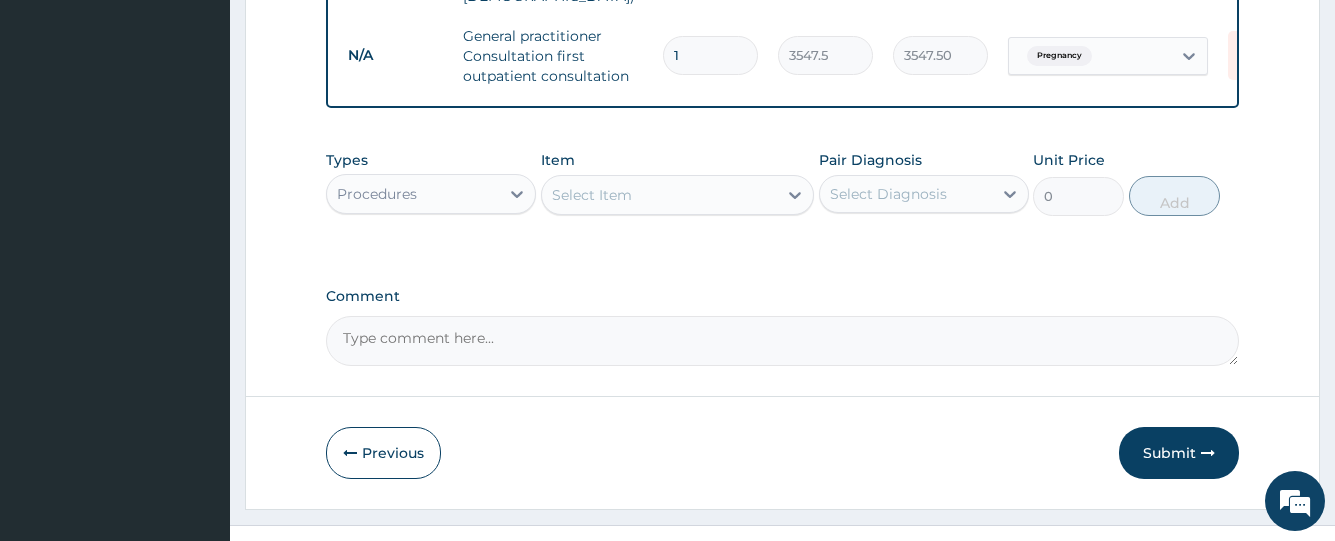 click on "Procedures" at bounding box center [413, 194] 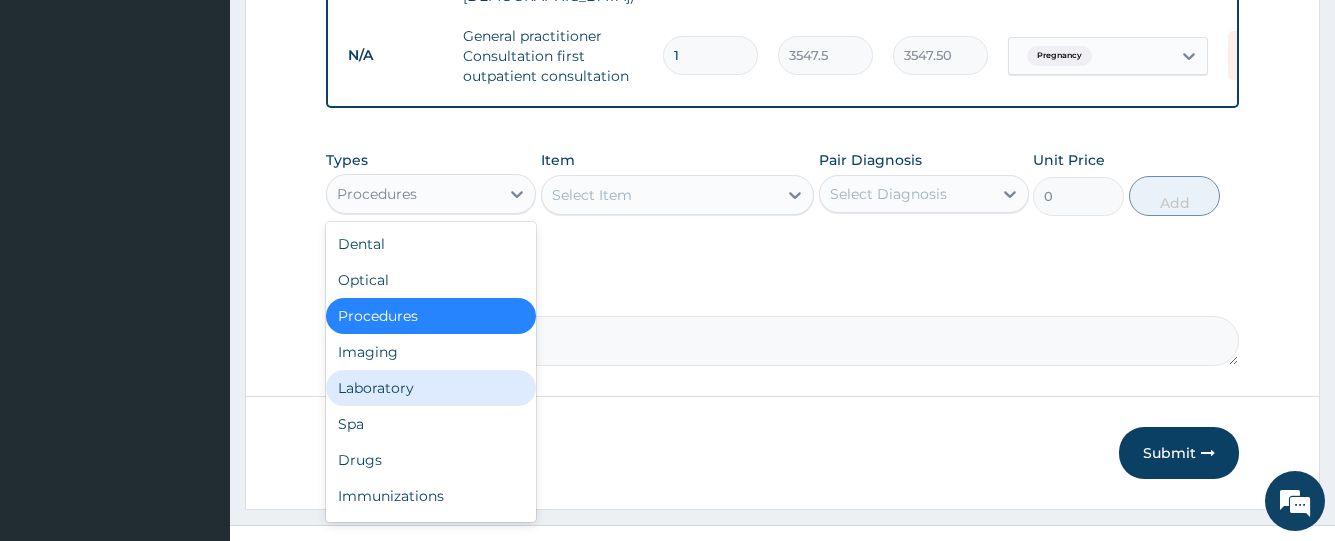 click on "Laboratory" at bounding box center (431, 388) 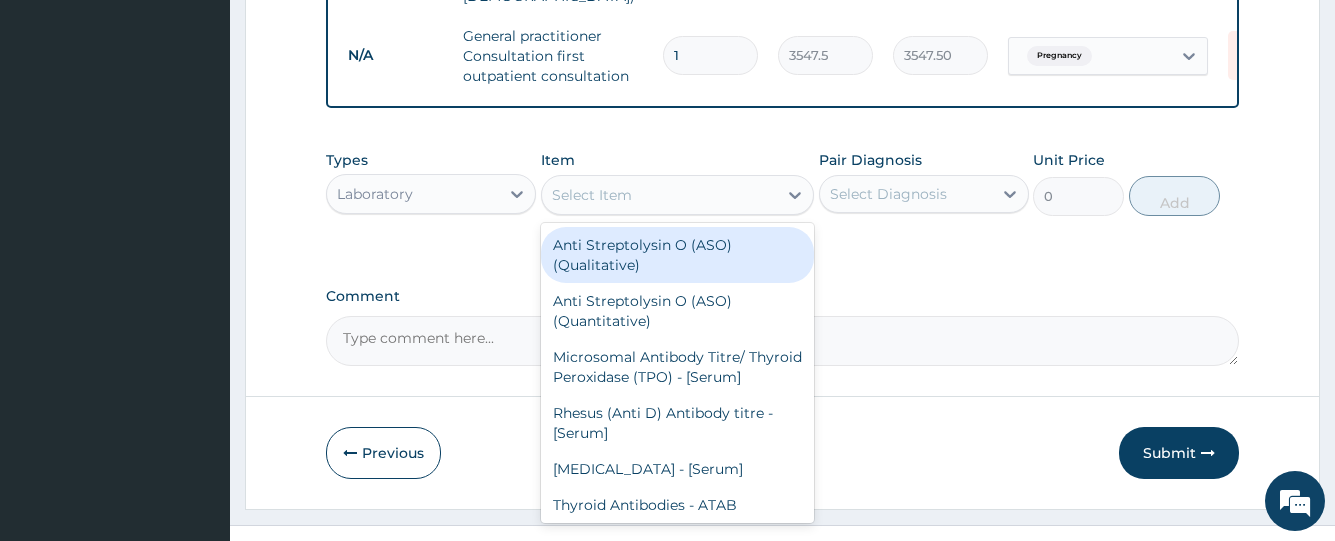 click on "Select Item" at bounding box center (592, 195) 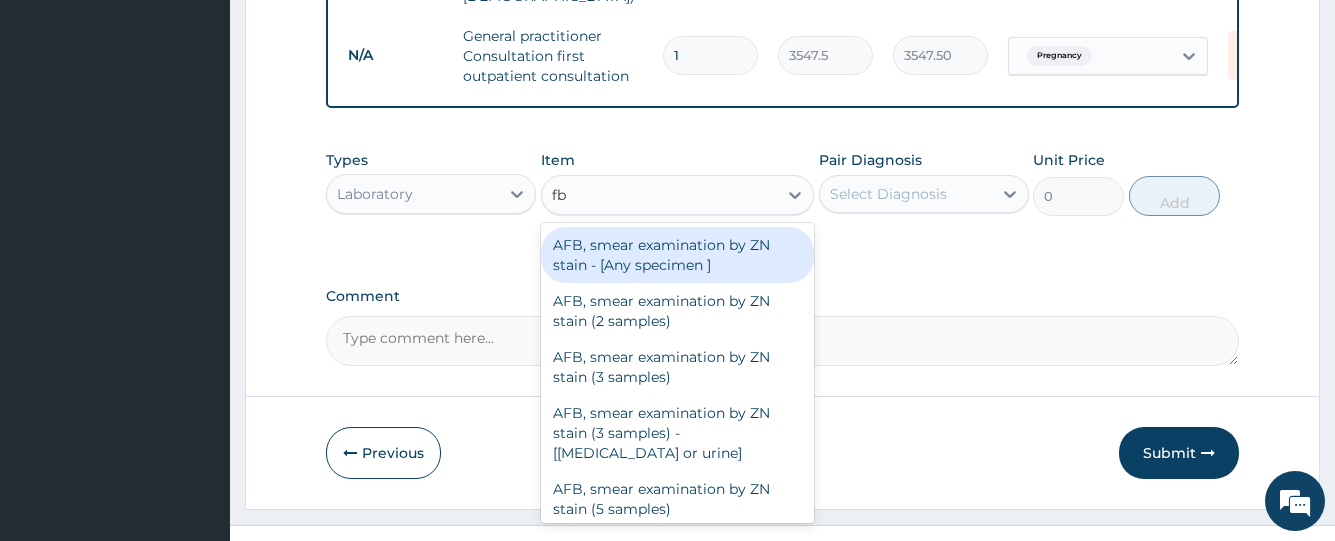 type on "fbc" 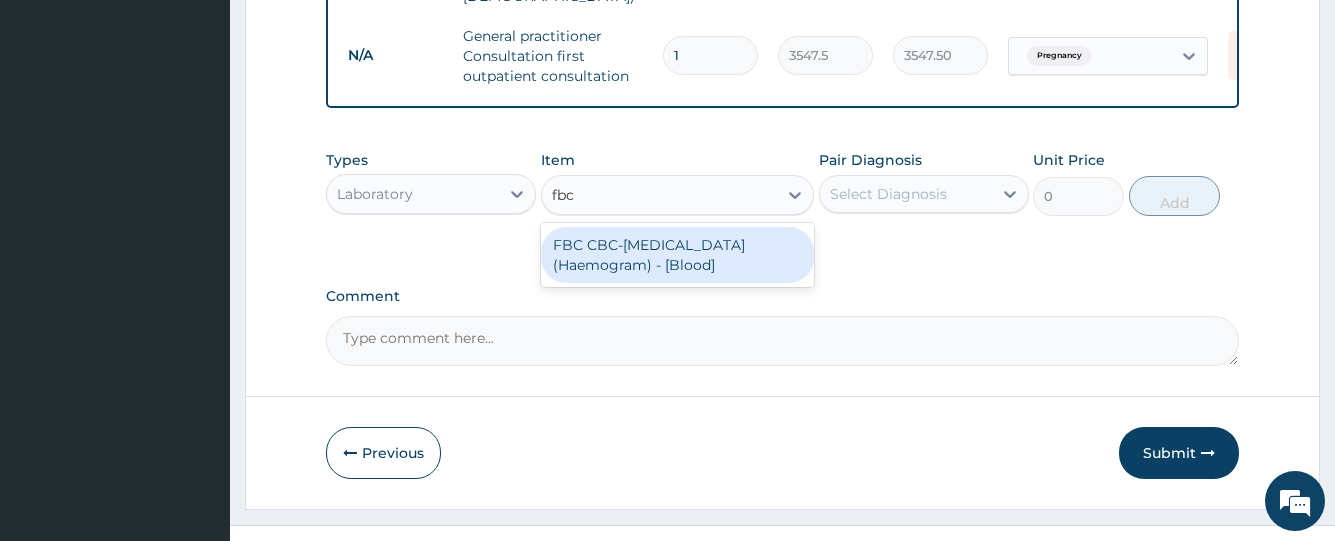 drag, startPoint x: 592, startPoint y: 252, endPoint x: 934, endPoint y: 213, distance: 344.2165 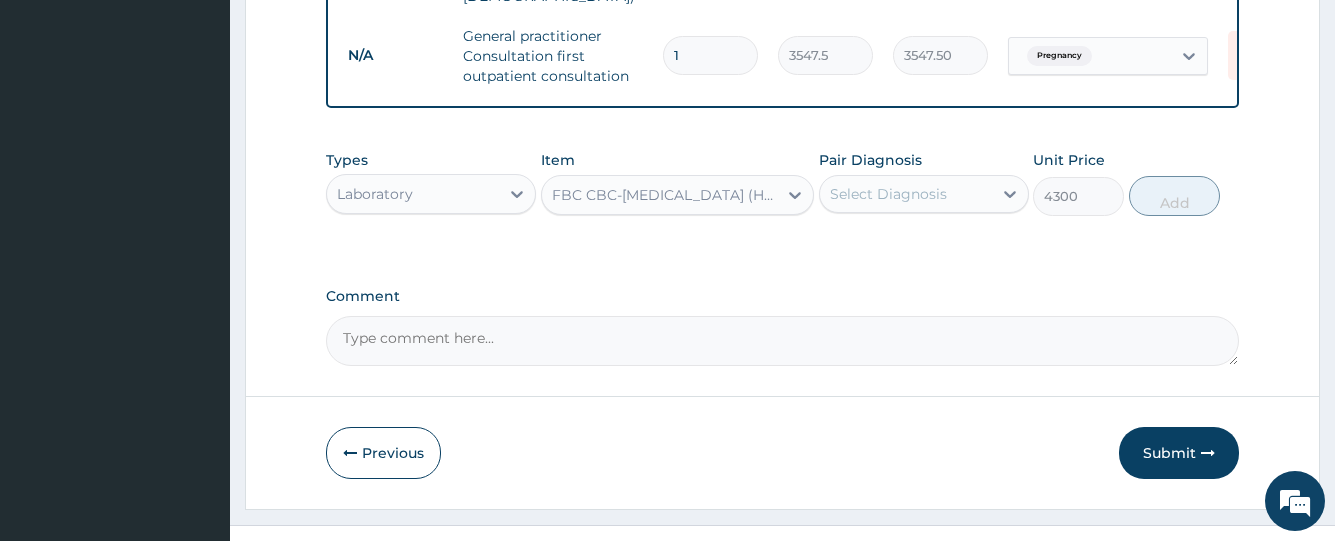 click on "Select Diagnosis" at bounding box center [888, 194] 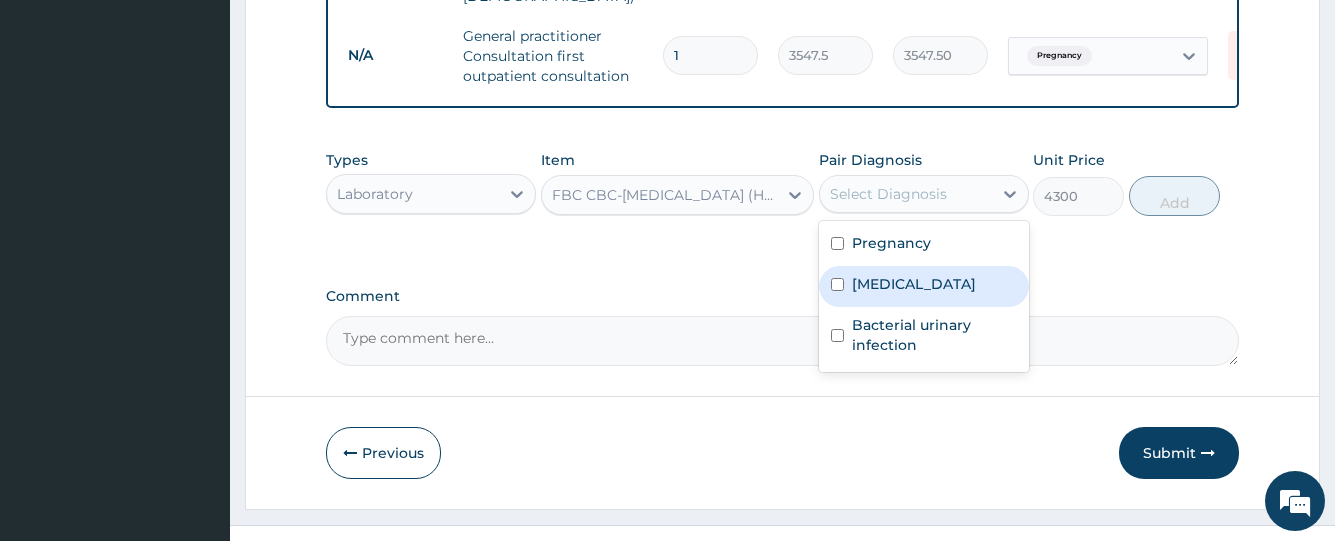 click on "Malaria" at bounding box center [914, 284] 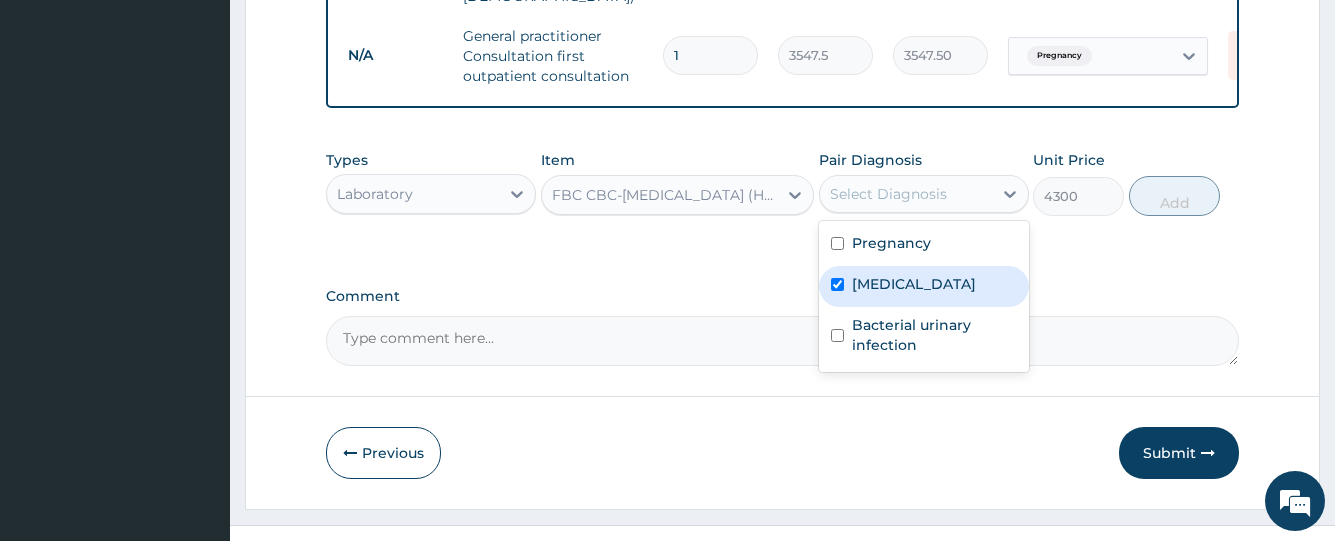 checkbox on "true" 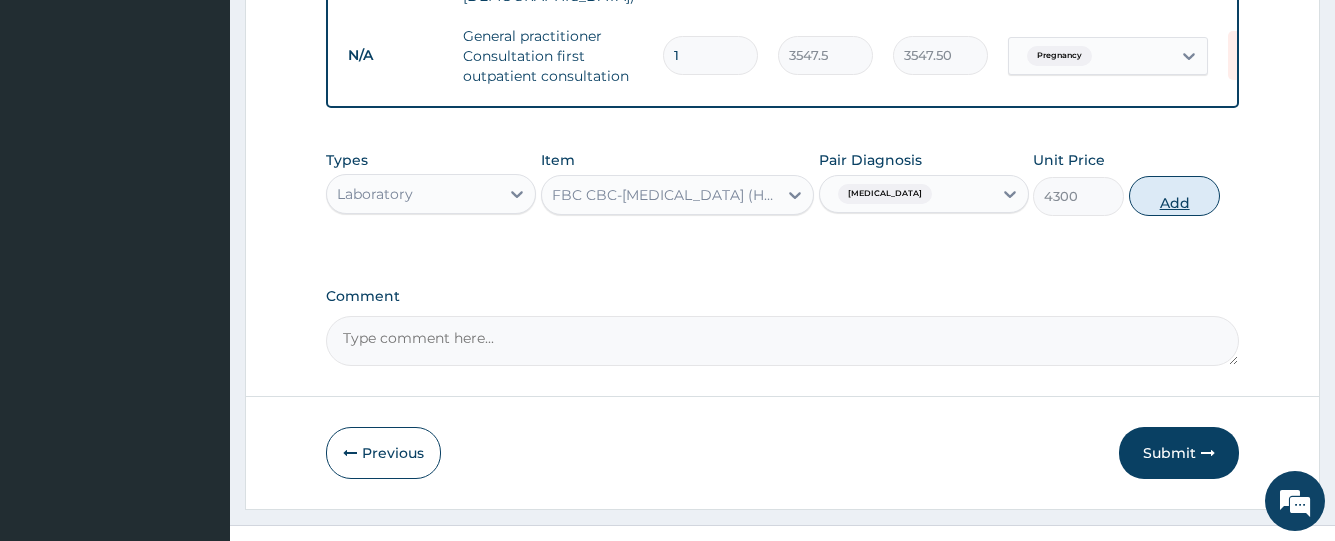 click on "Add" at bounding box center (1174, 196) 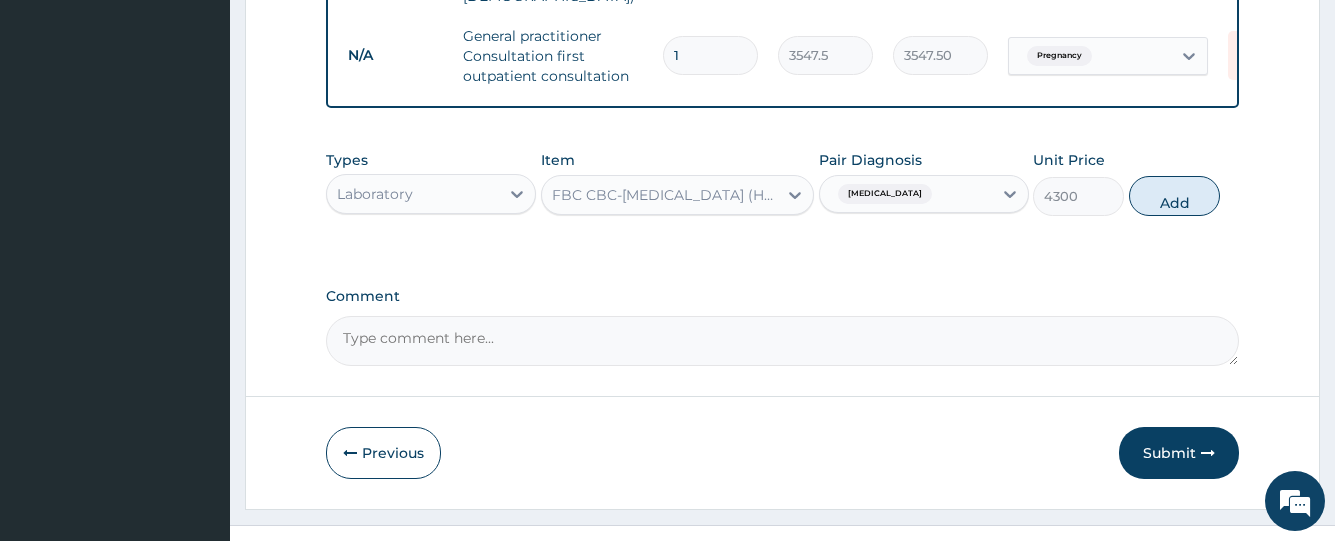 type on "0" 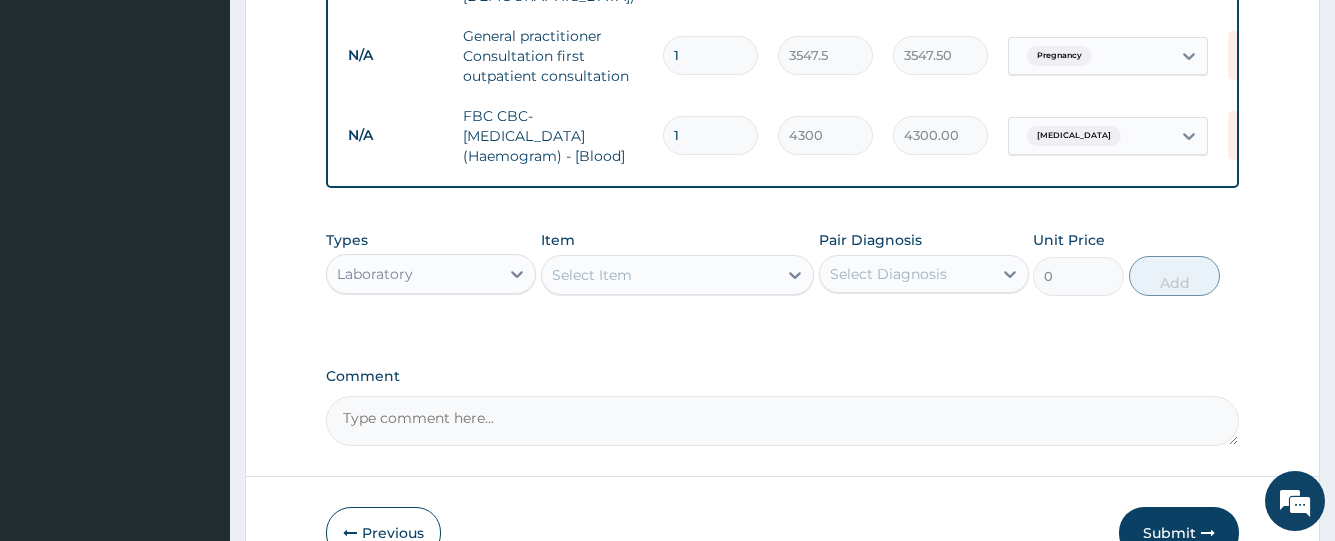 click on "Select Item" at bounding box center (660, 275) 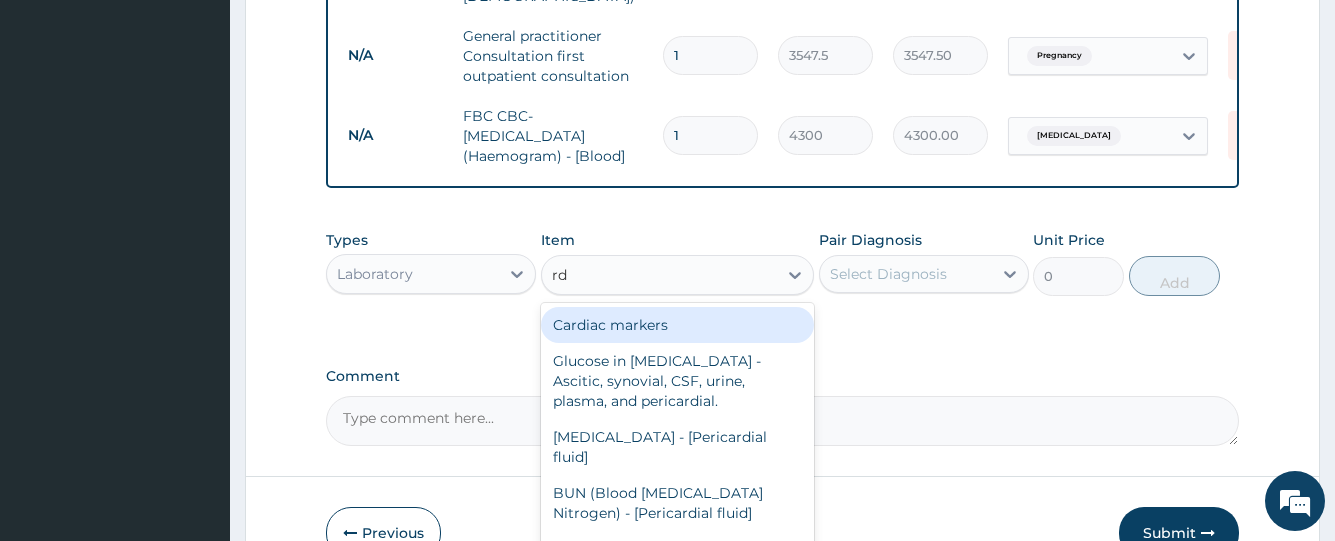 type on "rdt" 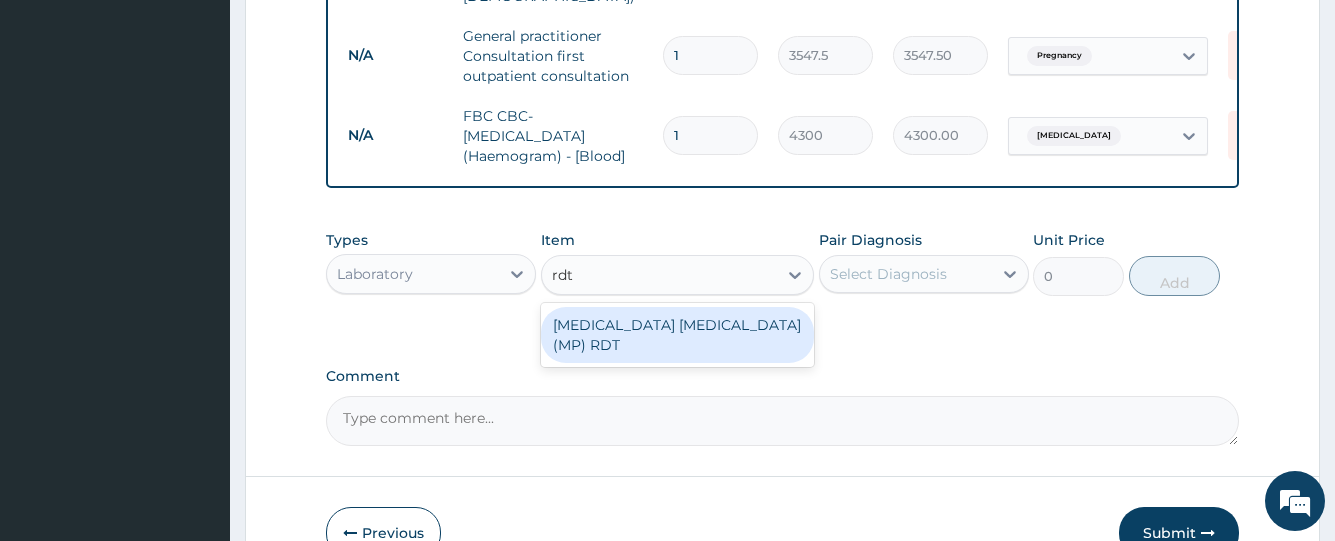 drag, startPoint x: 665, startPoint y: 327, endPoint x: 741, endPoint y: 328, distance: 76.00658 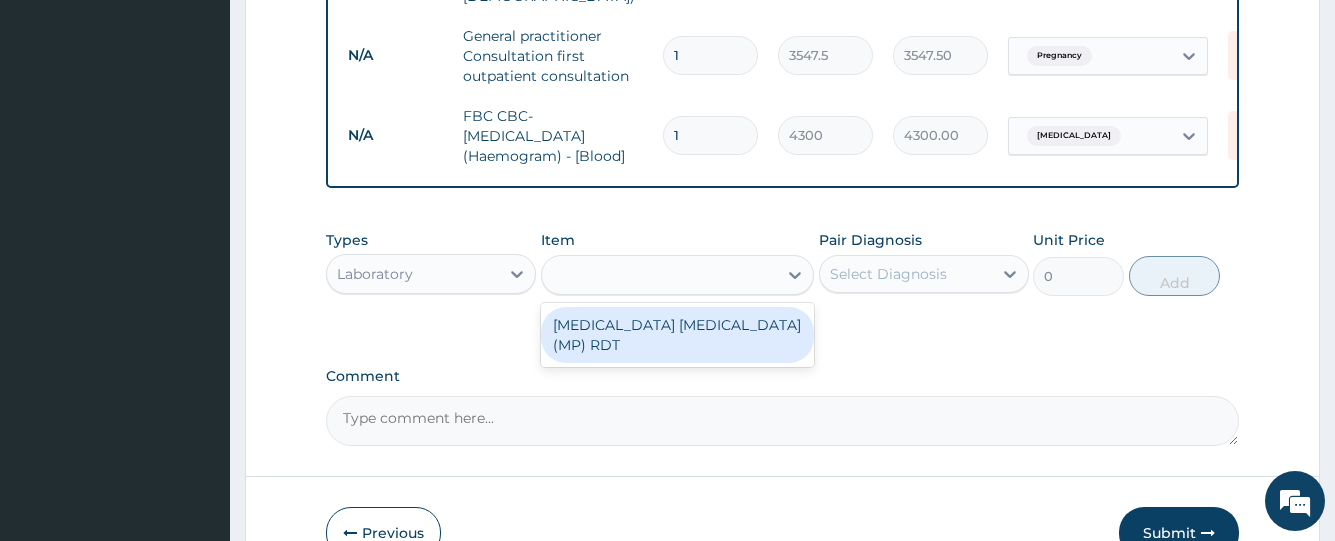 type on "1612.5" 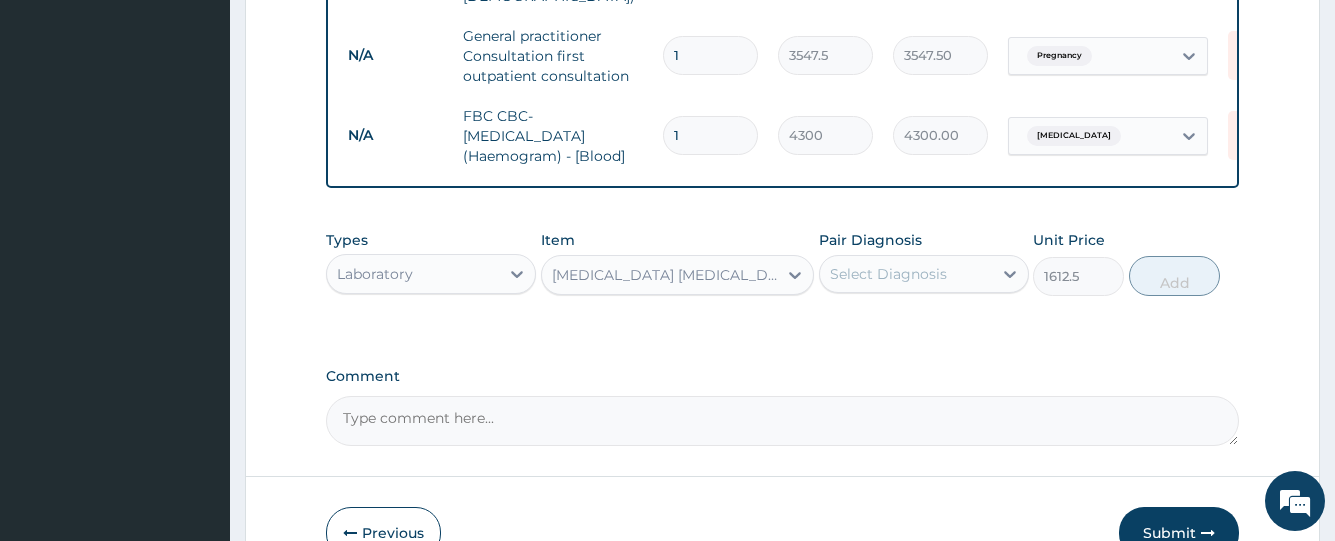 click on "Select Diagnosis" at bounding box center (888, 274) 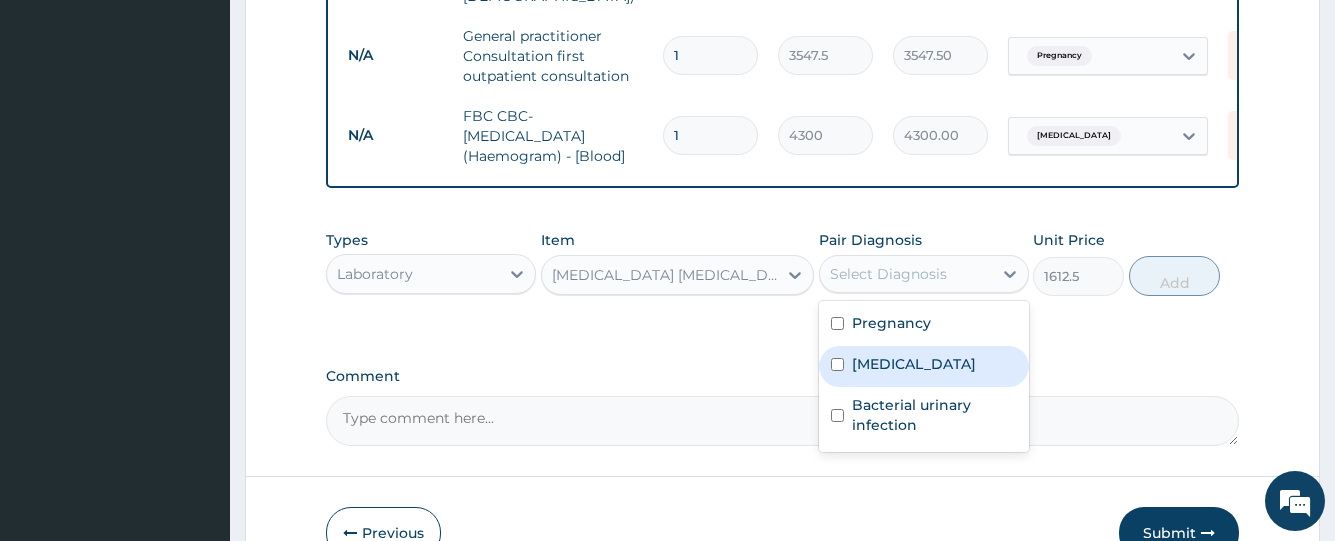 click on "Malaria" at bounding box center [914, 364] 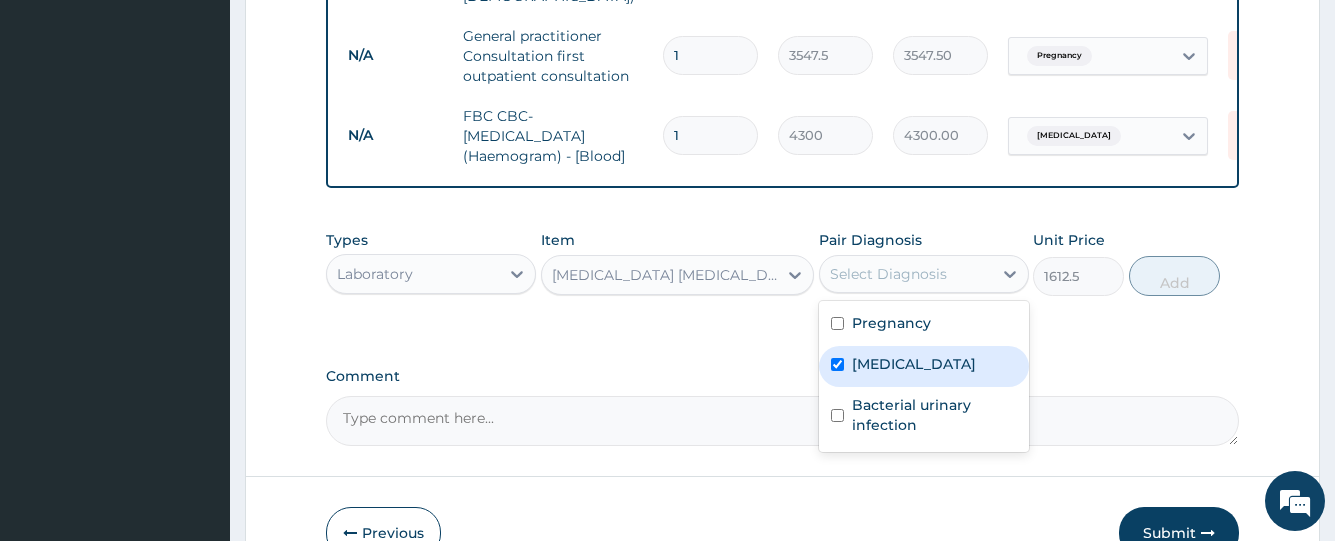 checkbox on "true" 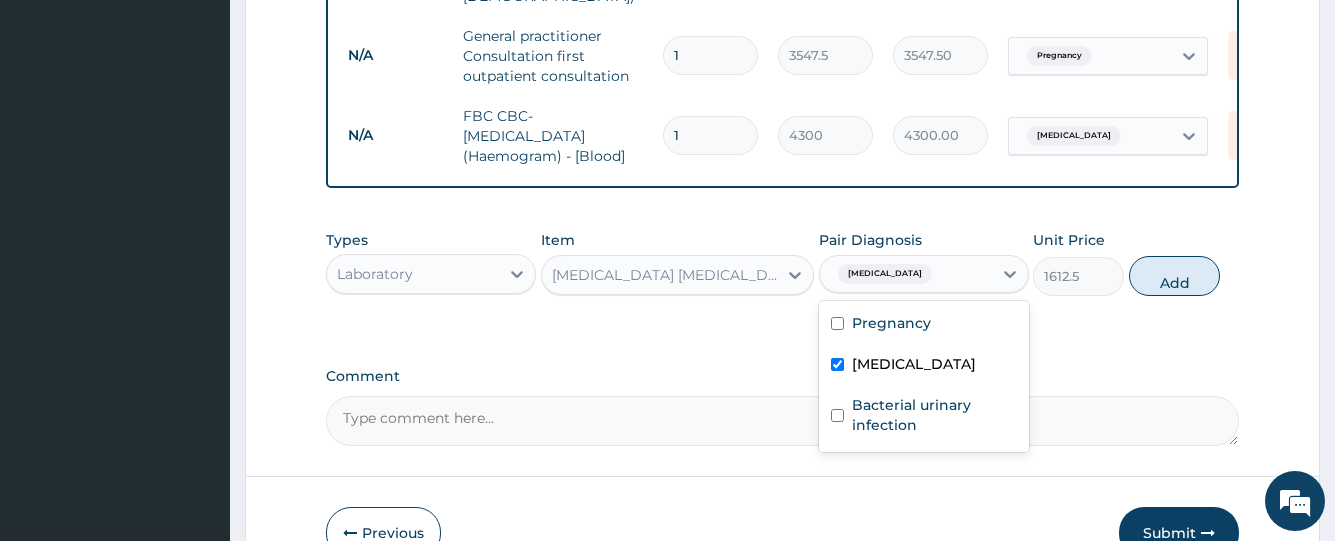 drag, startPoint x: 1164, startPoint y: 290, endPoint x: 949, endPoint y: 298, distance: 215.14879 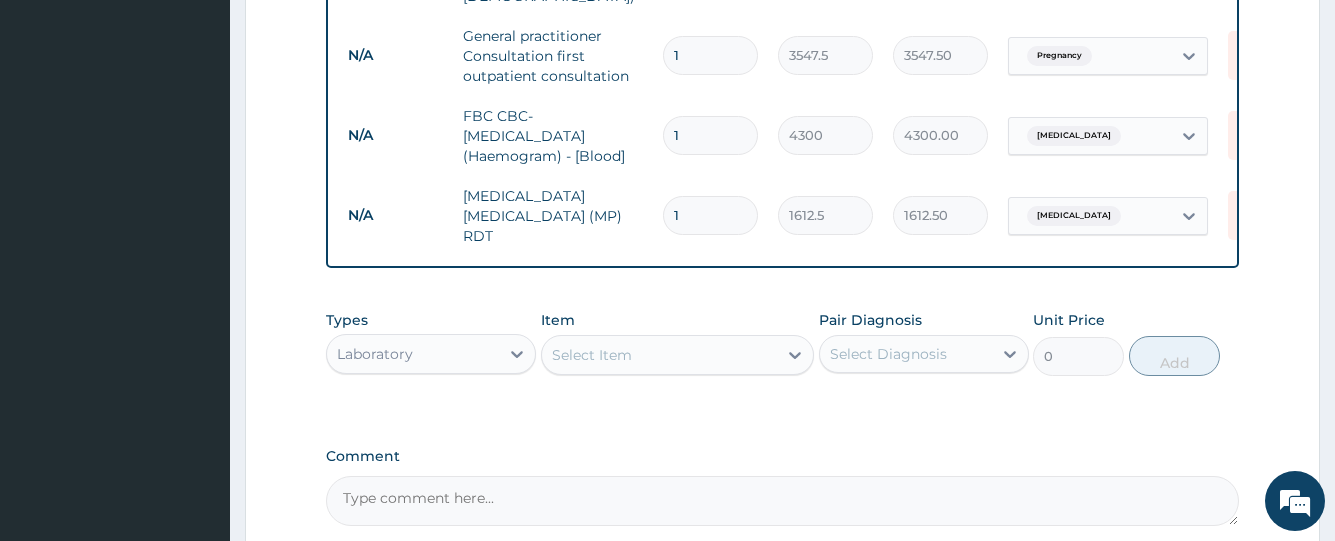 click on "Select Item" at bounding box center [660, 355] 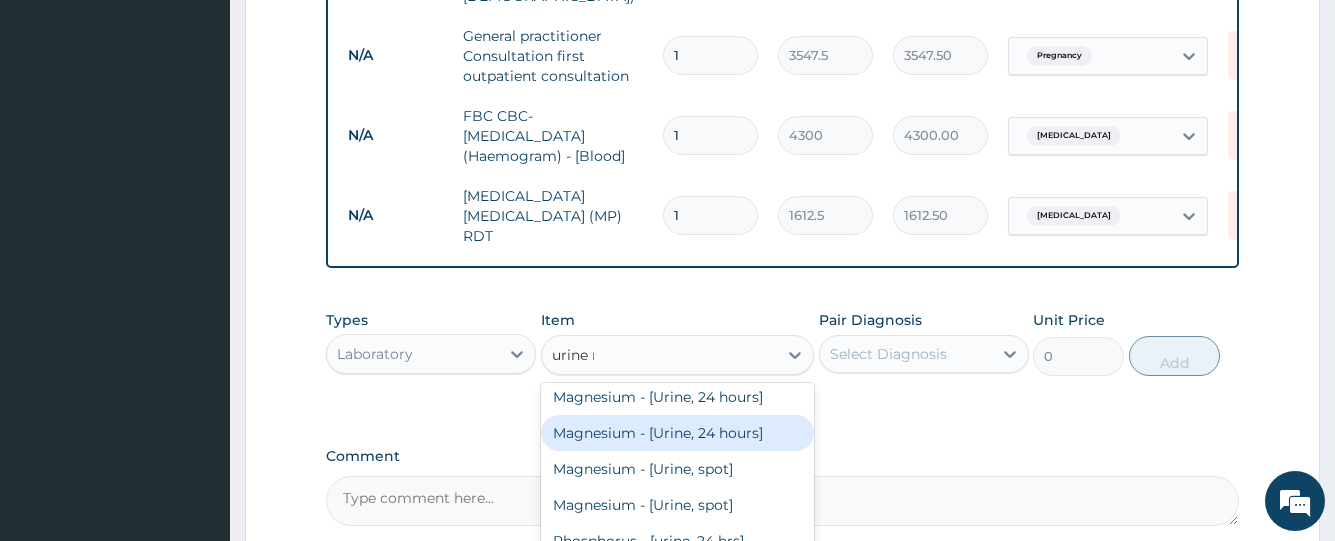 scroll, scrollTop: 0, scrollLeft: 0, axis: both 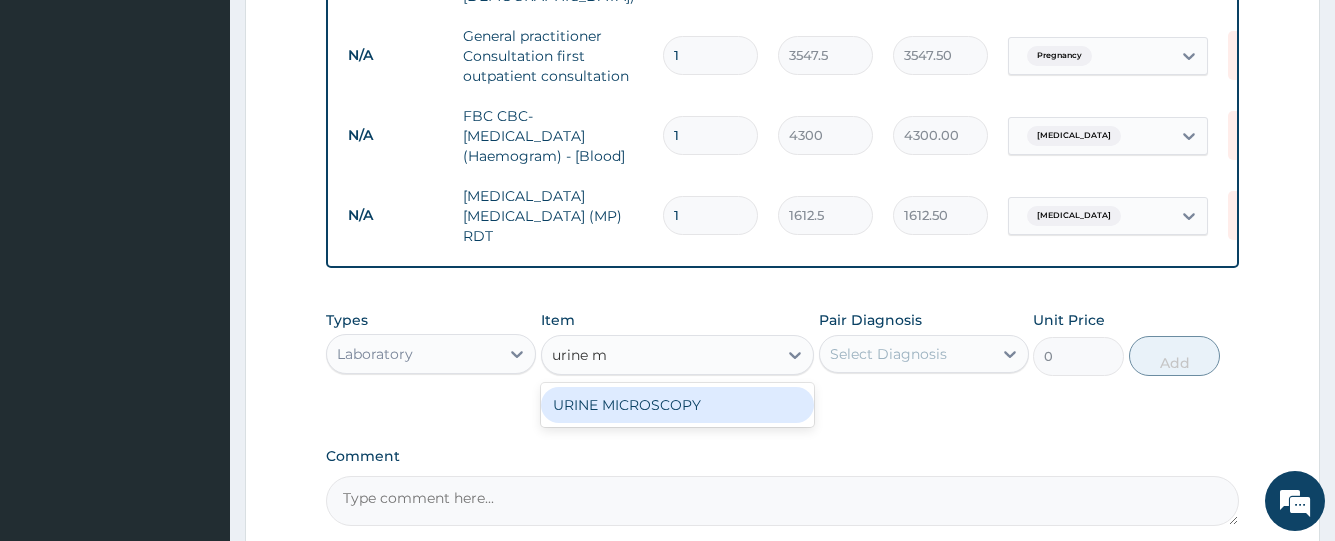 type on "urine" 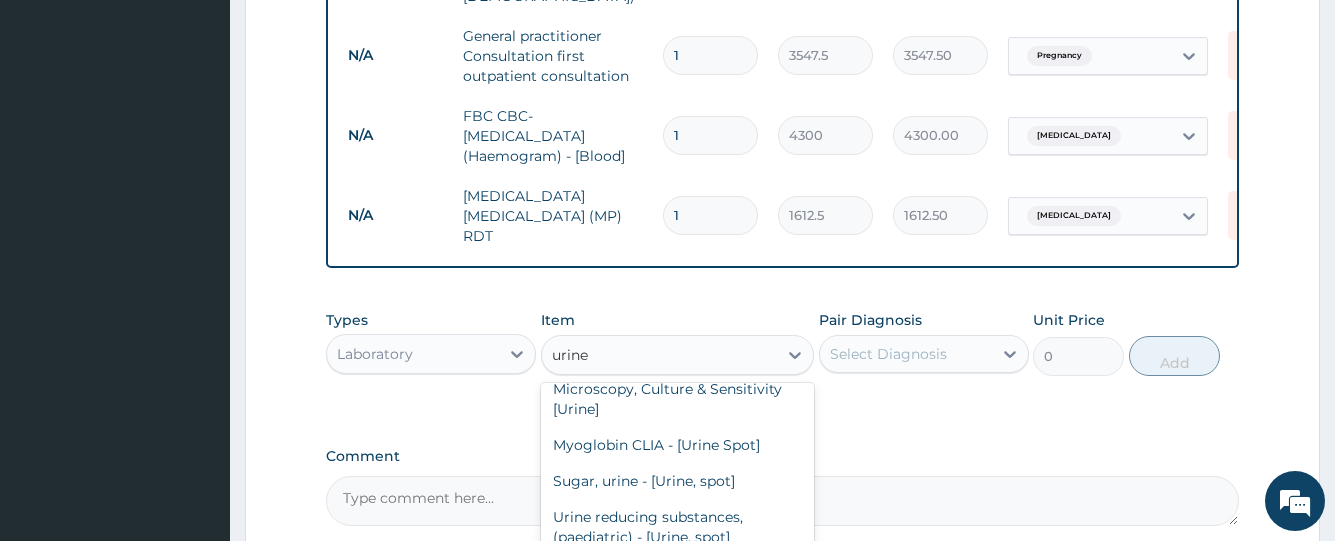scroll, scrollTop: 200, scrollLeft: 0, axis: vertical 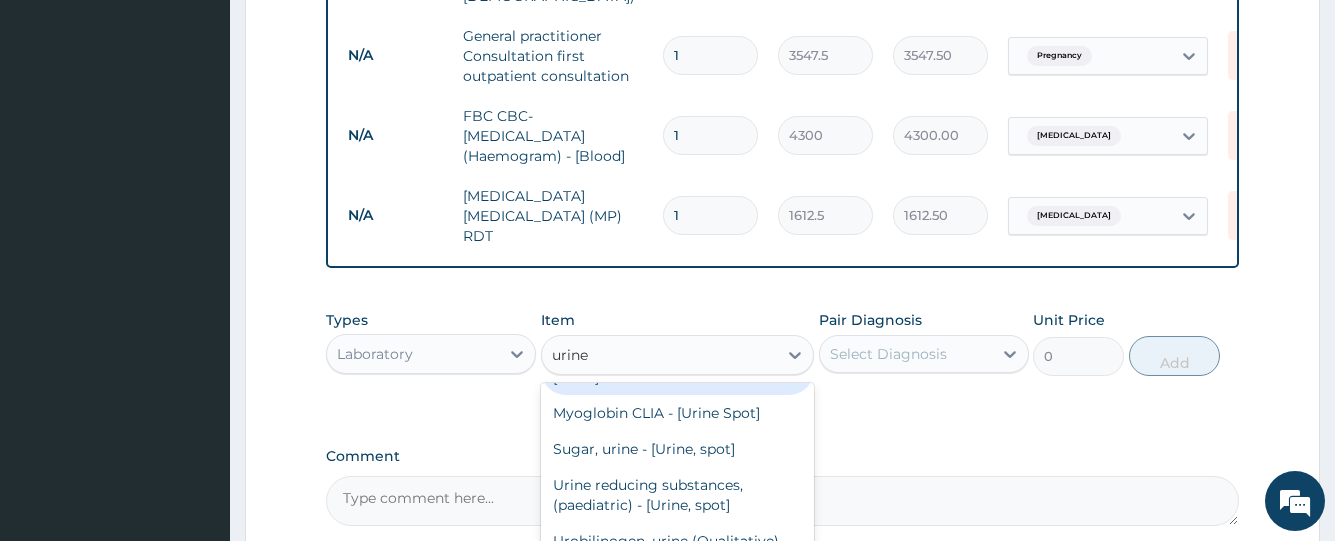 click on "Microscopy, Culture & Sensitivity [Urine]" at bounding box center (678, 367) 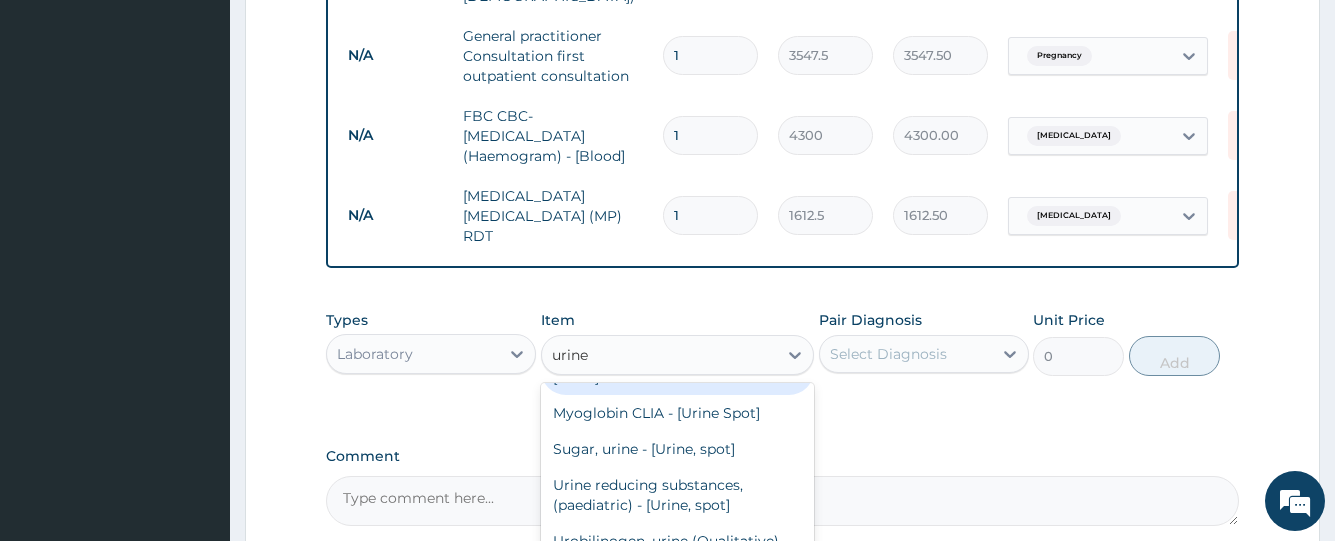 type 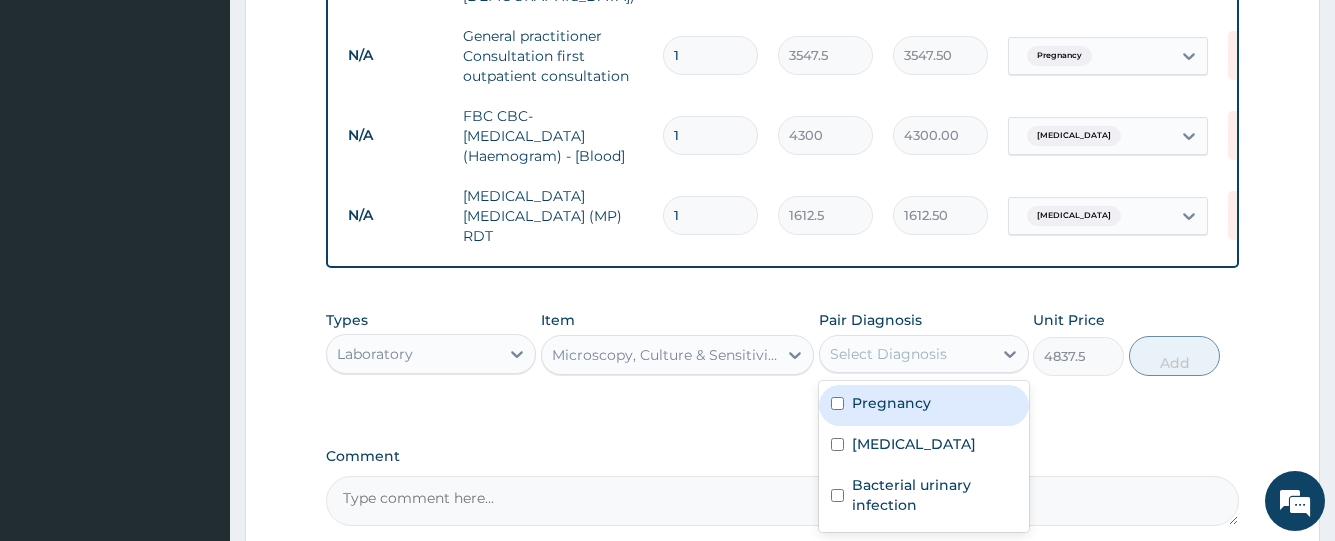 click on "Select Diagnosis" at bounding box center (888, 354) 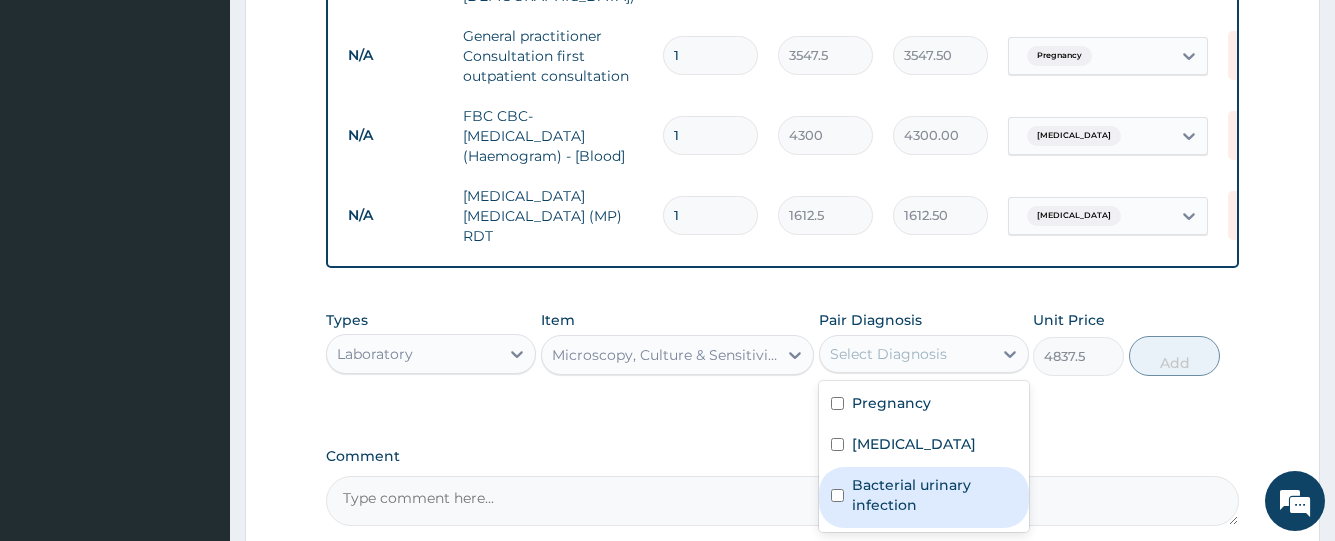 drag, startPoint x: 876, startPoint y: 475, endPoint x: 939, endPoint y: 463, distance: 64.132675 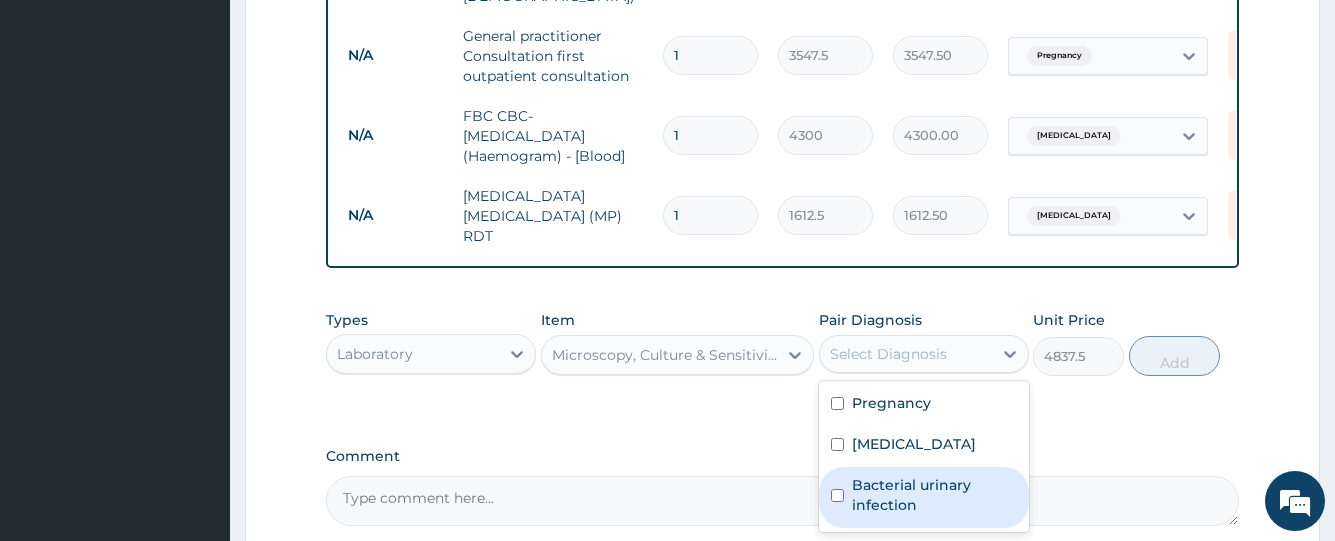click on "Bacterial urinary infection" at bounding box center (934, 495) 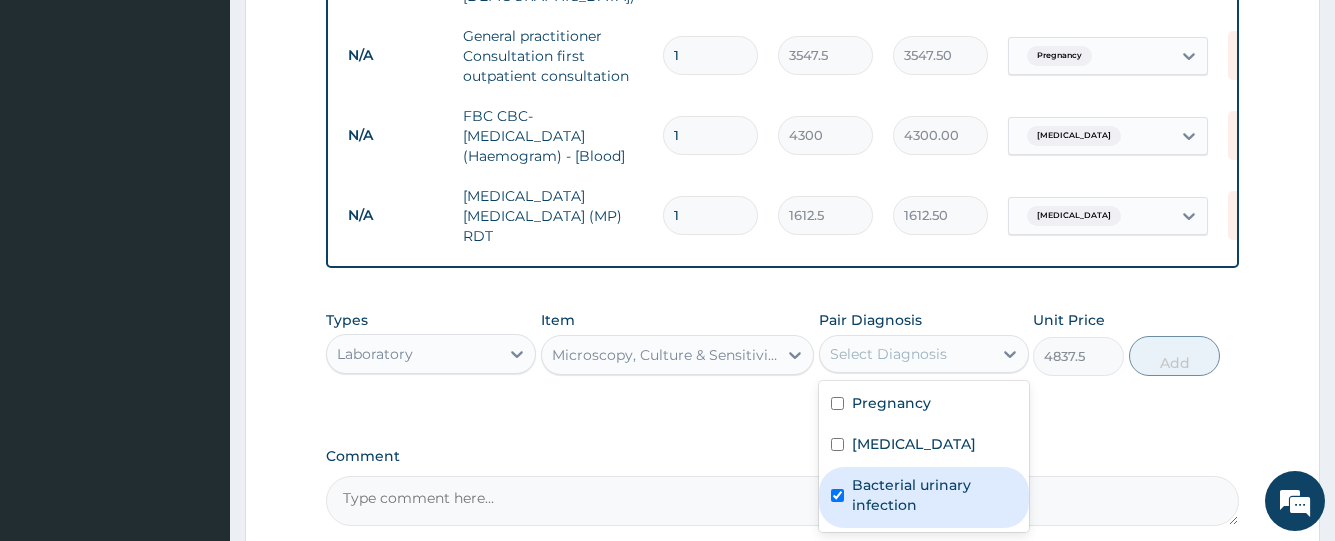 checkbox on "true" 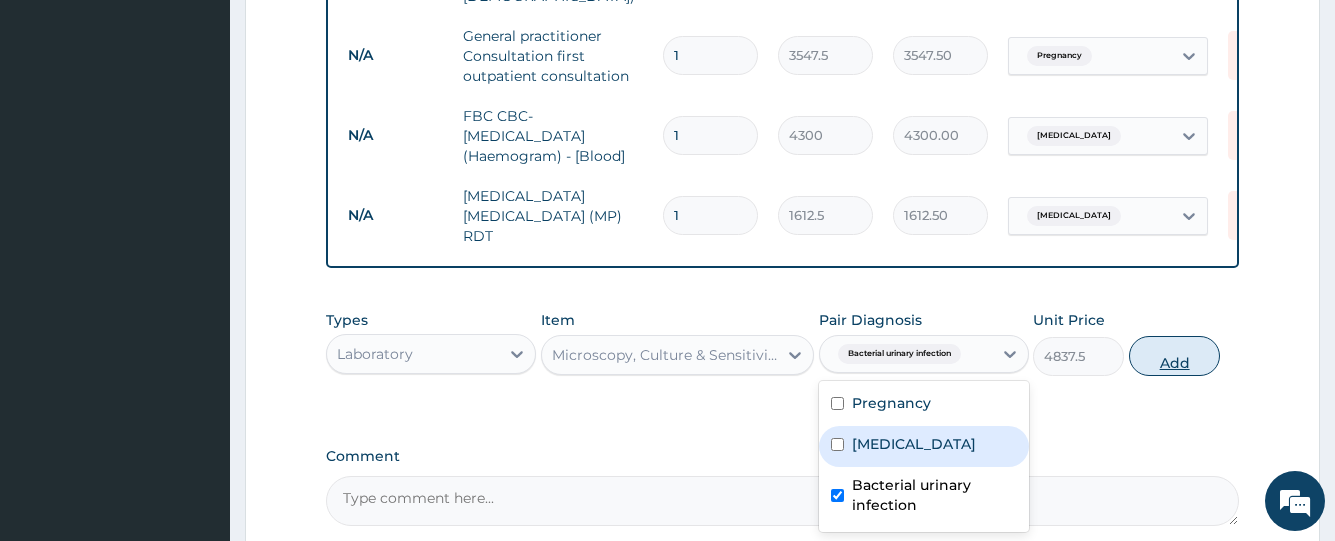 click on "Add" at bounding box center (1174, 356) 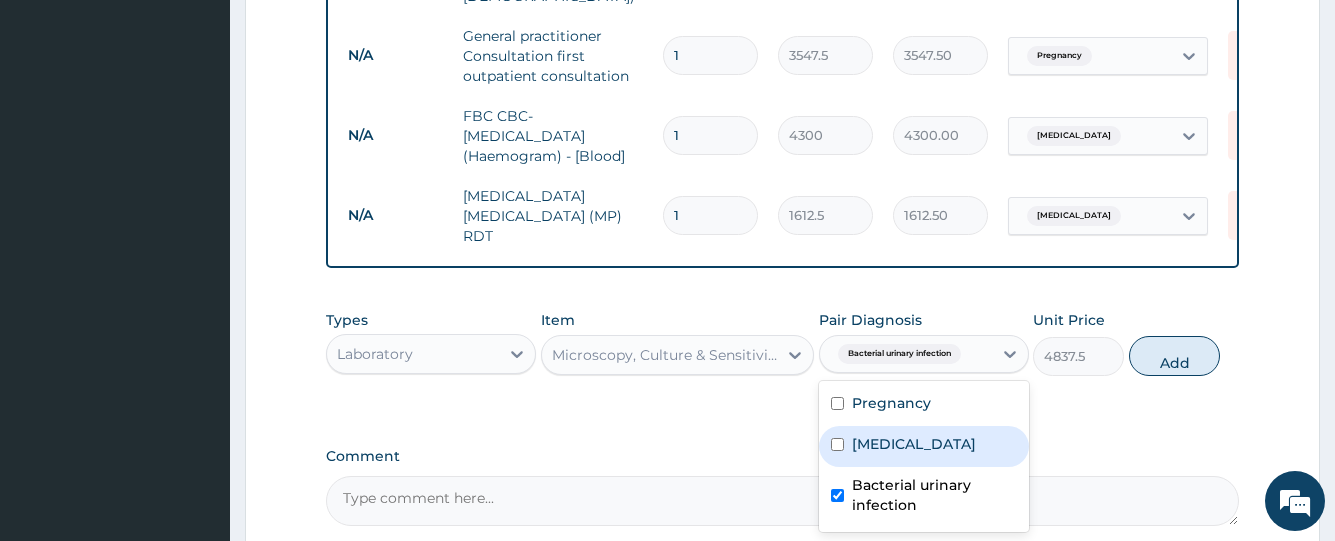 type on "0" 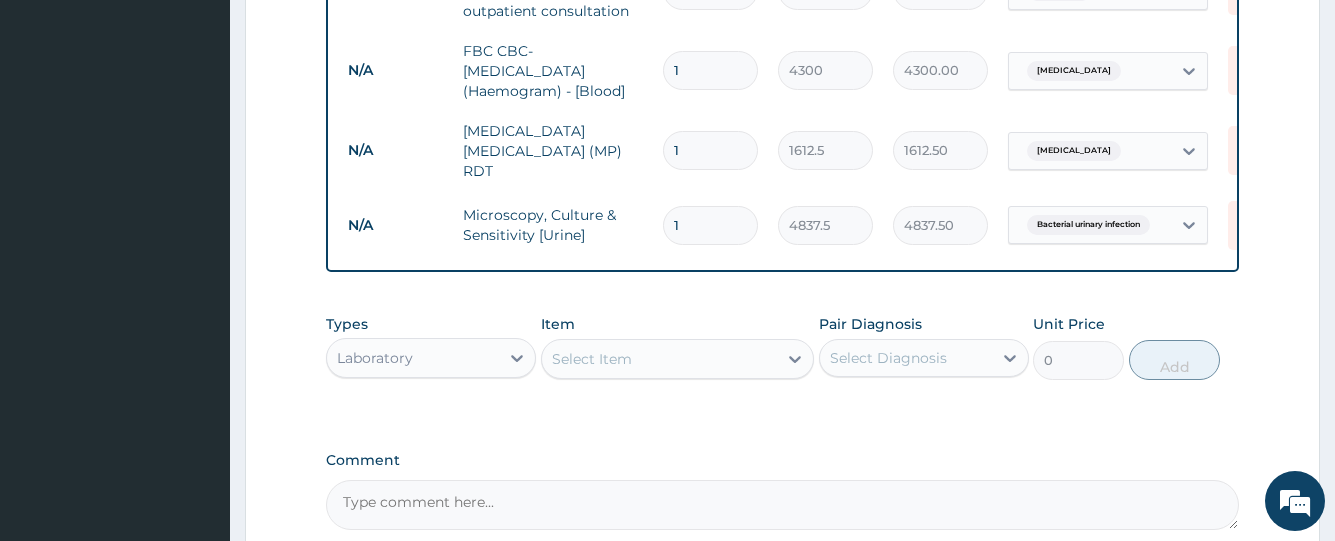 scroll, scrollTop: 962, scrollLeft: 0, axis: vertical 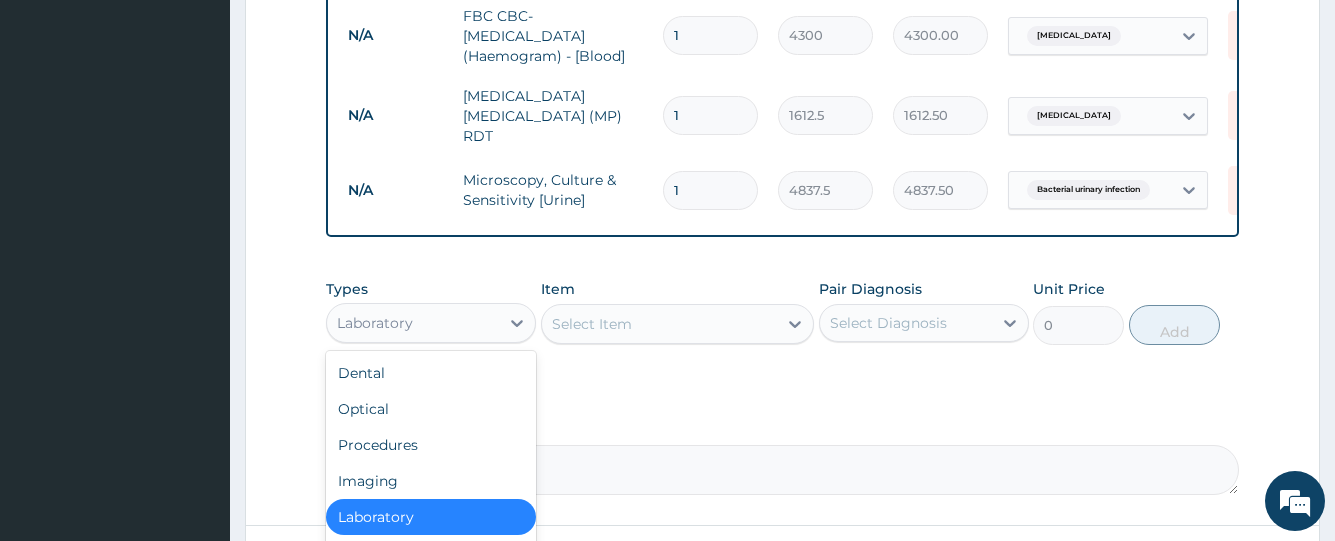 click on "Laboratory" at bounding box center (413, 323) 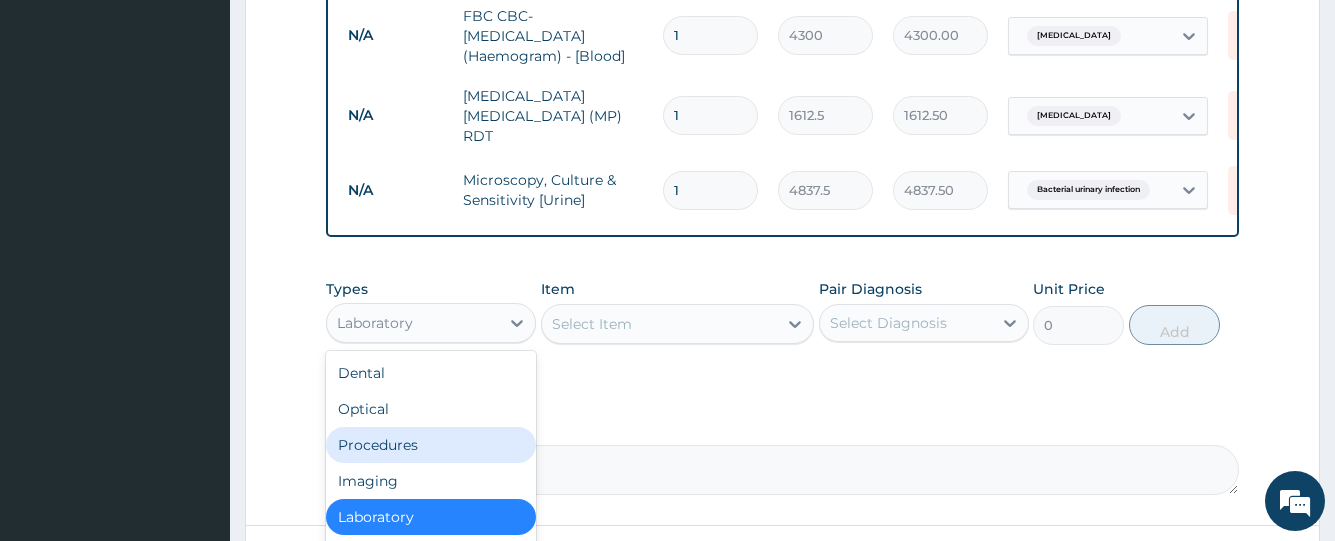 scroll, scrollTop: 68, scrollLeft: 0, axis: vertical 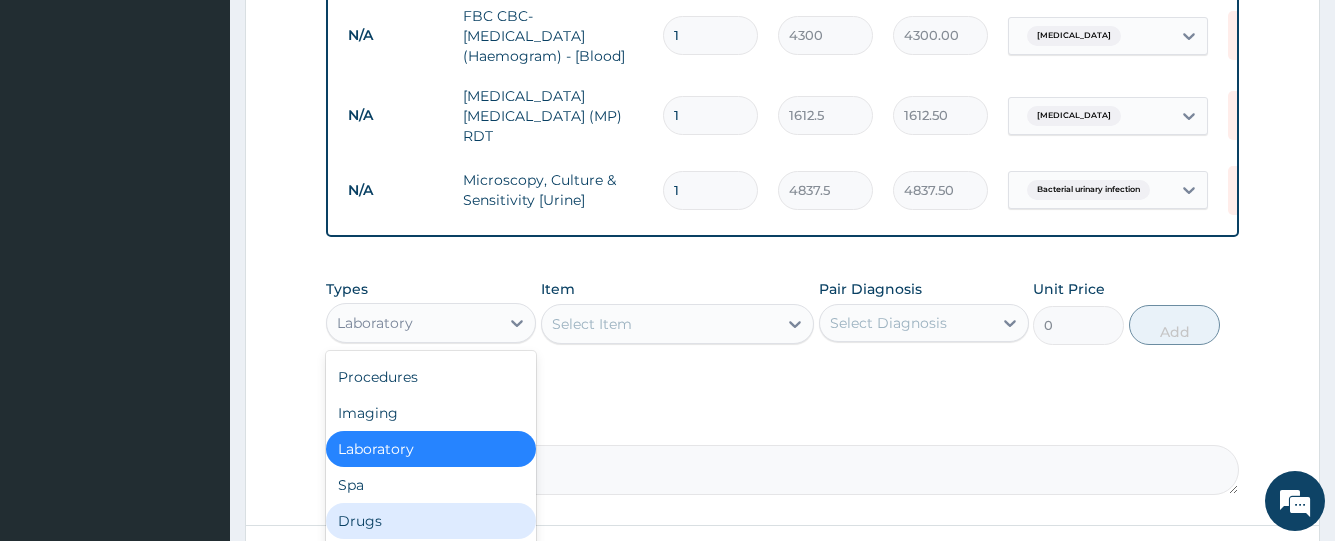 click on "Drugs" at bounding box center (431, 521) 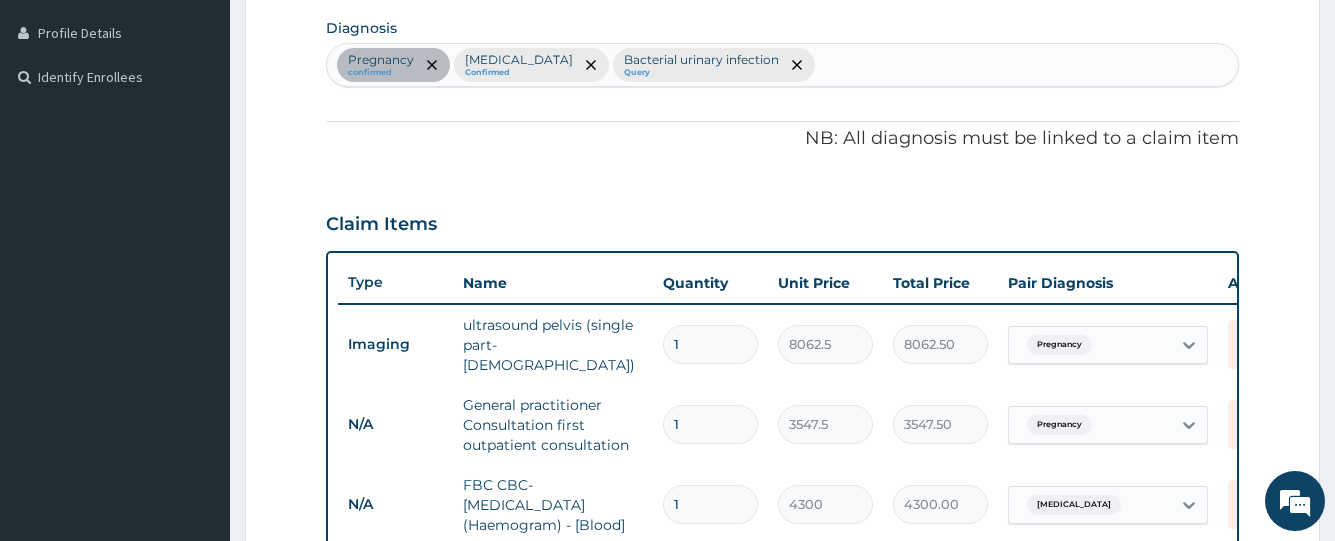 scroll, scrollTop: 500, scrollLeft: 0, axis: vertical 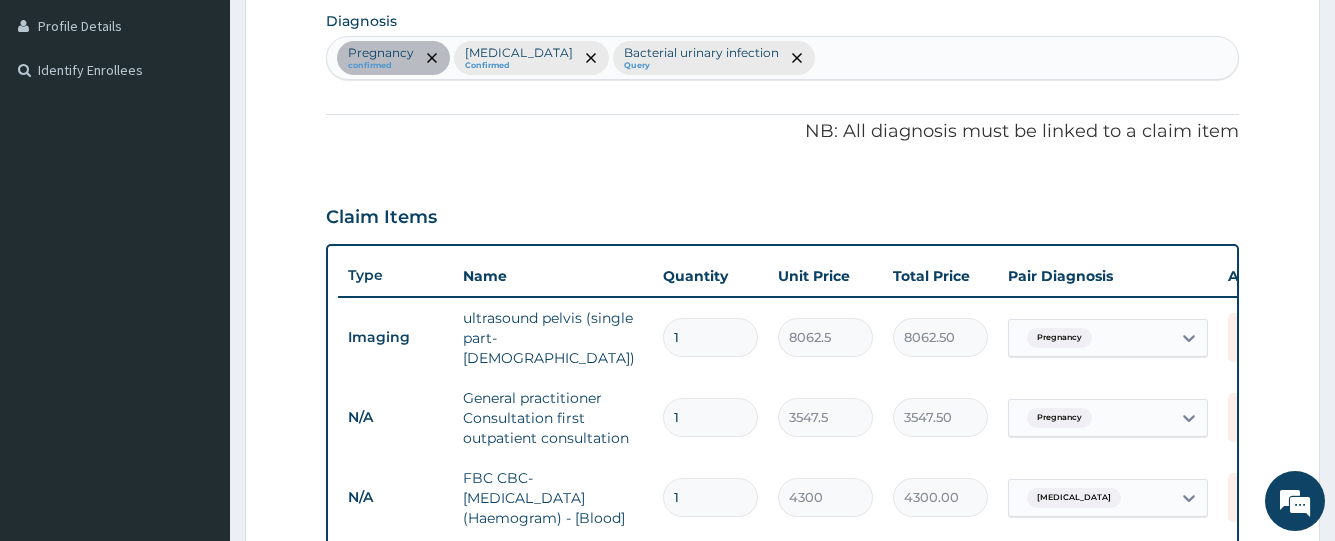 click on "Pregnancy confirmed Malaria Confirmed Bacterial urinary infection Query" at bounding box center (782, 58) 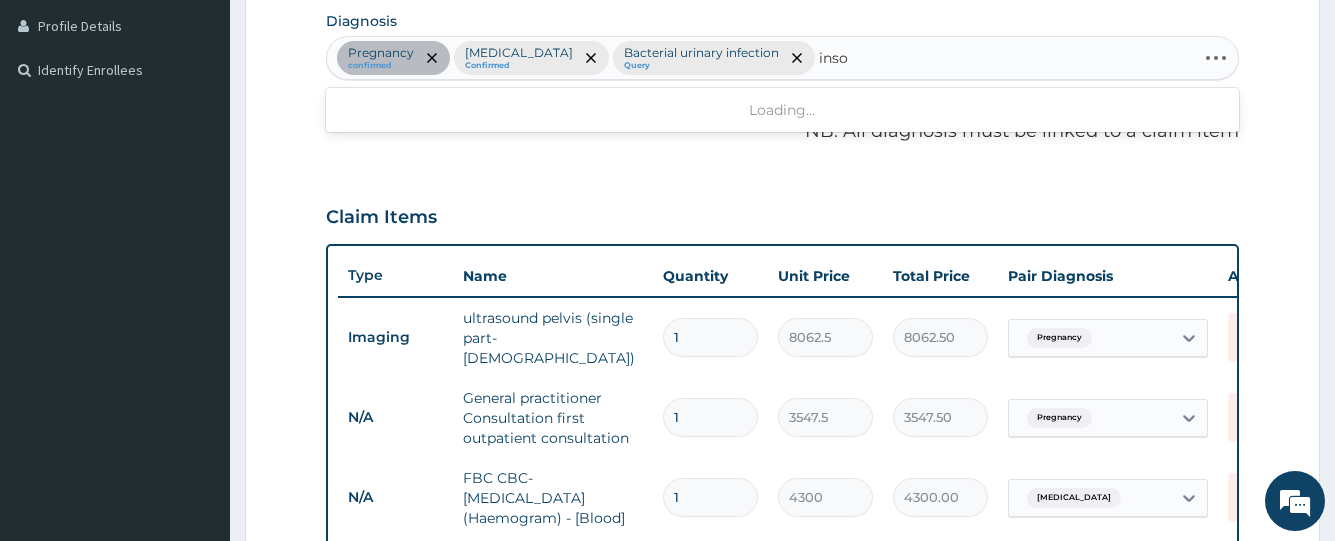 type on "insom" 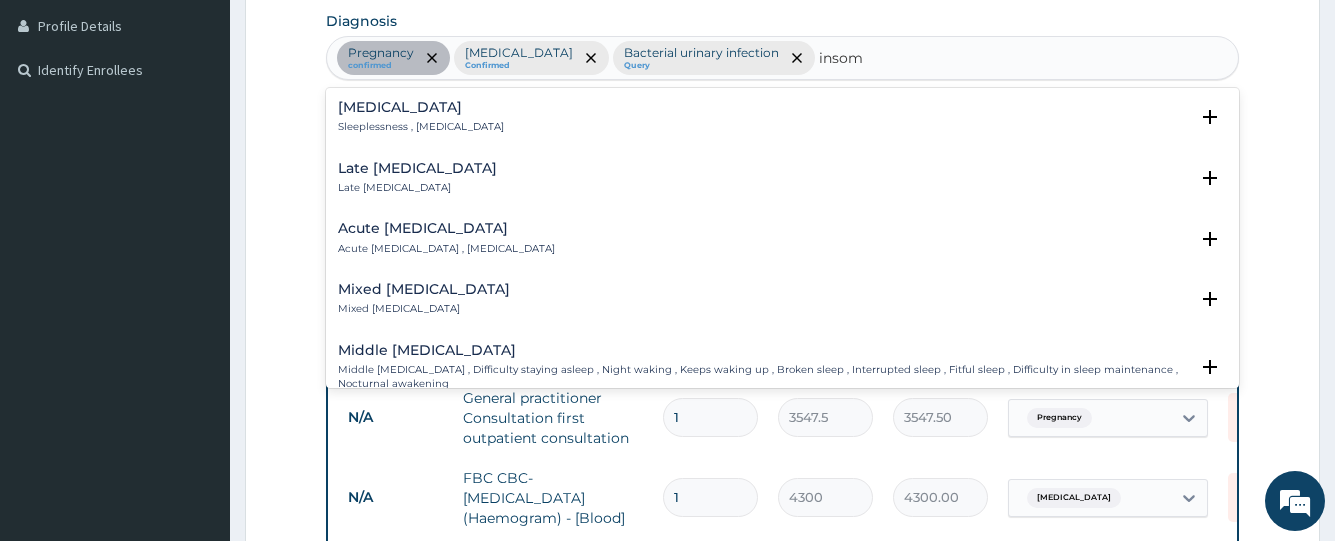 drag, startPoint x: 381, startPoint y: 97, endPoint x: 379, endPoint y: 126, distance: 29.068884 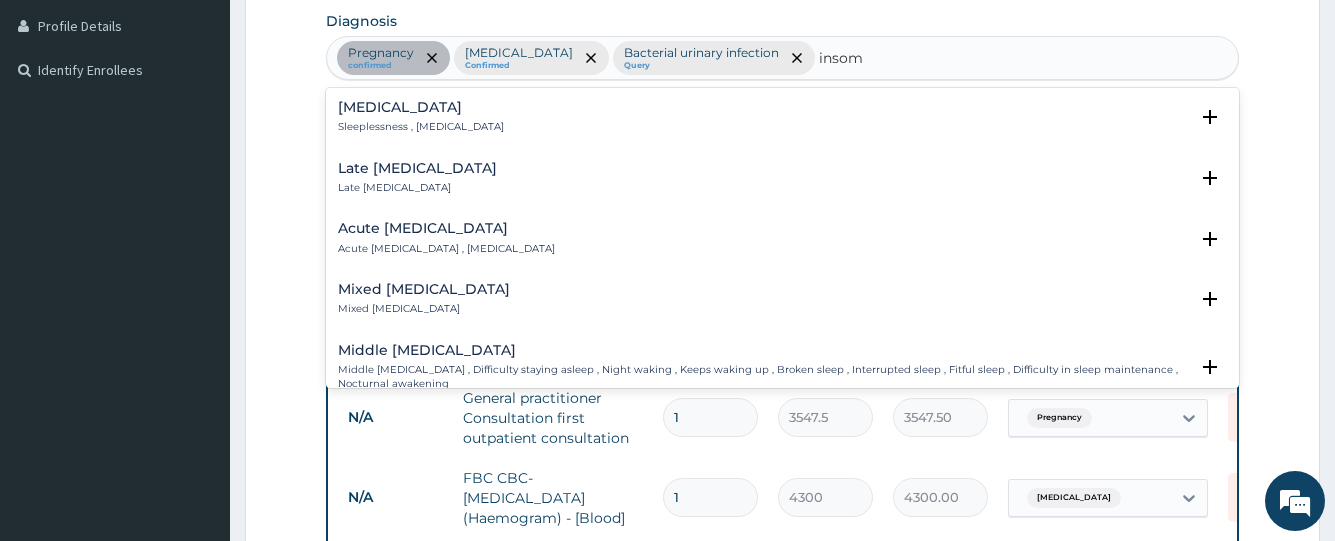 click on "Insomnia Sleeplessness , Insomnia Select Status Query Query covers suspected (?), Keep in view (kiv), Ruled out (r/o) Confirmed" at bounding box center [782, 122] 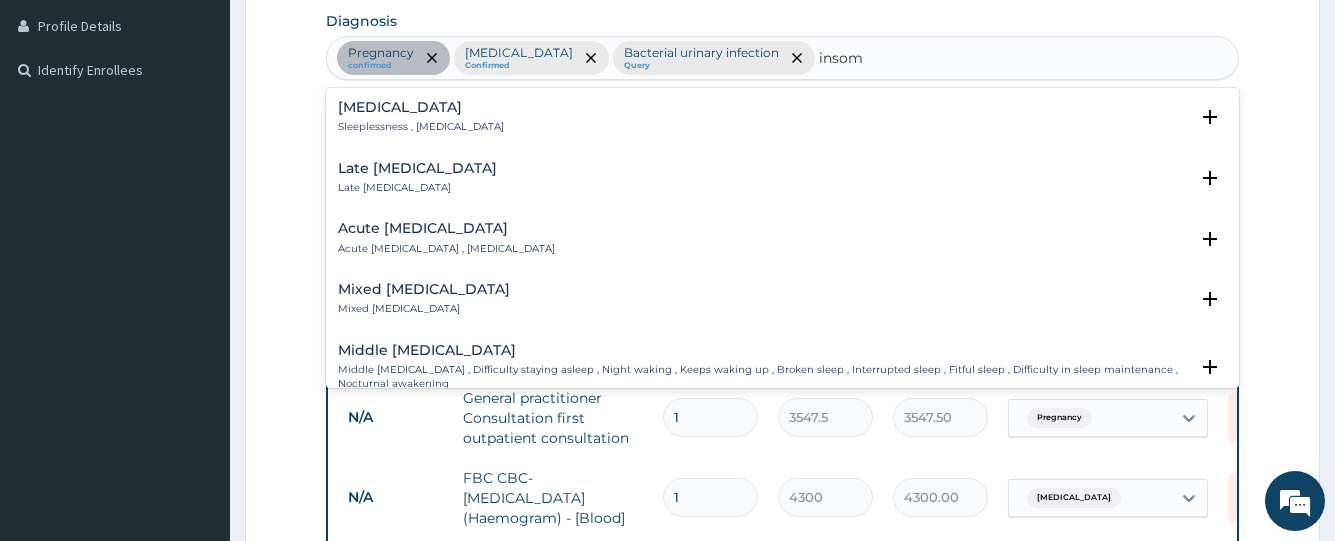 click on "Insomnia Sleeplessness , Insomnia" at bounding box center (421, 117) 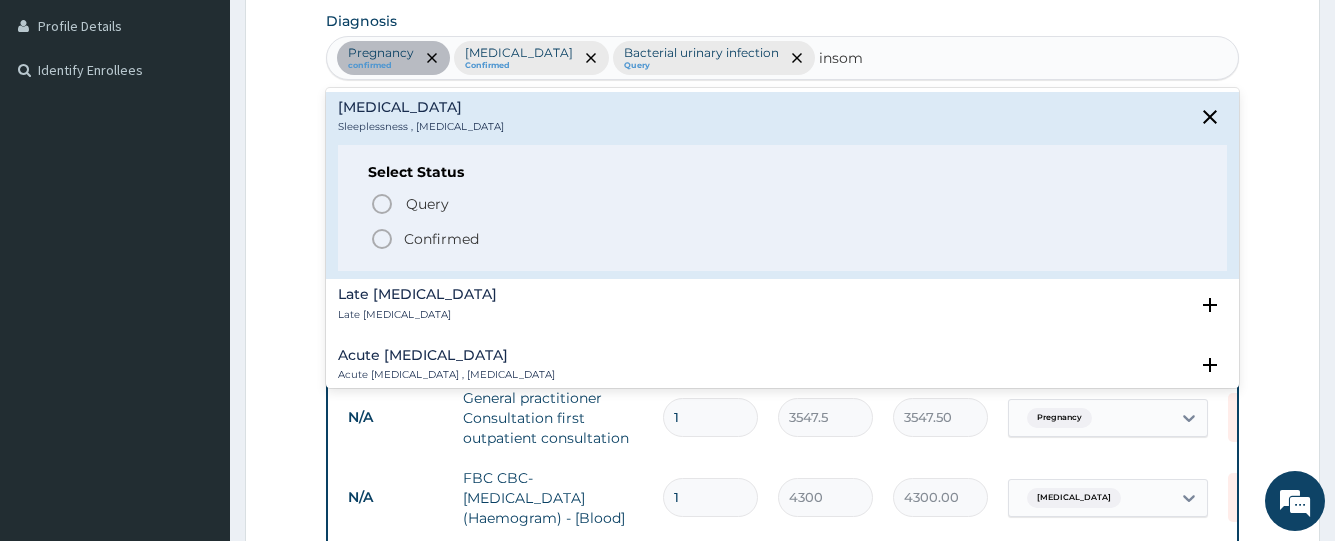 click 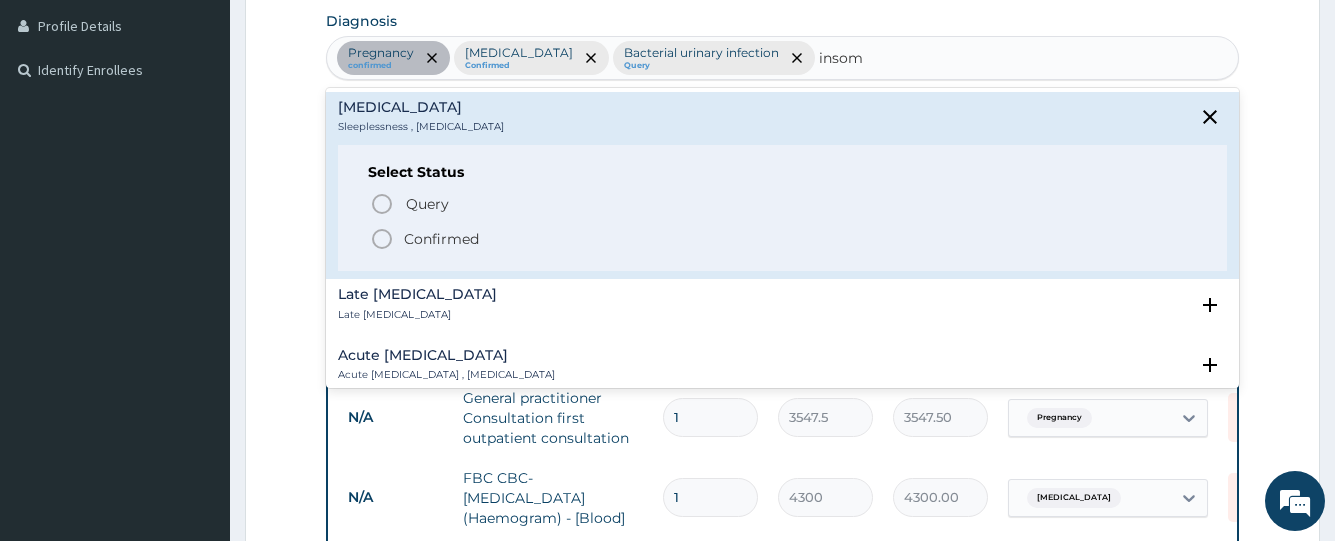 type 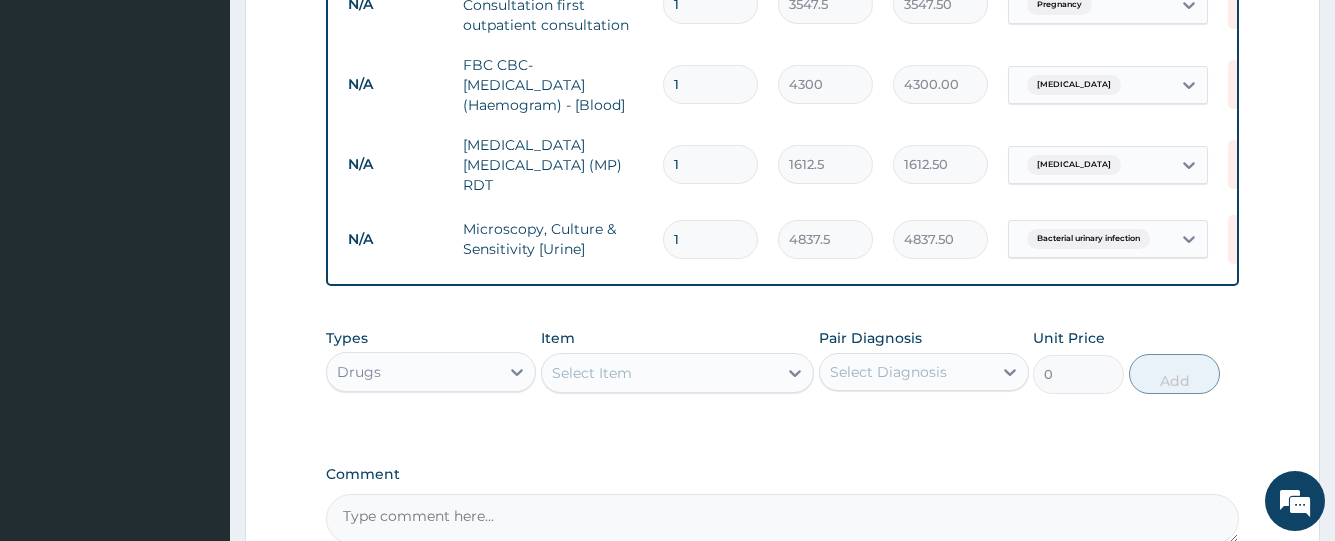 scroll, scrollTop: 1000, scrollLeft: 0, axis: vertical 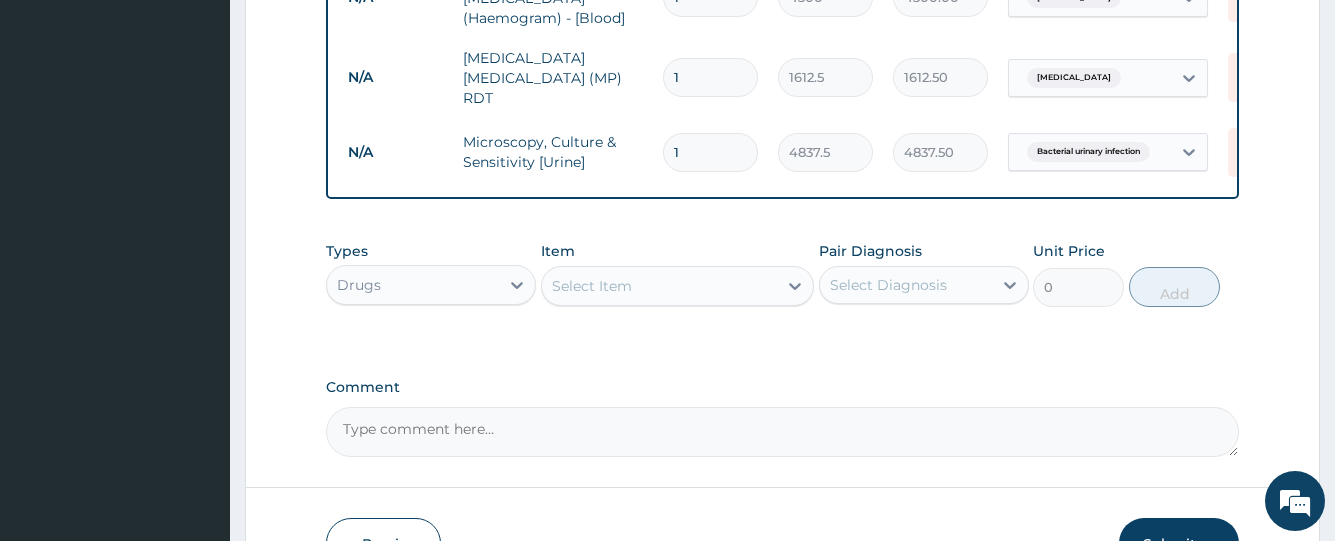 click on "Select Item" at bounding box center (592, 286) 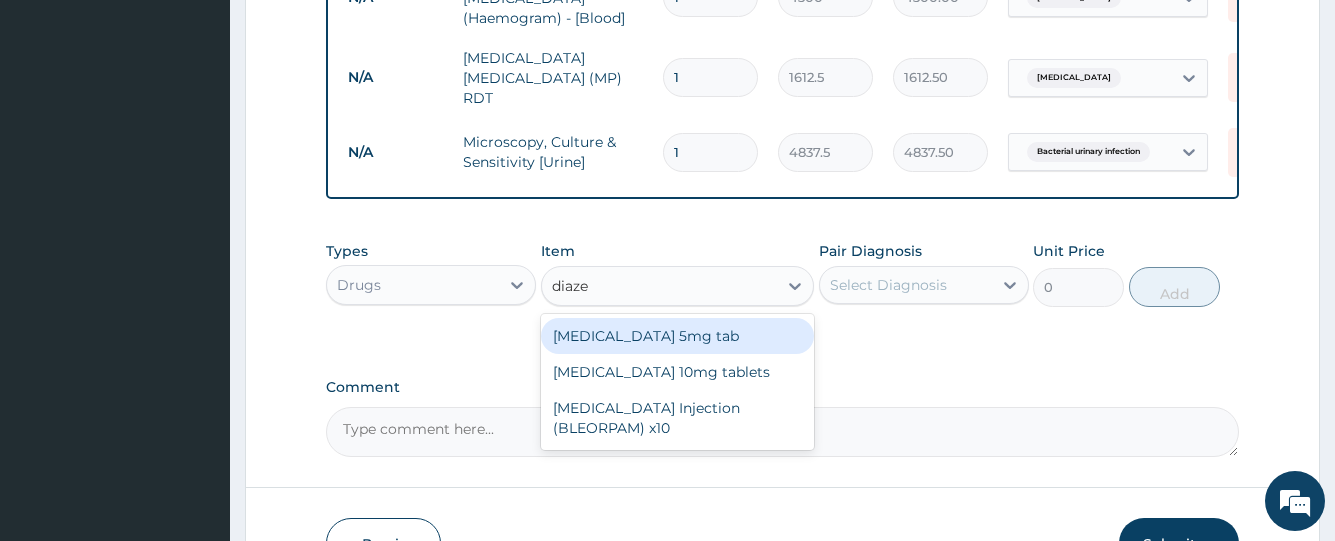 type on "diazep" 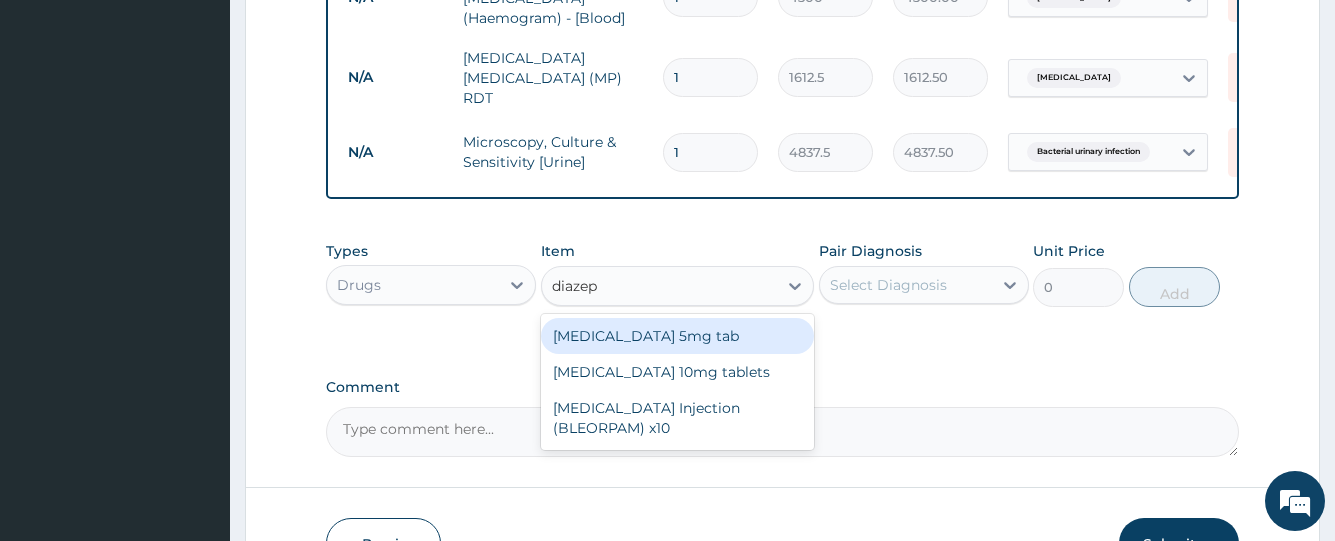 click on "Diazepam 5mg tab" at bounding box center [678, 336] 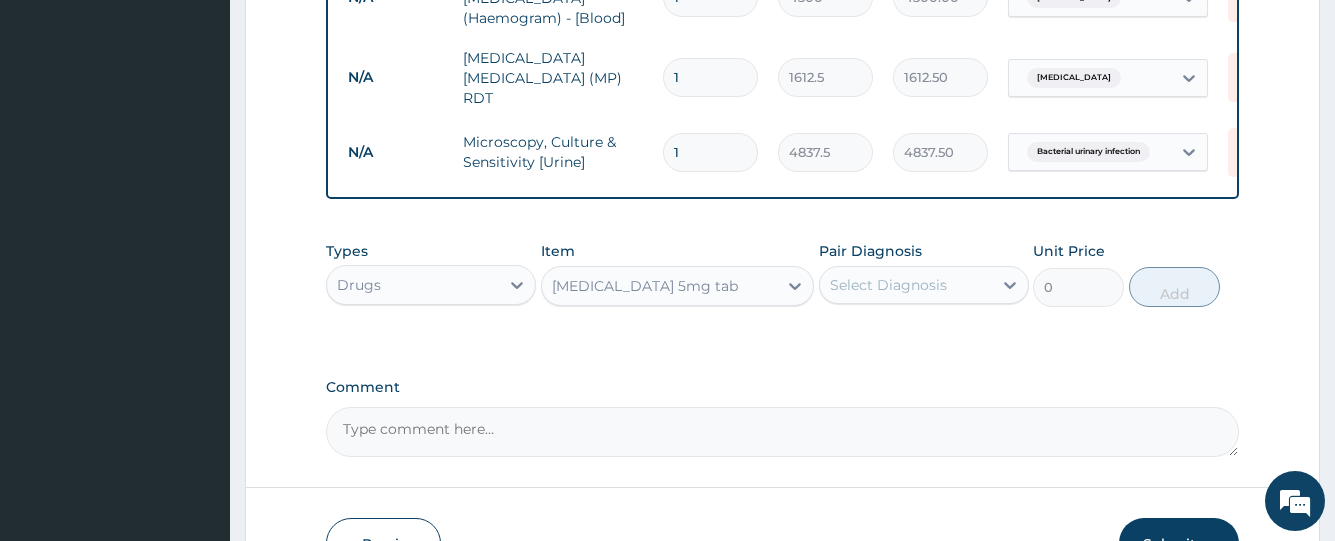 type 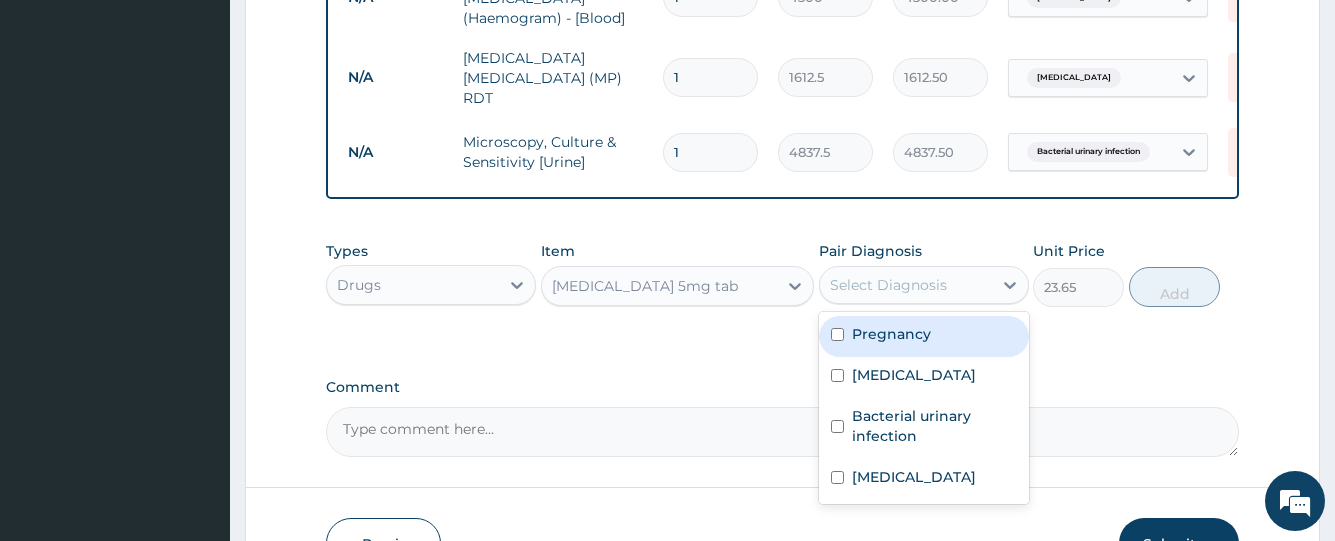 click on "Select Diagnosis" at bounding box center [888, 285] 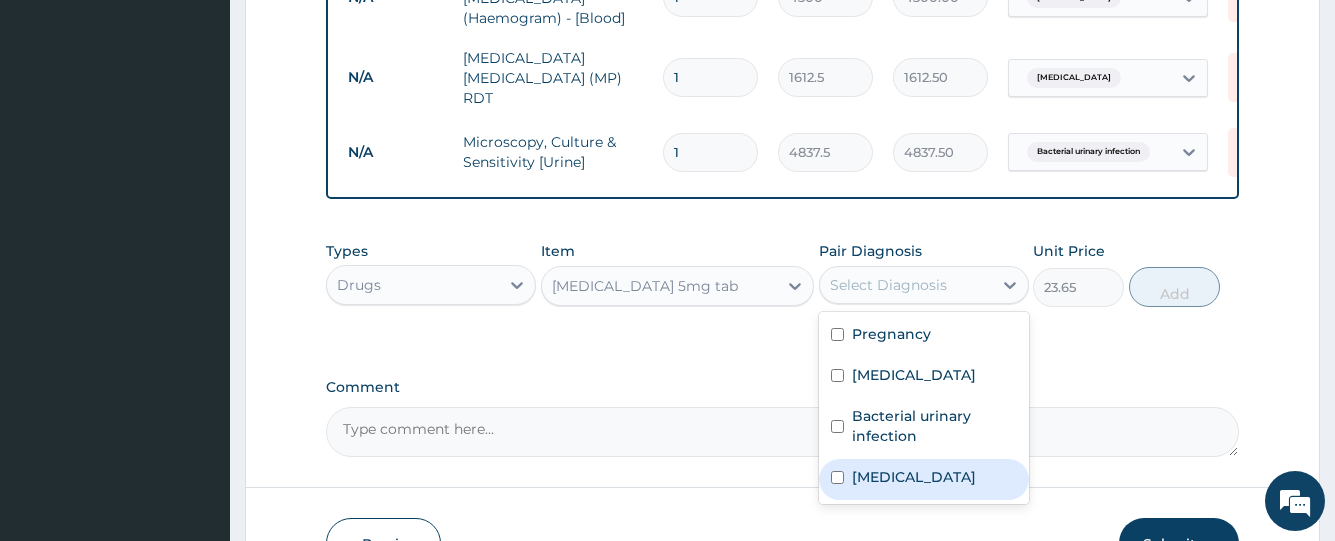 click on "[MEDICAL_DATA]" at bounding box center (914, 477) 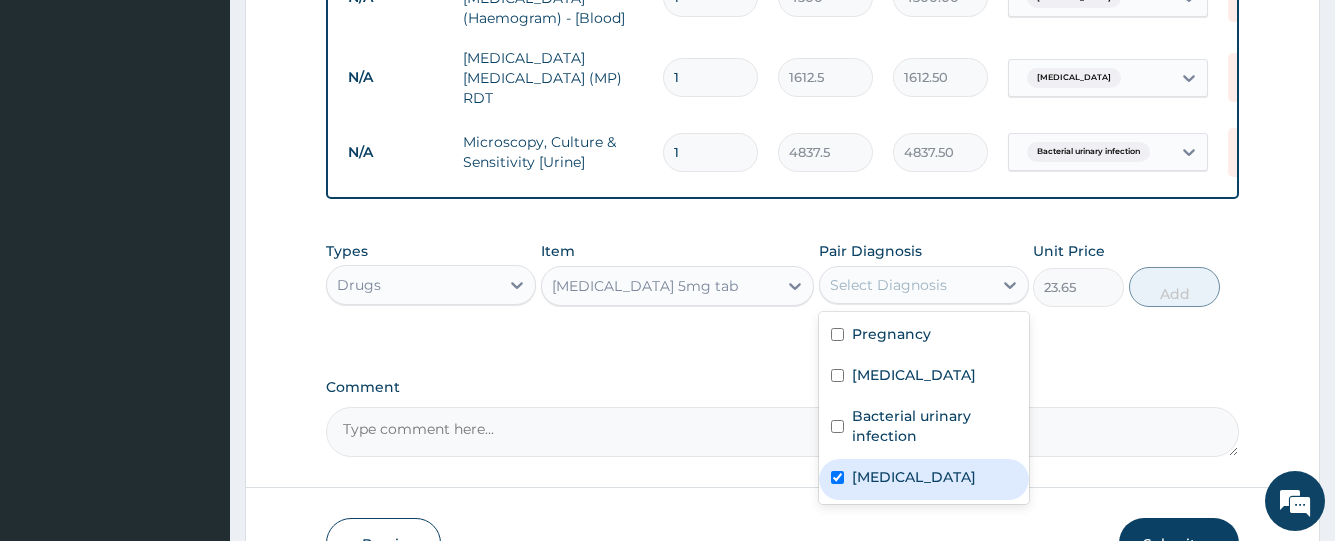 checkbox on "true" 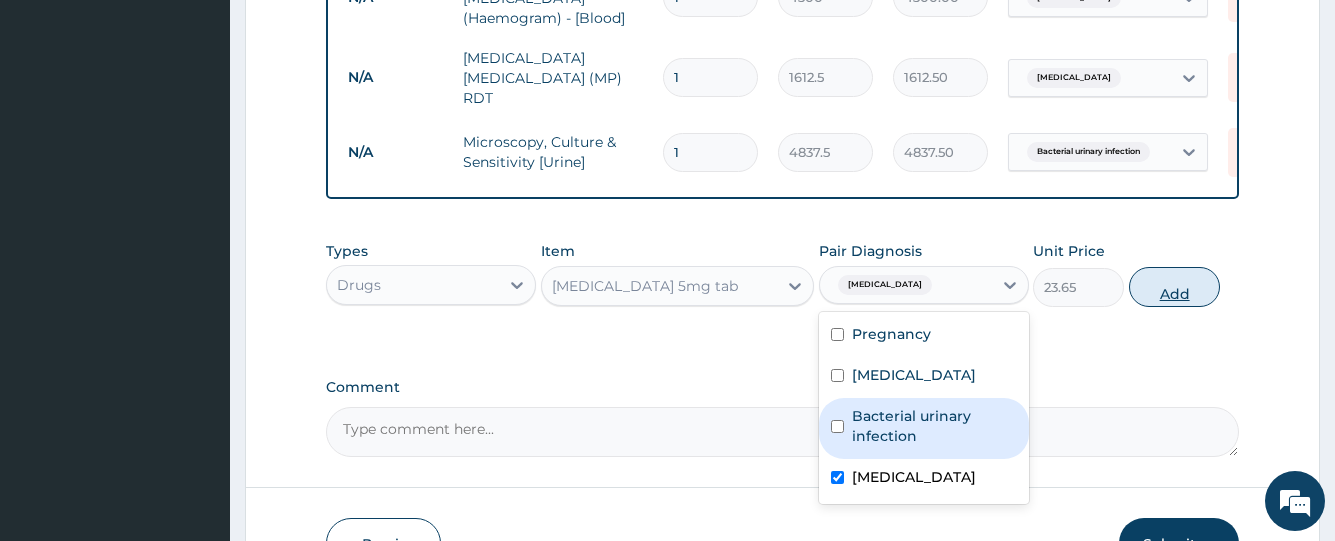 click on "Add" at bounding box center (1174, 287) 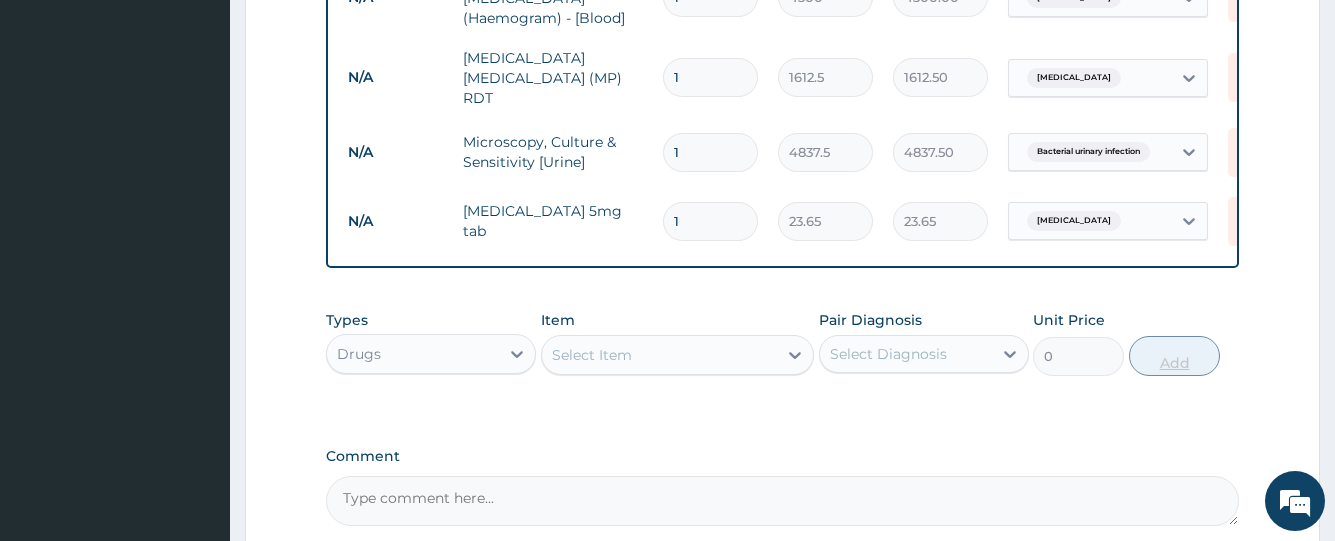 type 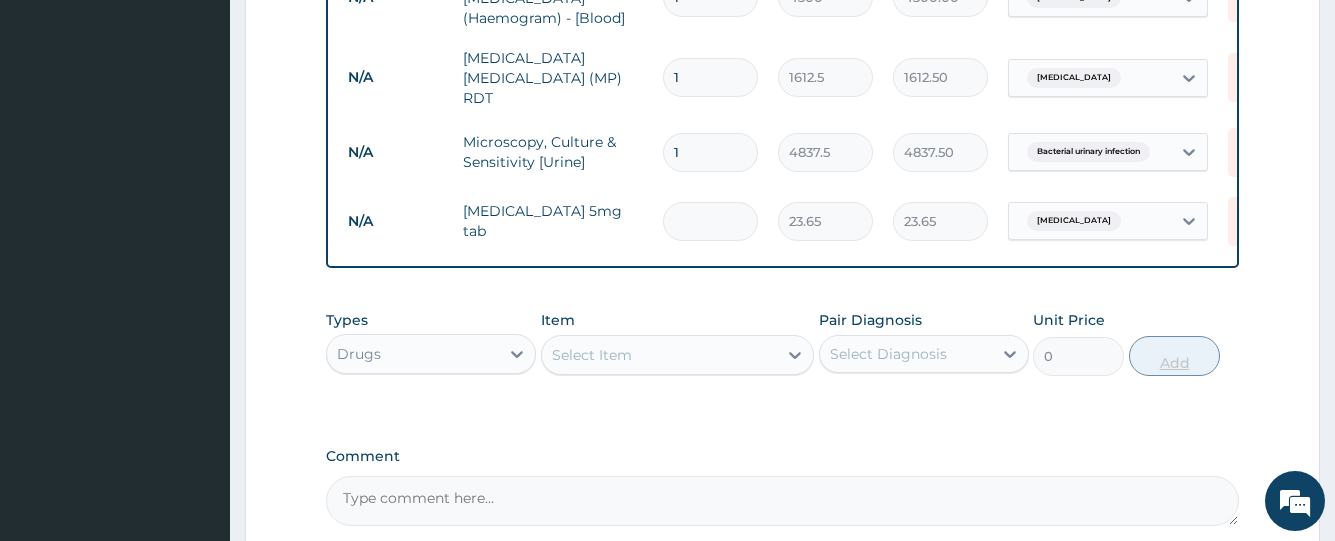 type on "0.00" 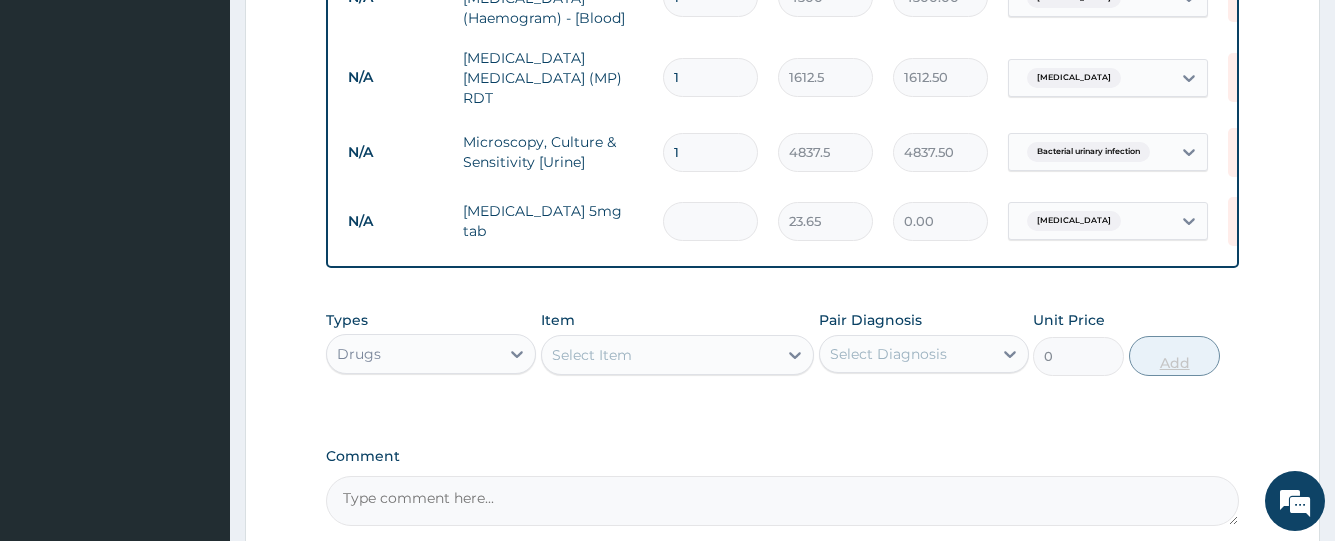 type on "7" 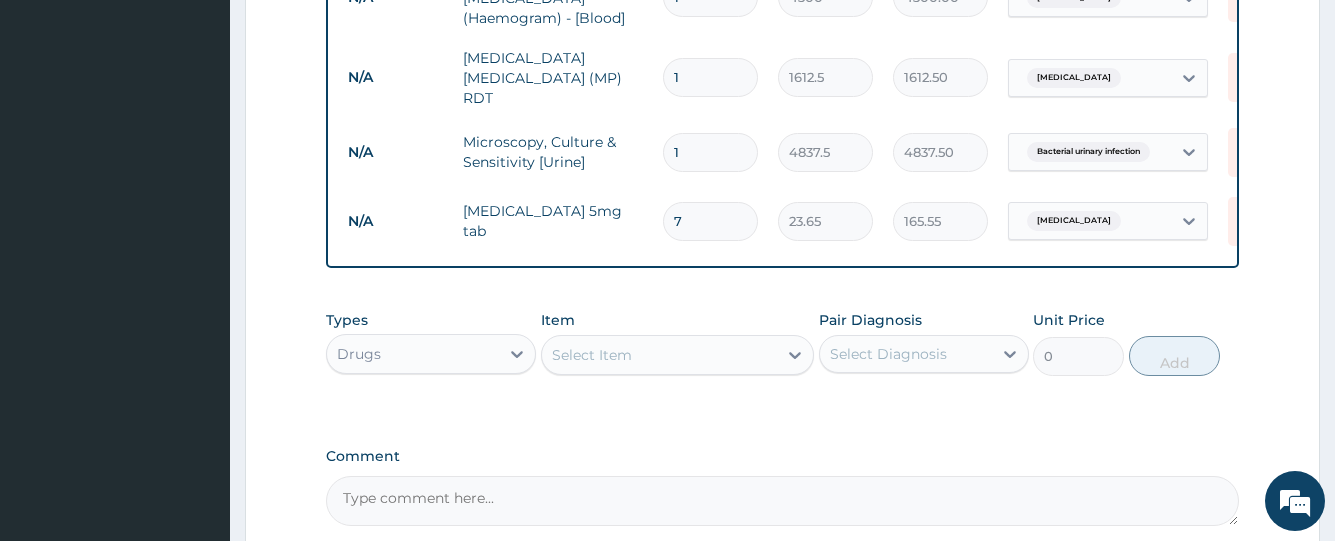 type on "7" 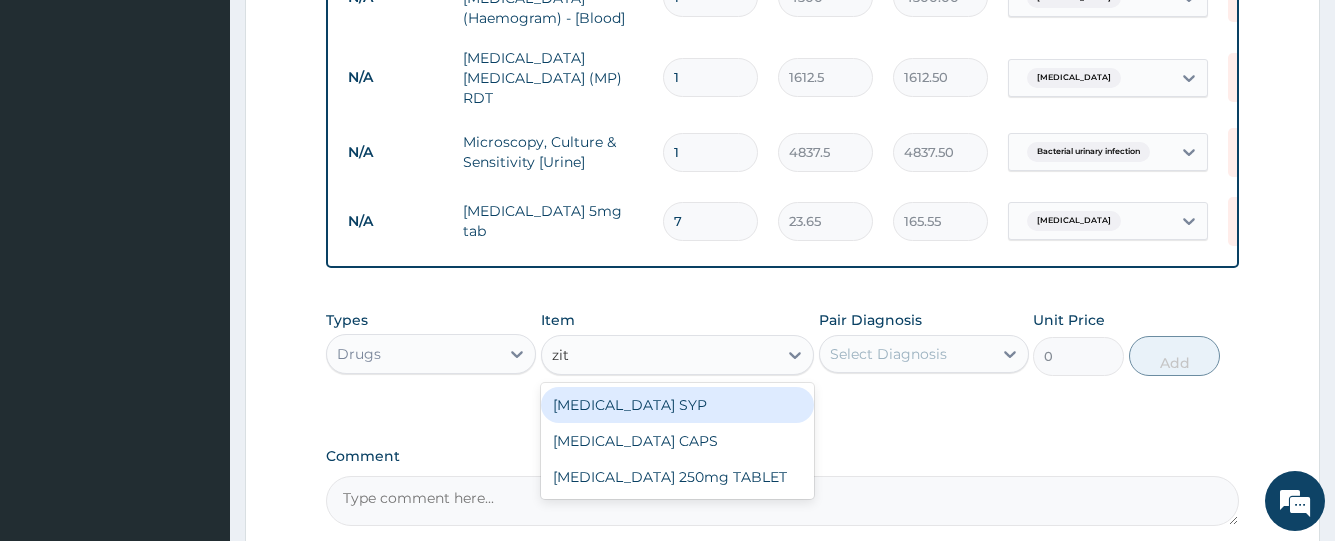 type on "zith" 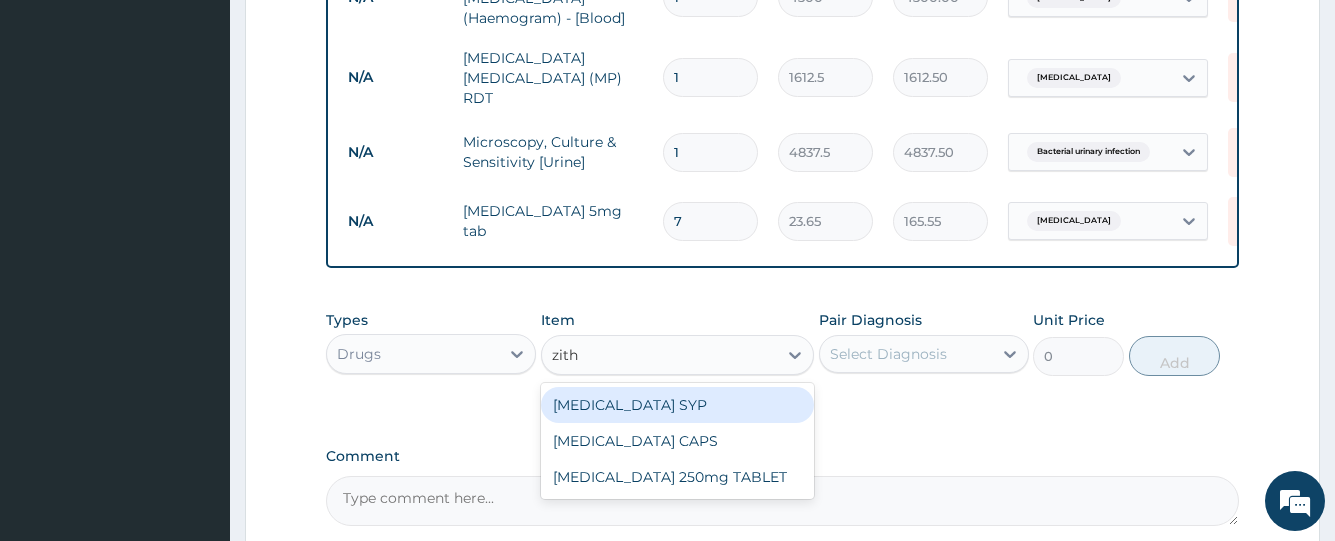 click on "ZITHROMAX SYP" at bounding box center (678, 405) 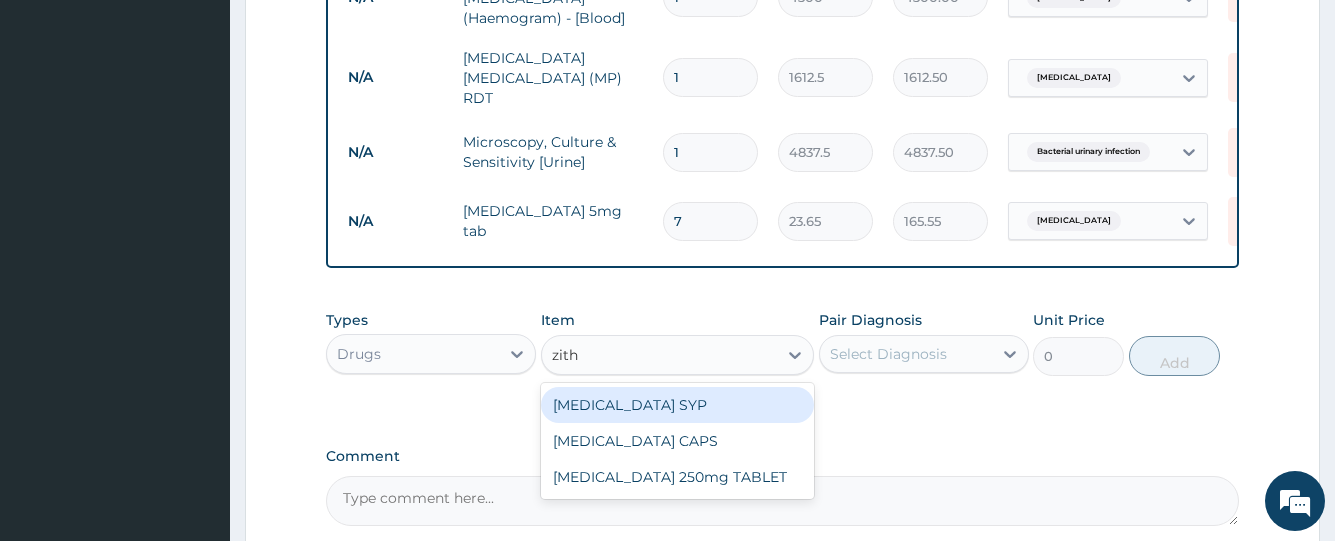 type 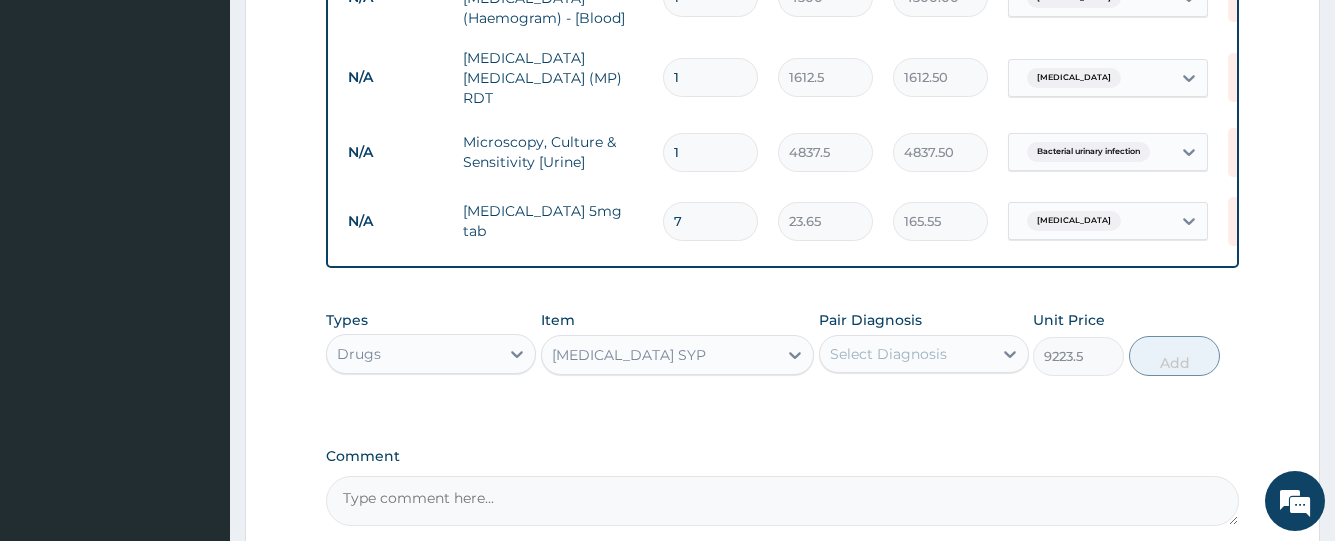 click on "Select Diagnosis" at bounding box center (888, 354) 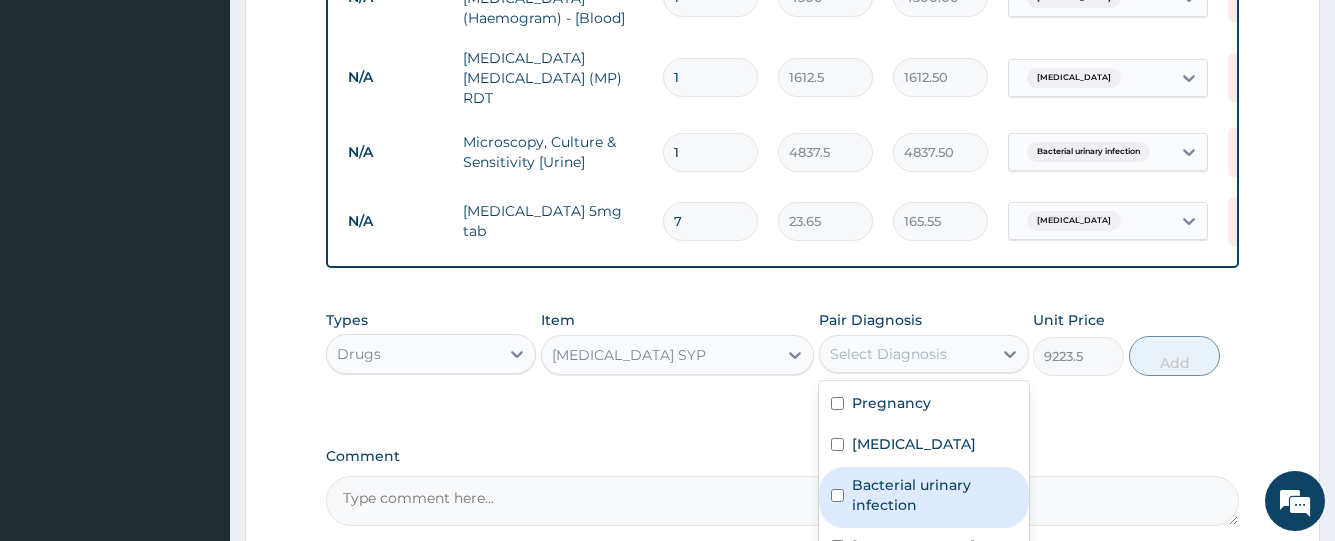 click on "Bacterial urinary infection" at bounding box center [934, 495] 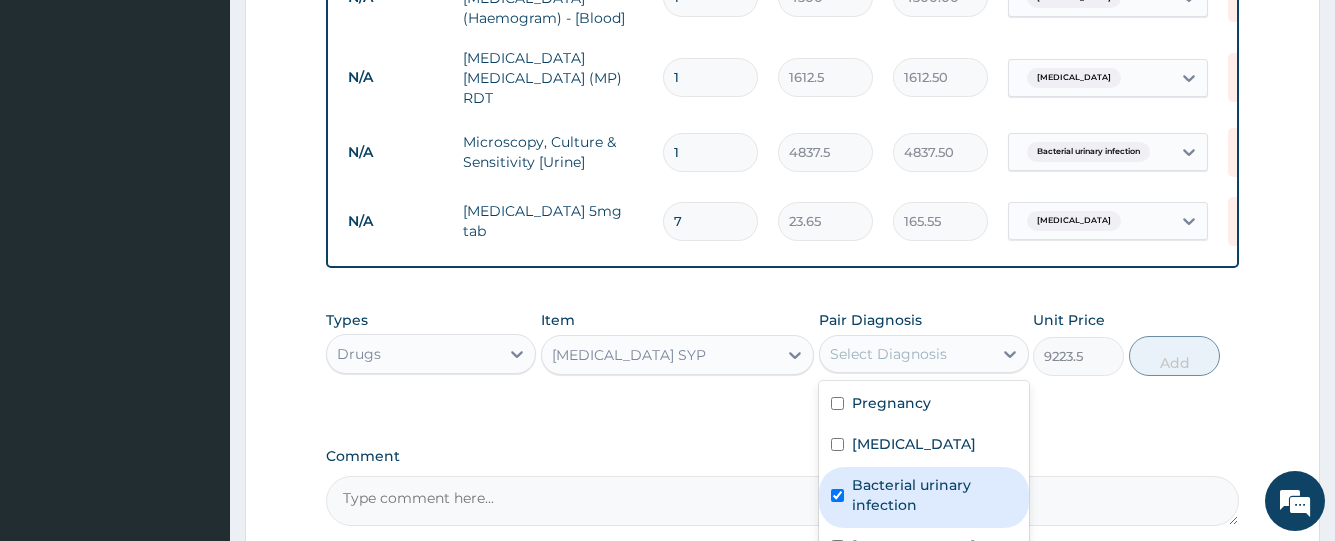checkbox on "true" 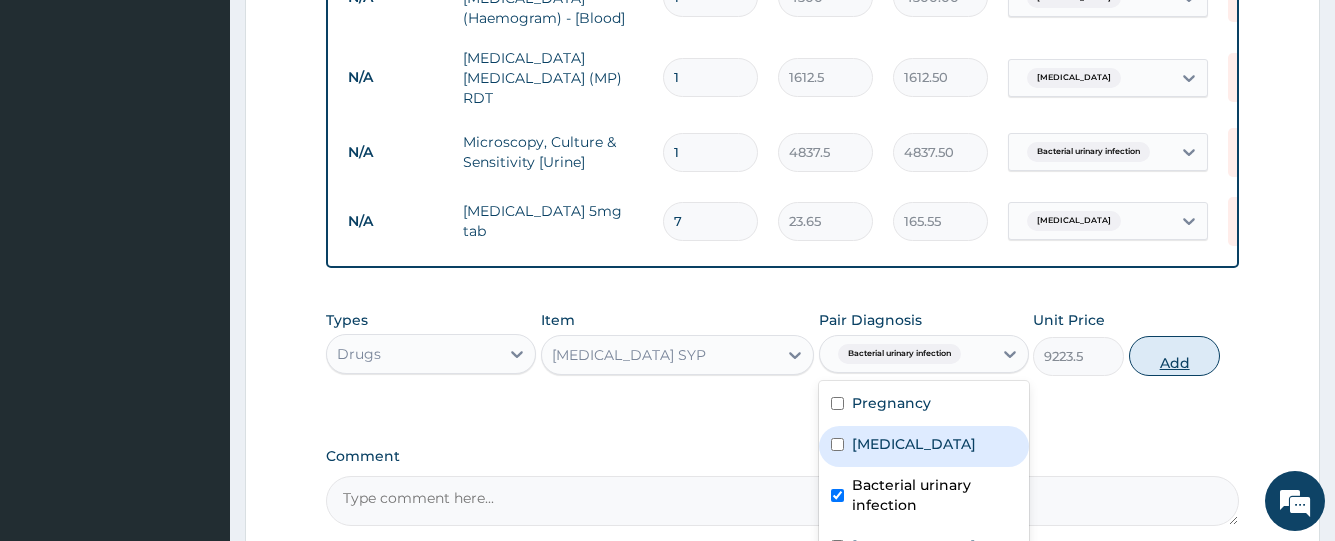 click on "Add" at bounding box center (1174, 356) 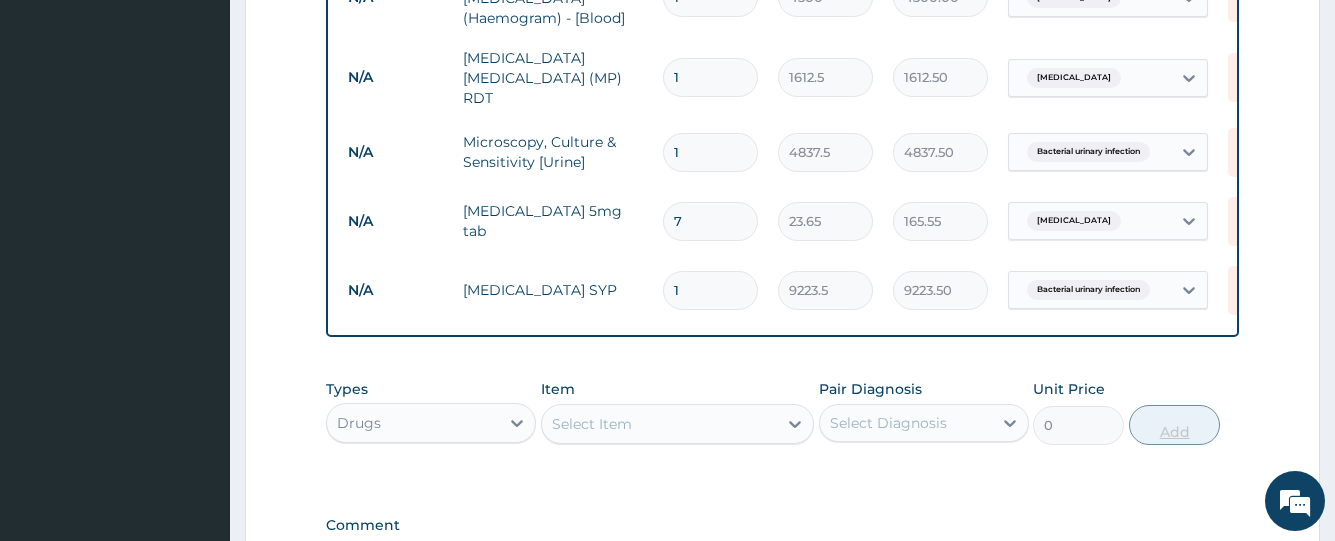 type 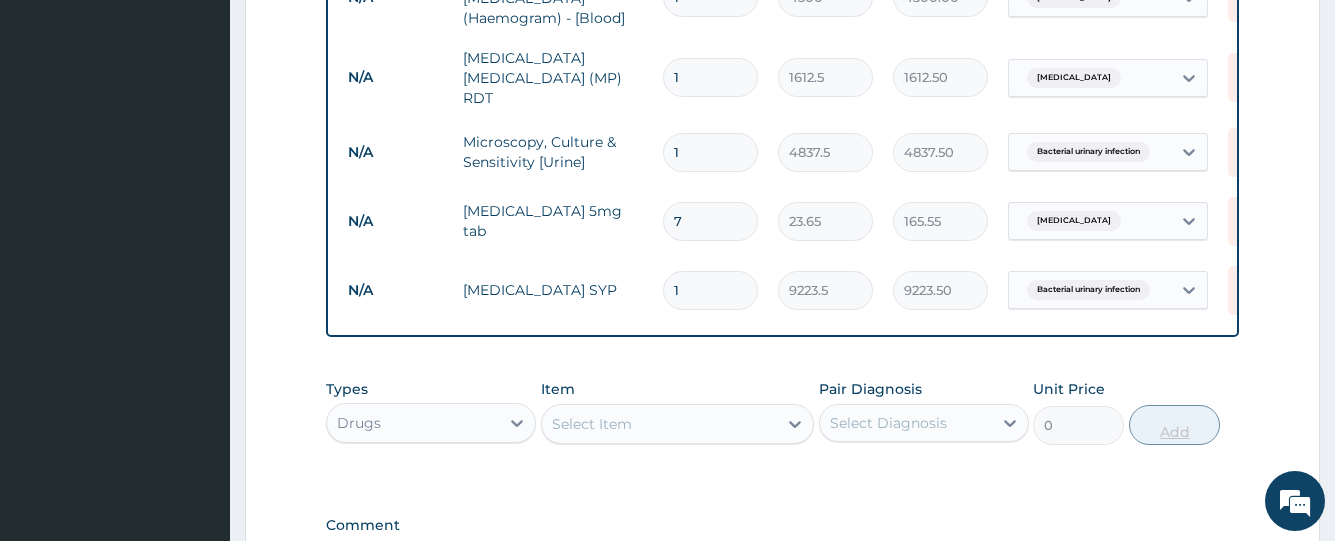 type on "0.00" 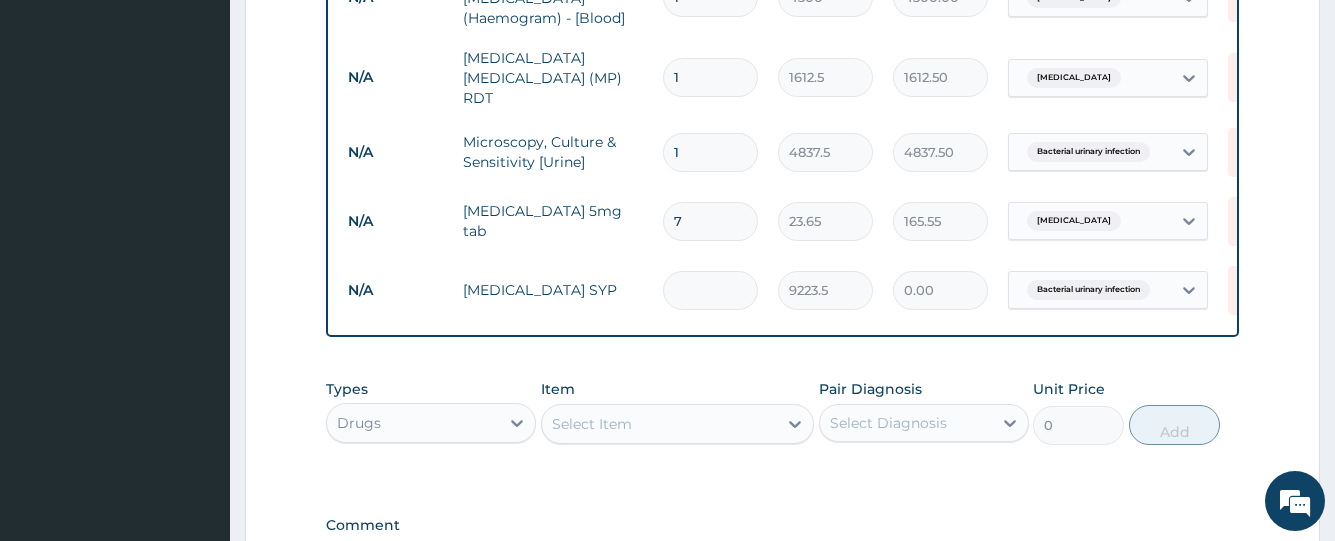 type on "3" 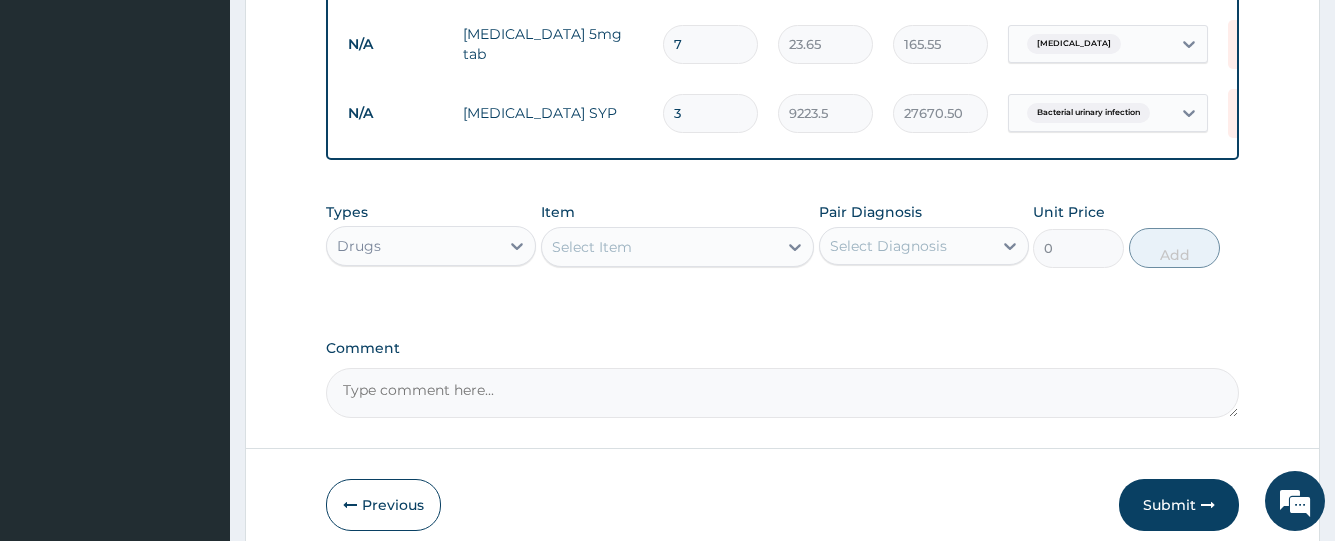 scroll, scrollTop: 1200, scrollLeft: 0, axis: vertical 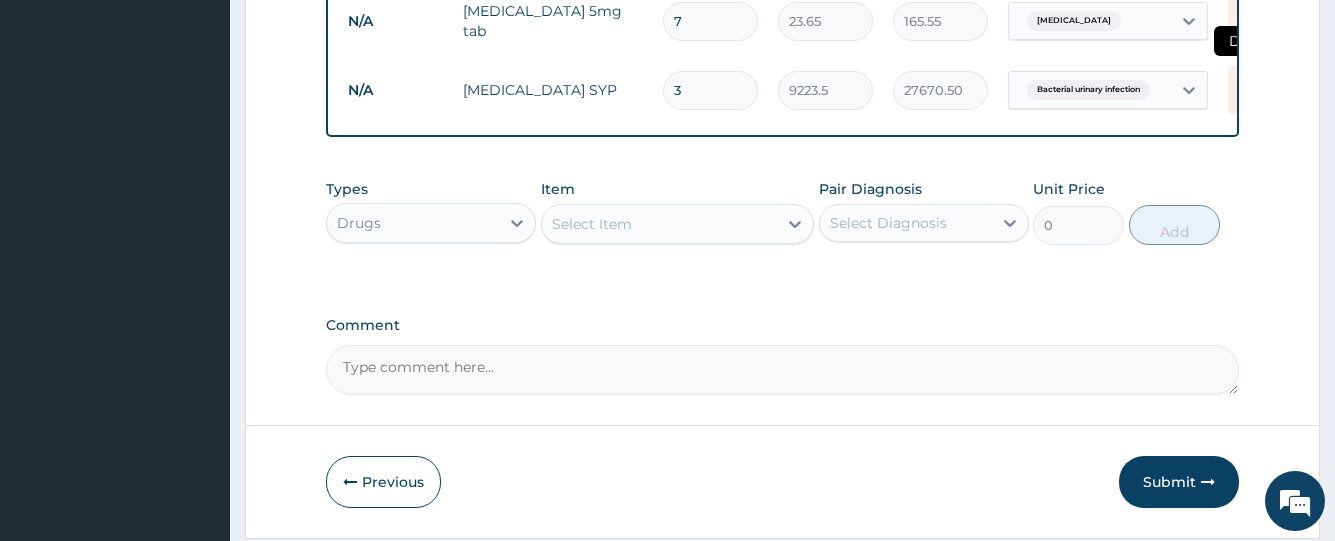 type on "3" 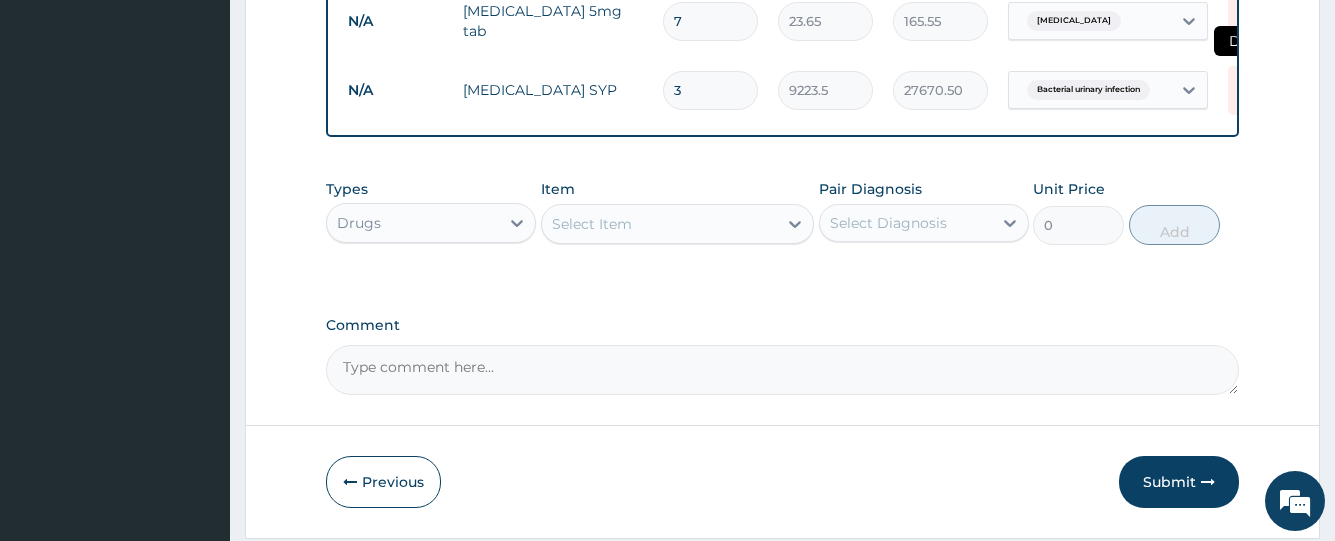 click at bounding box center [1250, 90] 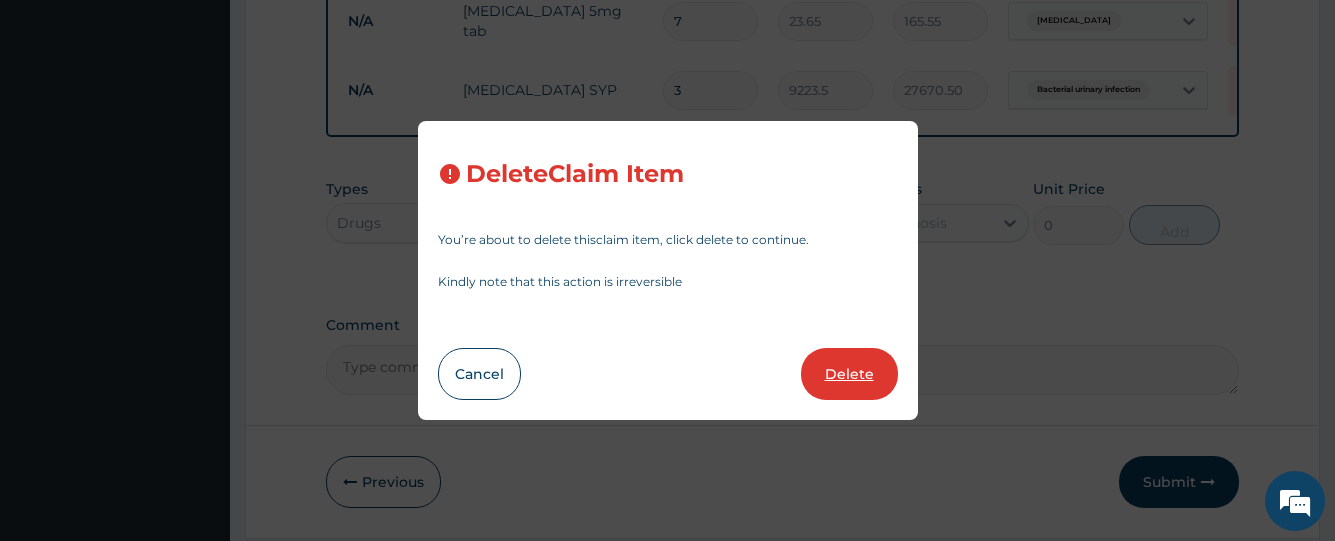 click on "Delete" at bounding box center (849, 374) 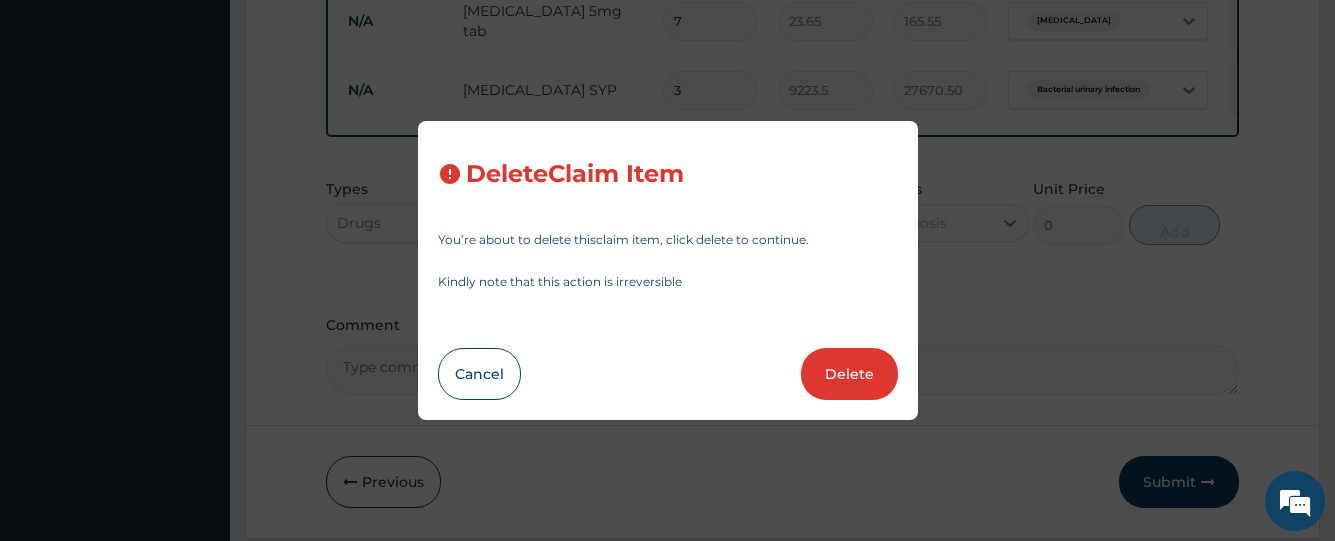 scroll, scrollTop: 1188, scrollLeft: 0, axis: vertical 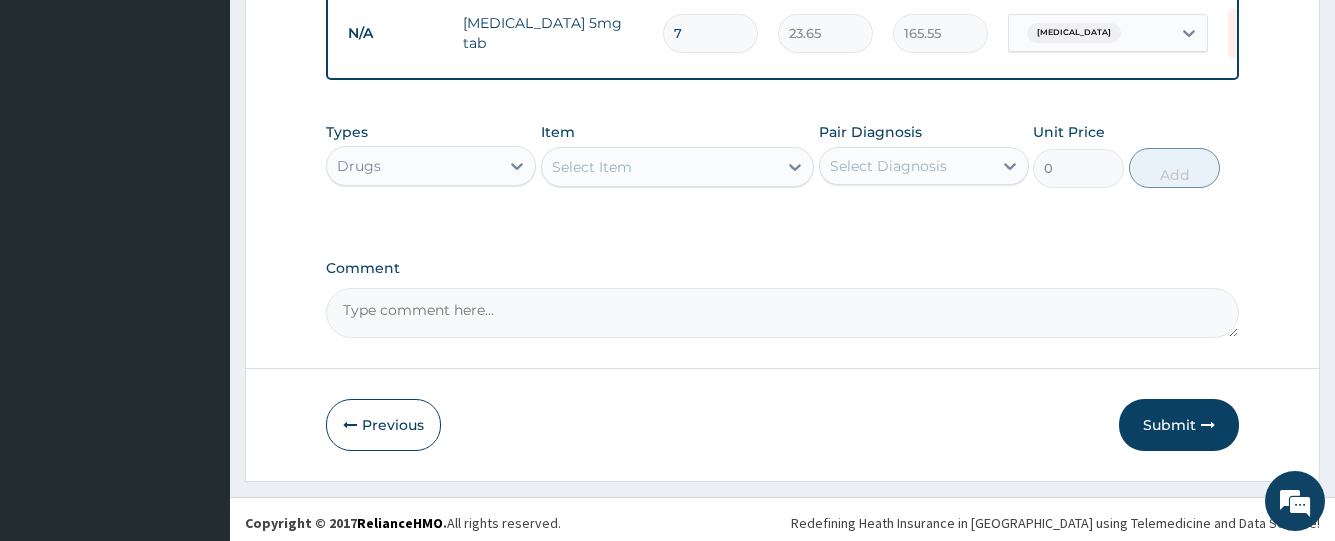 click on "Select Item" at bounding box center [592, 167] 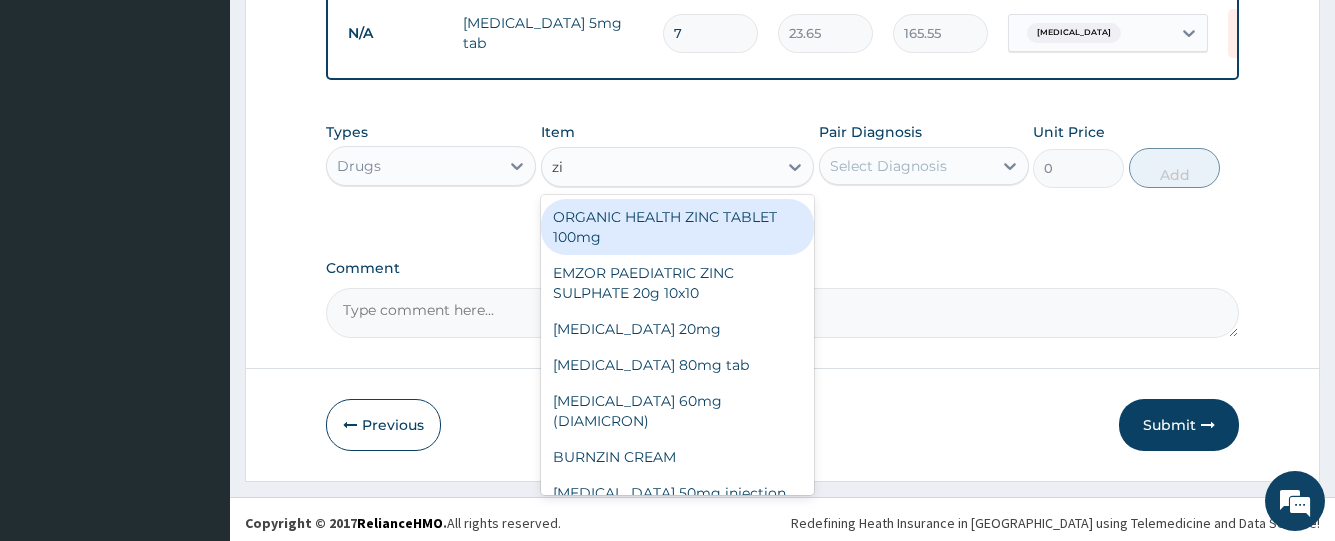type on "zit" 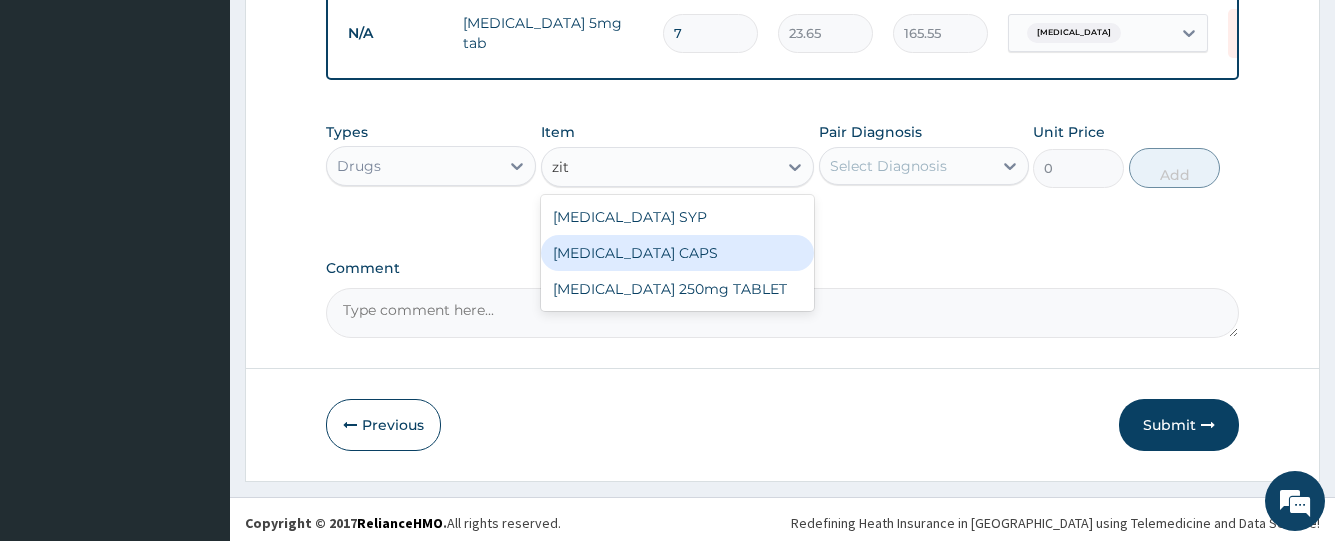 click on "ZITHROMAX CAPS" at bounding box center (678, 253) 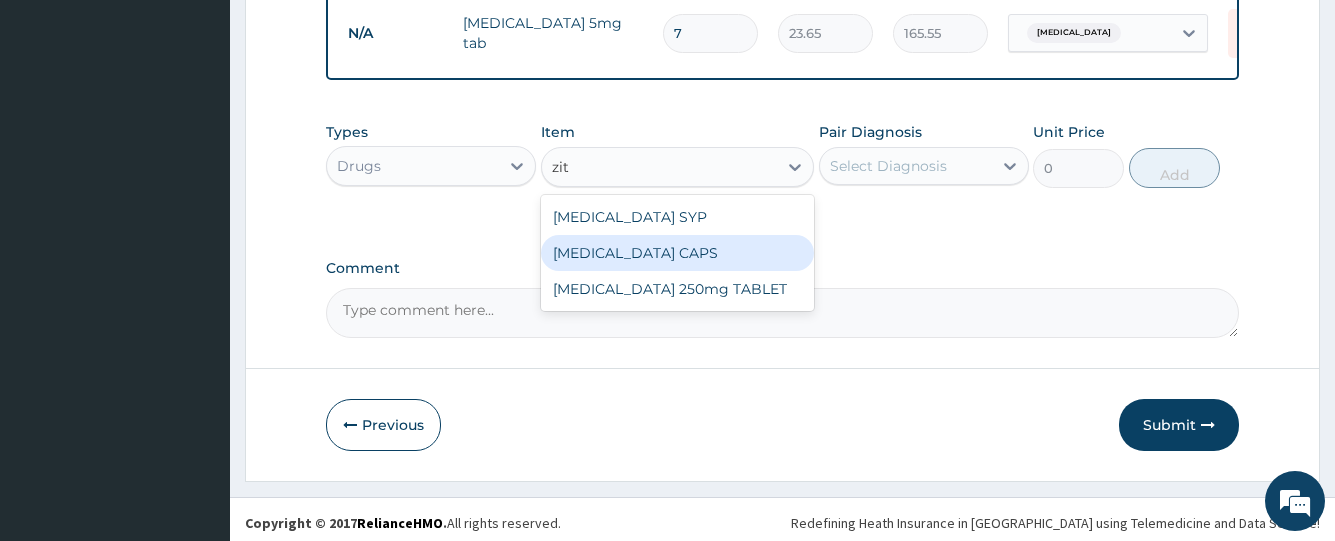 type 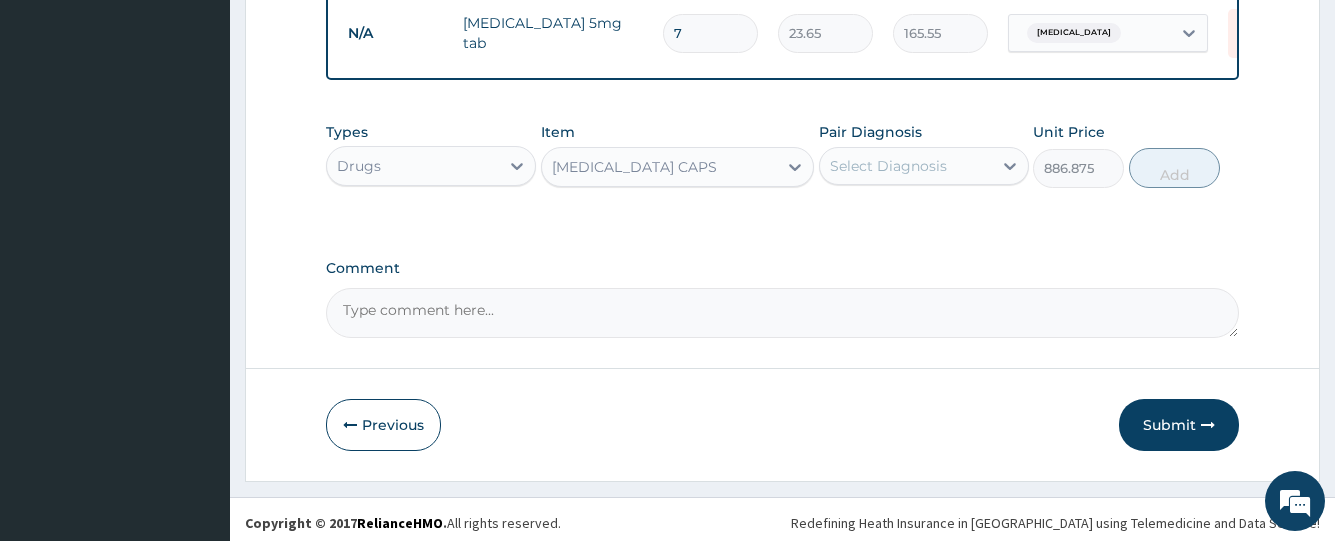 click on "Select Diagnosis" at bounding box center (888, 166) 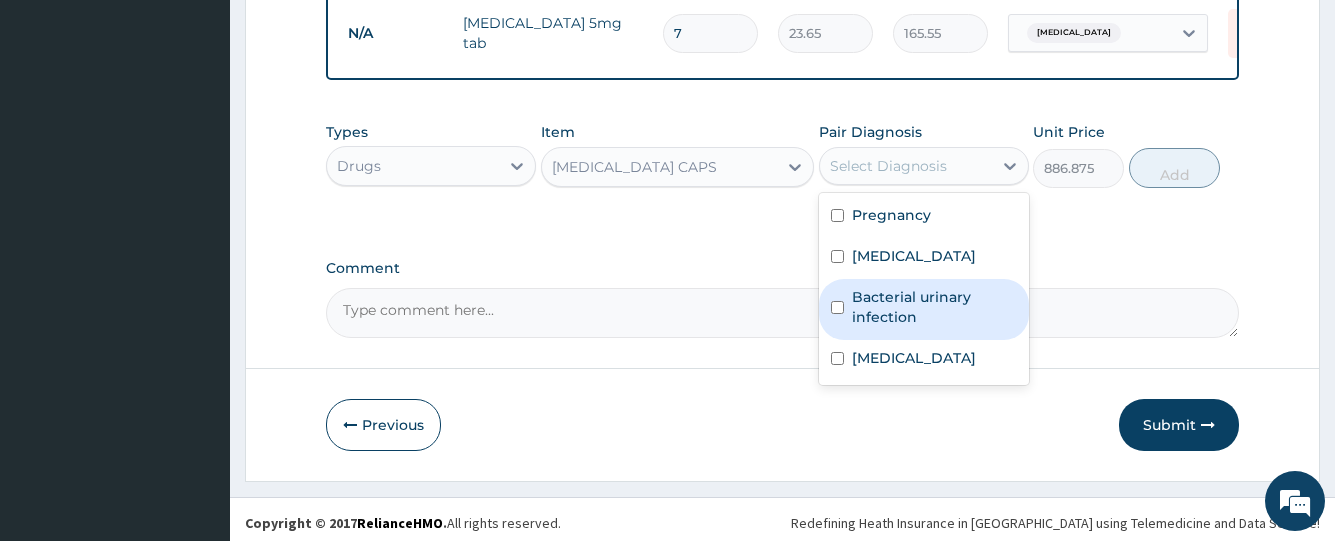 click on "Bacterial urinary infection" at bounding box center [934, 307] 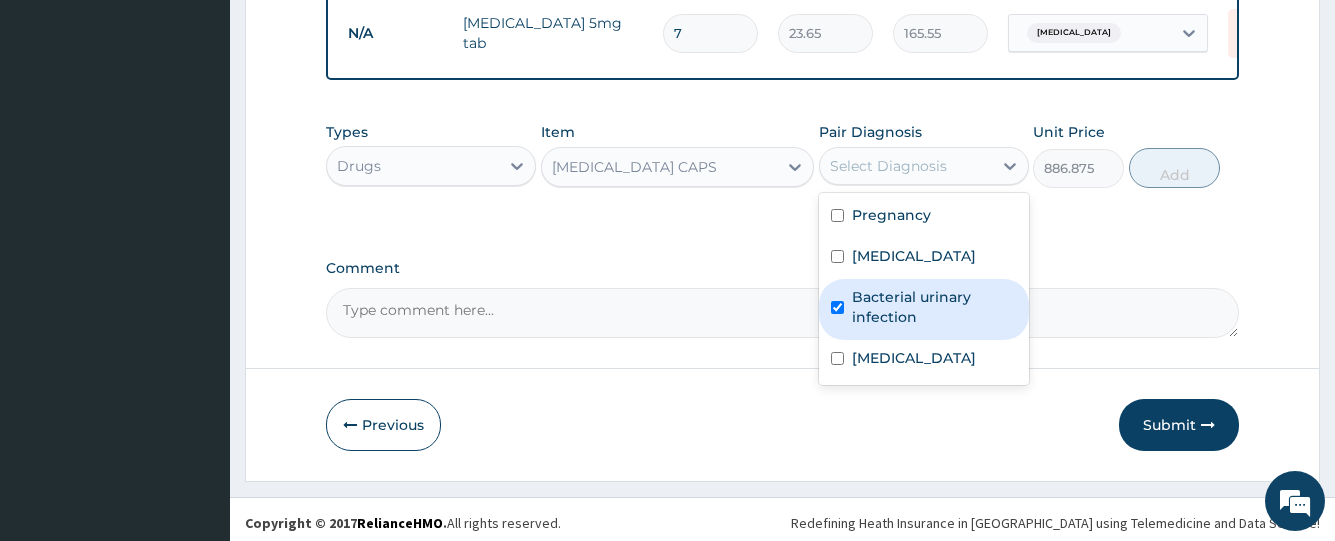 checkbox on "true" 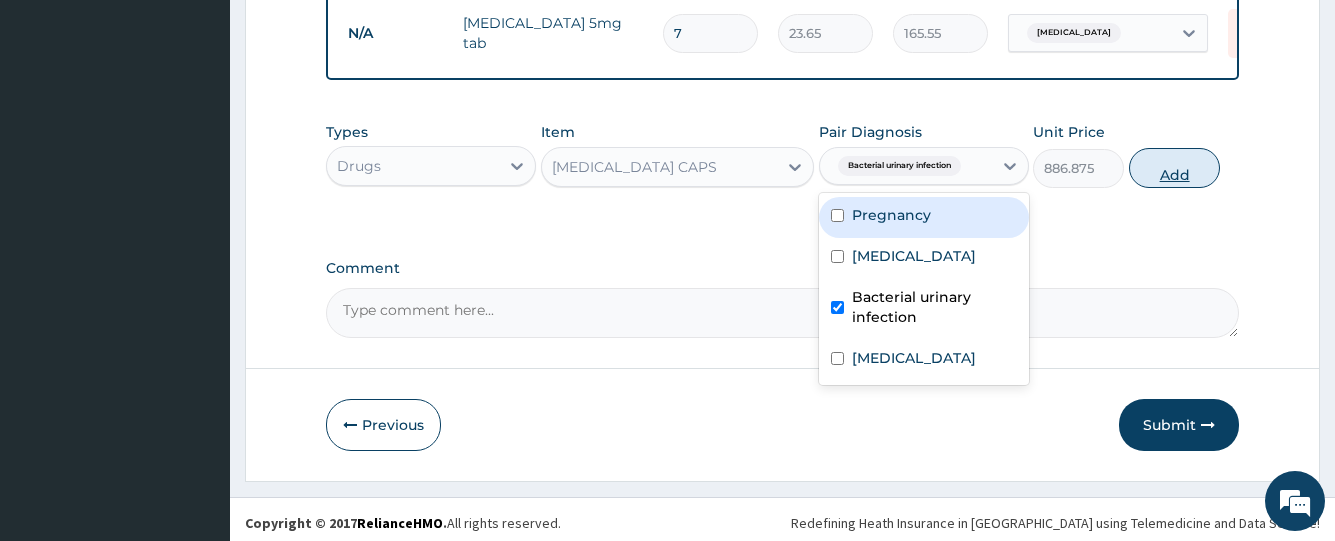click on "Add" at bounding box center [1174, 168] 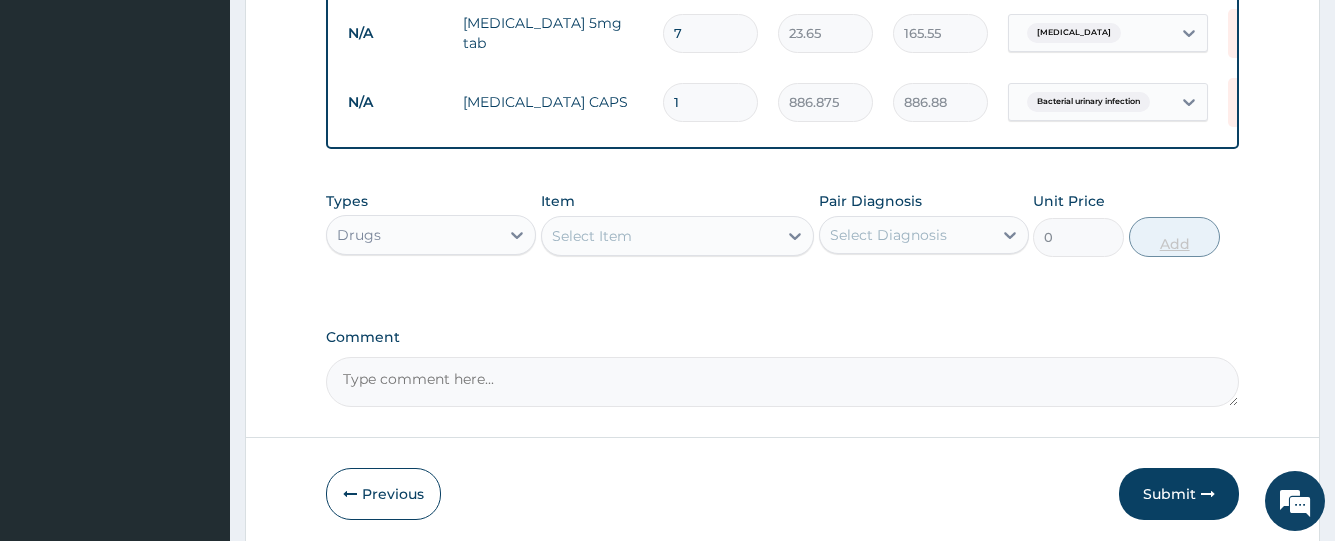 type 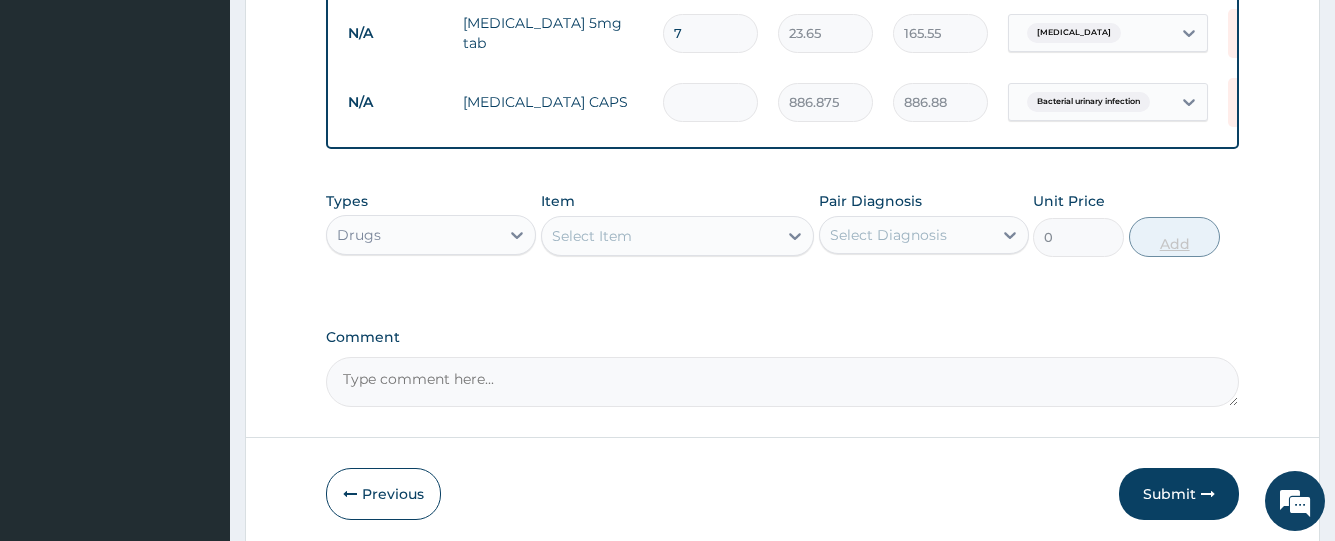 type on "0.00" 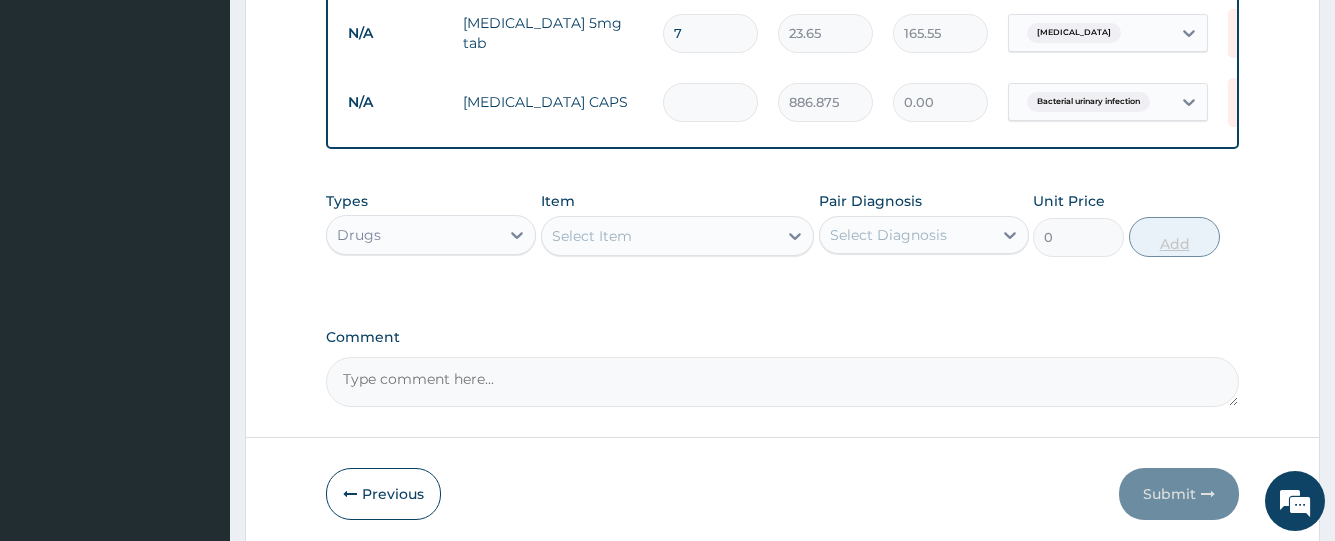 type on "3" 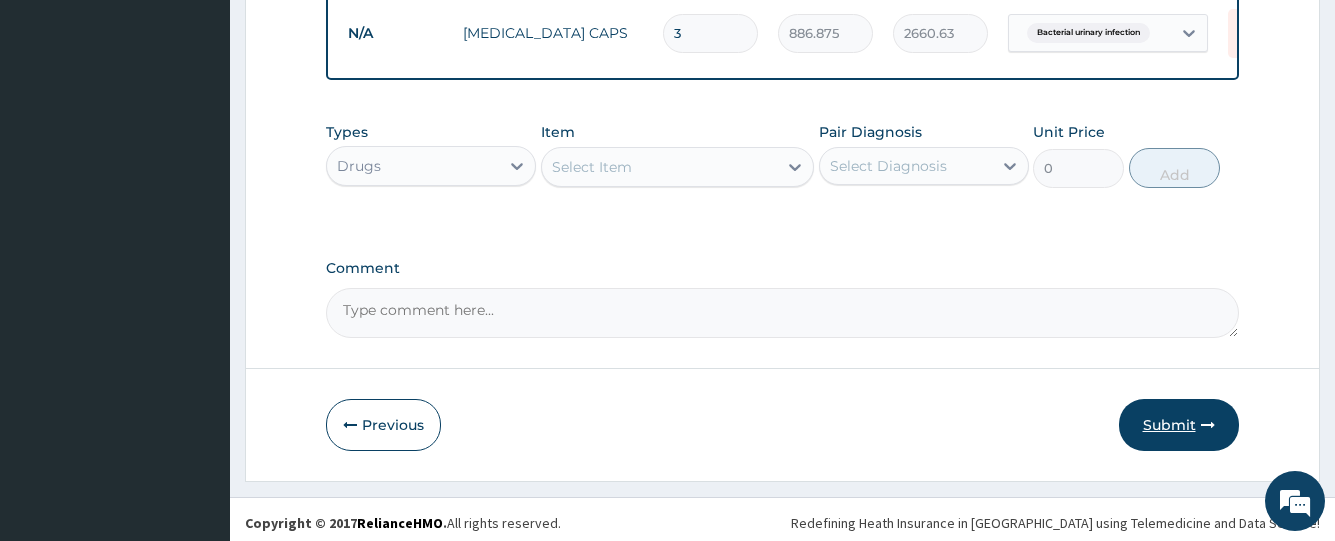 type on "3" 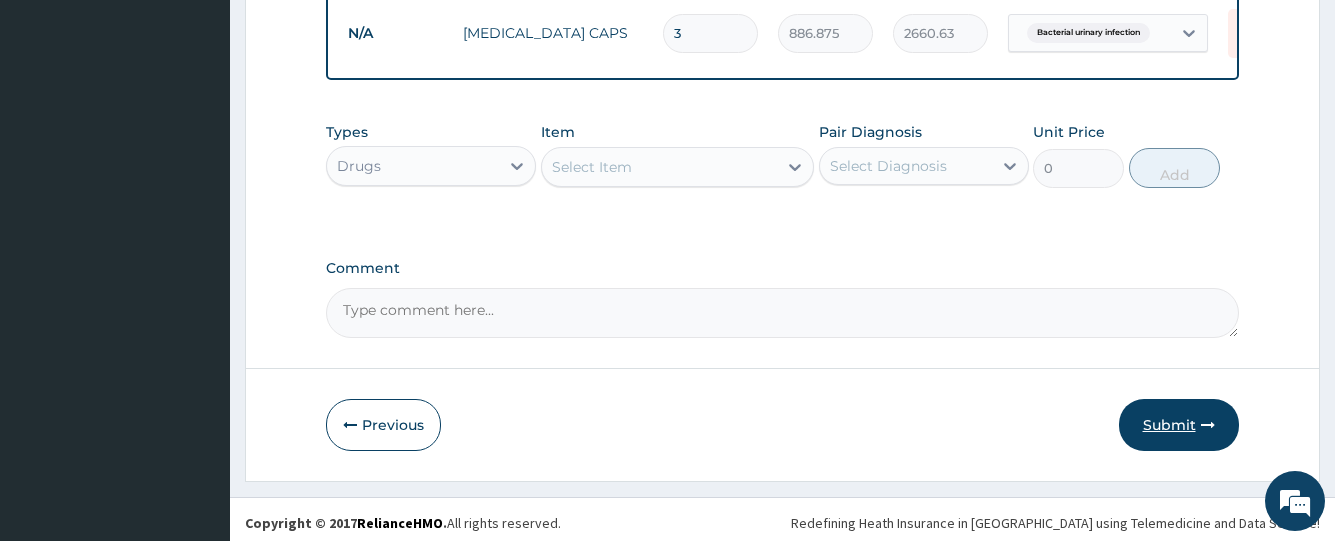 click on "Submit" at bounding box center (1179, 425) 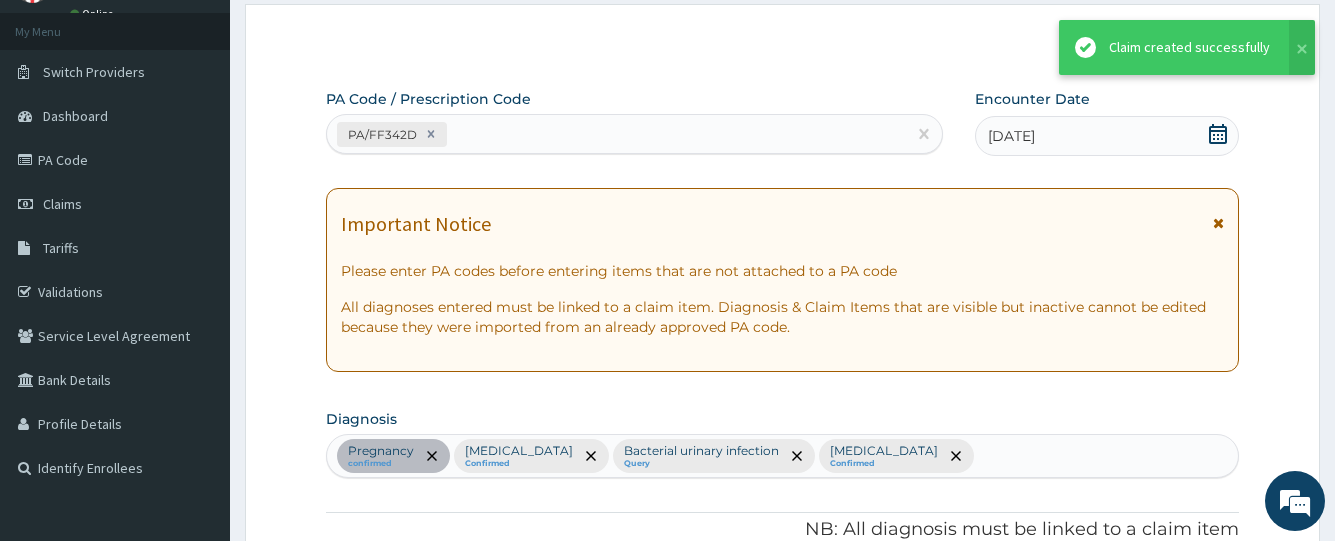 scroll, scrollTop: 1257, scrollLeft: 0, axis: vertical 